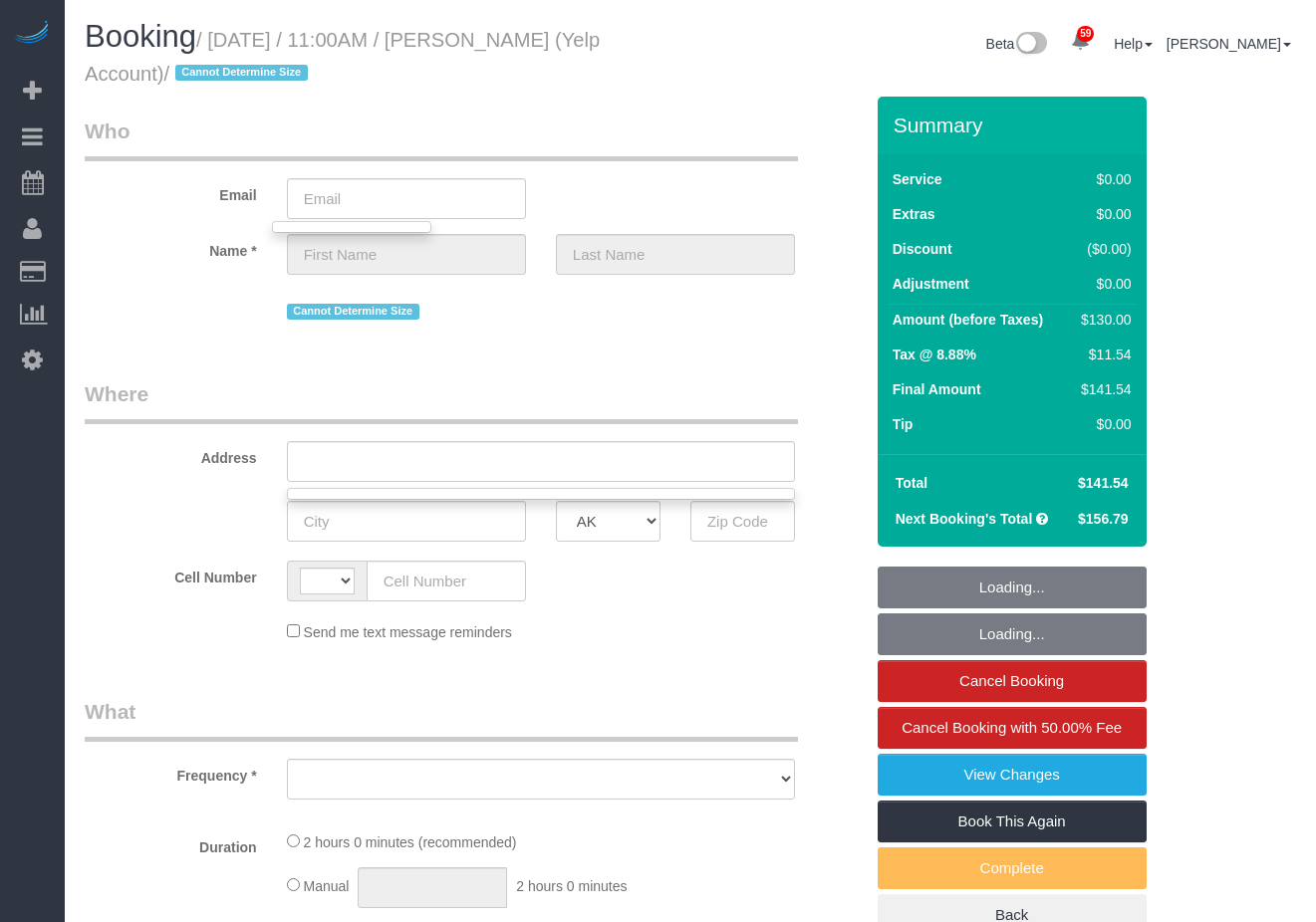 select on "string:[GEOGRAPHIC_DATA]" 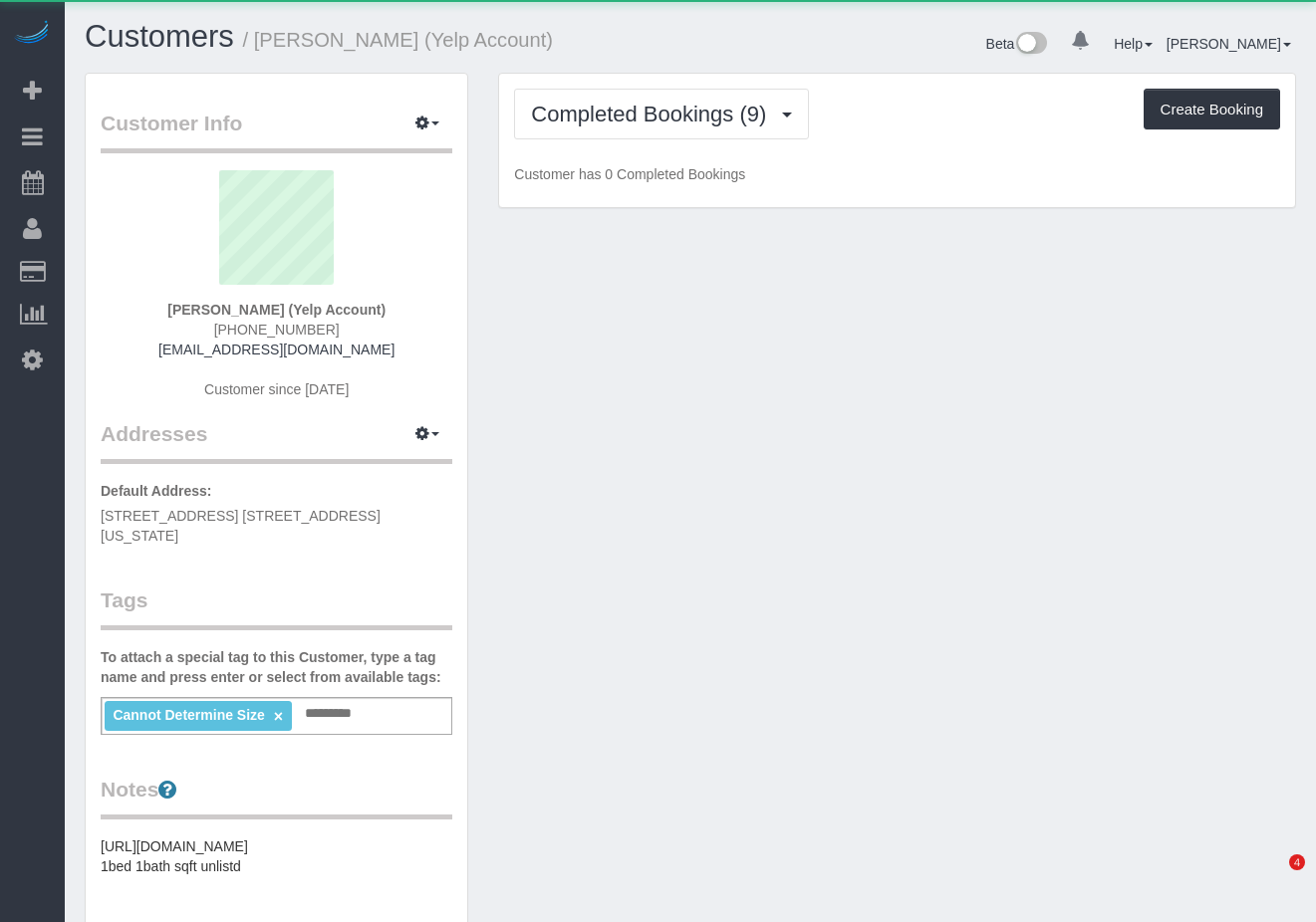 scroll, scrollTop: 0, scrollLeft: 0, axis: both 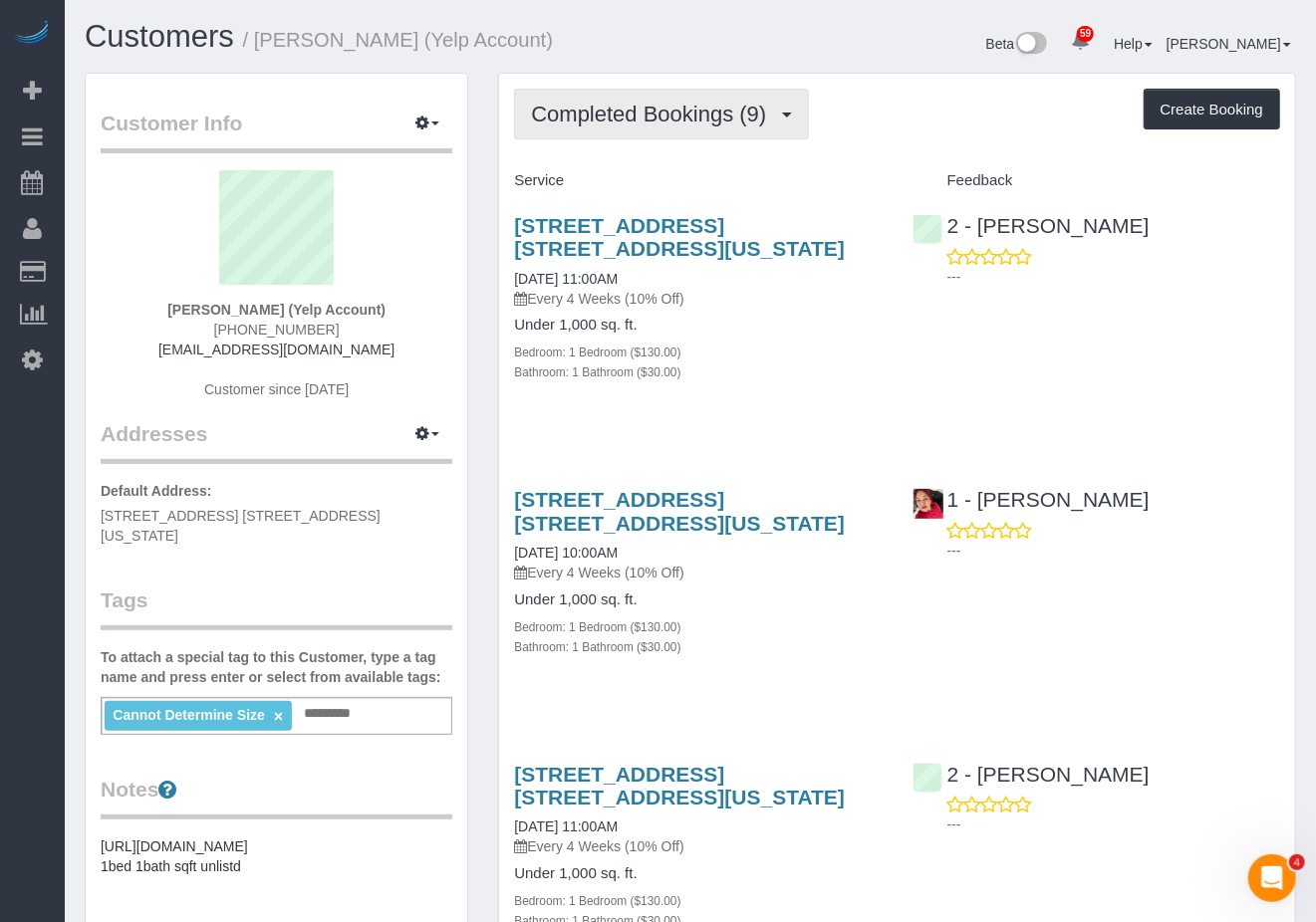 click on "Completed Bookings (9)" at bounding box center [654, 114] 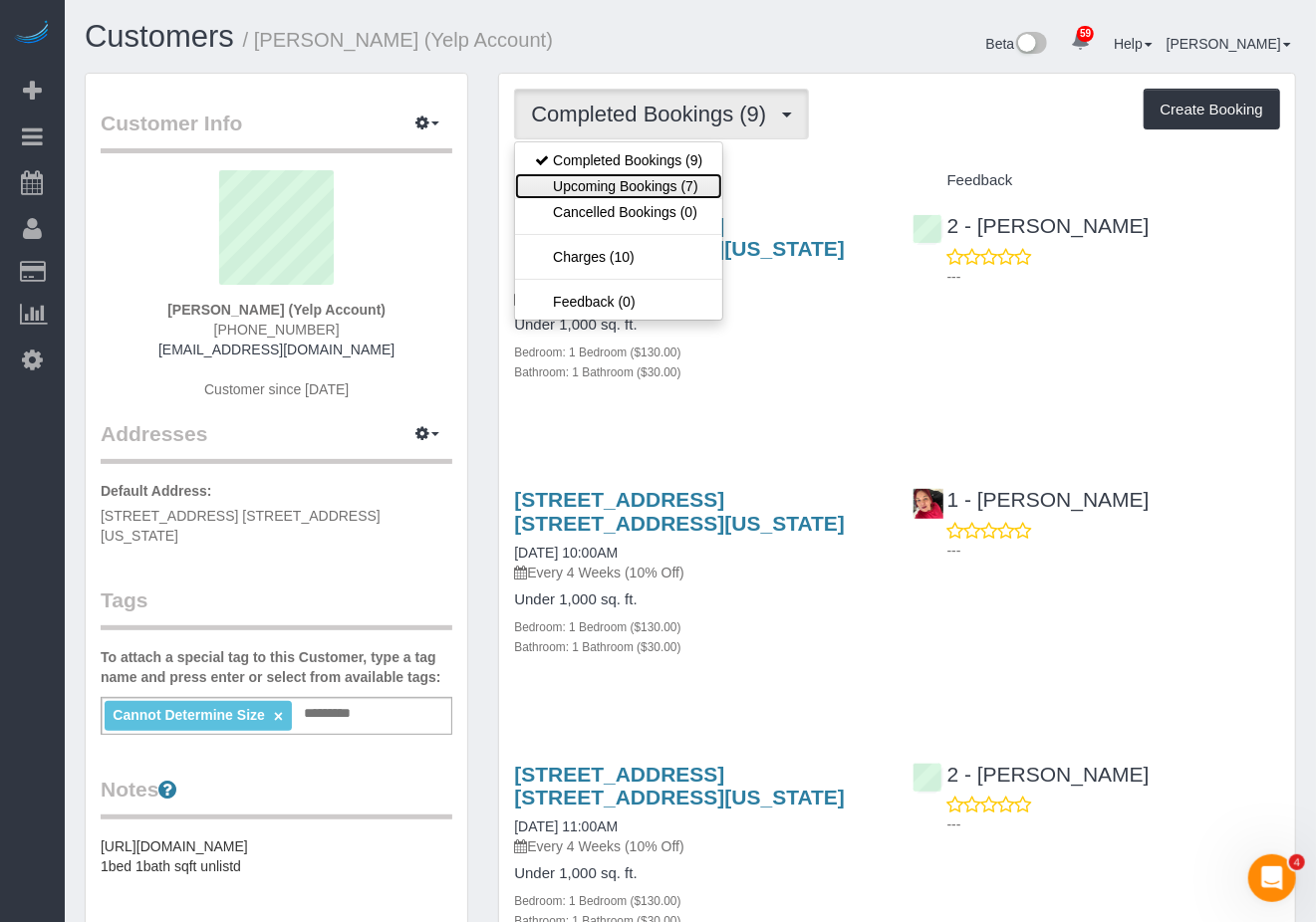 click on "Upcoming Bookings (7)" at bounding box center [619, 186] 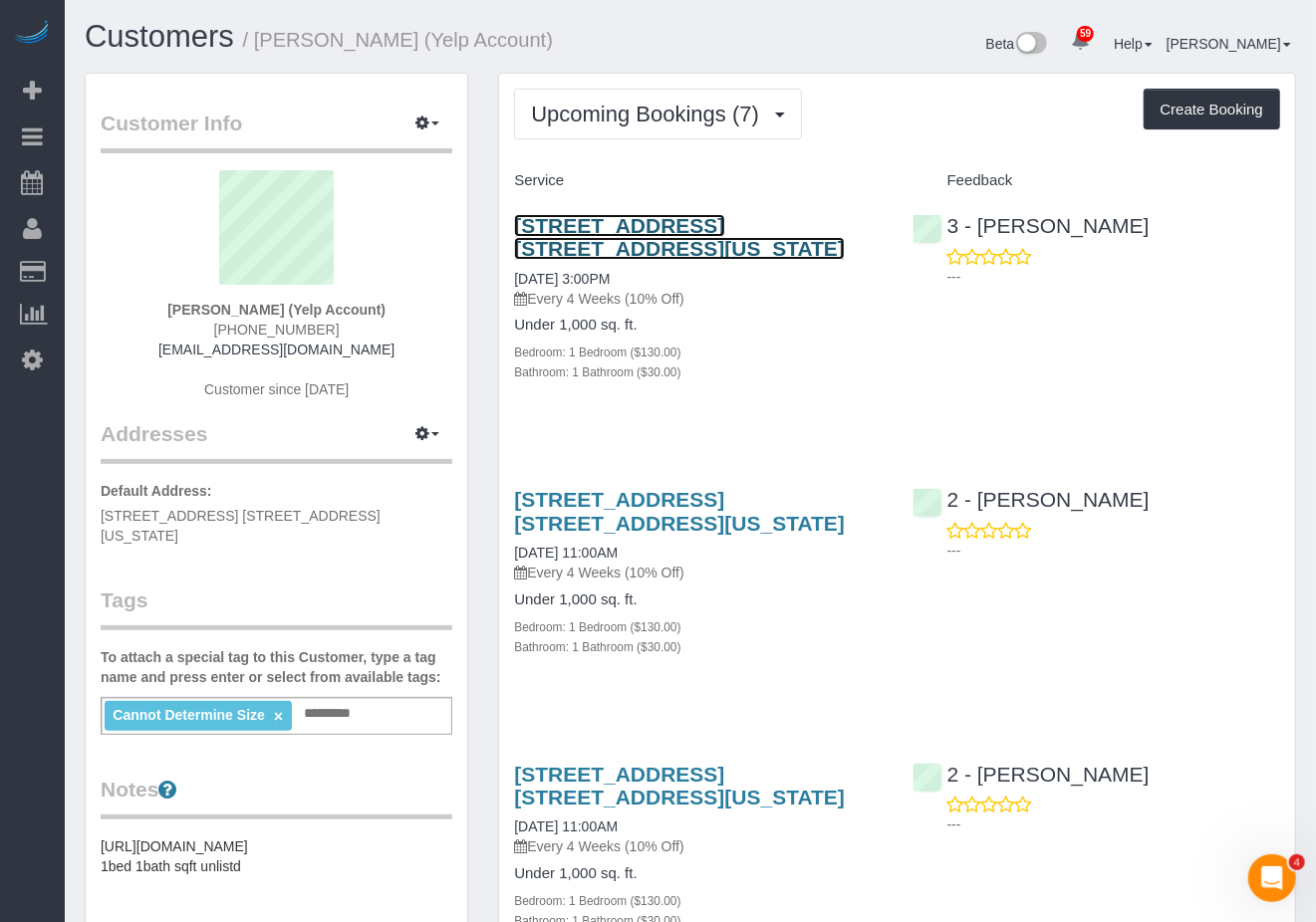 click on "250 West 19th Street, Apt. 12b, New York, NY 10011" at bounding box center (679, 237) 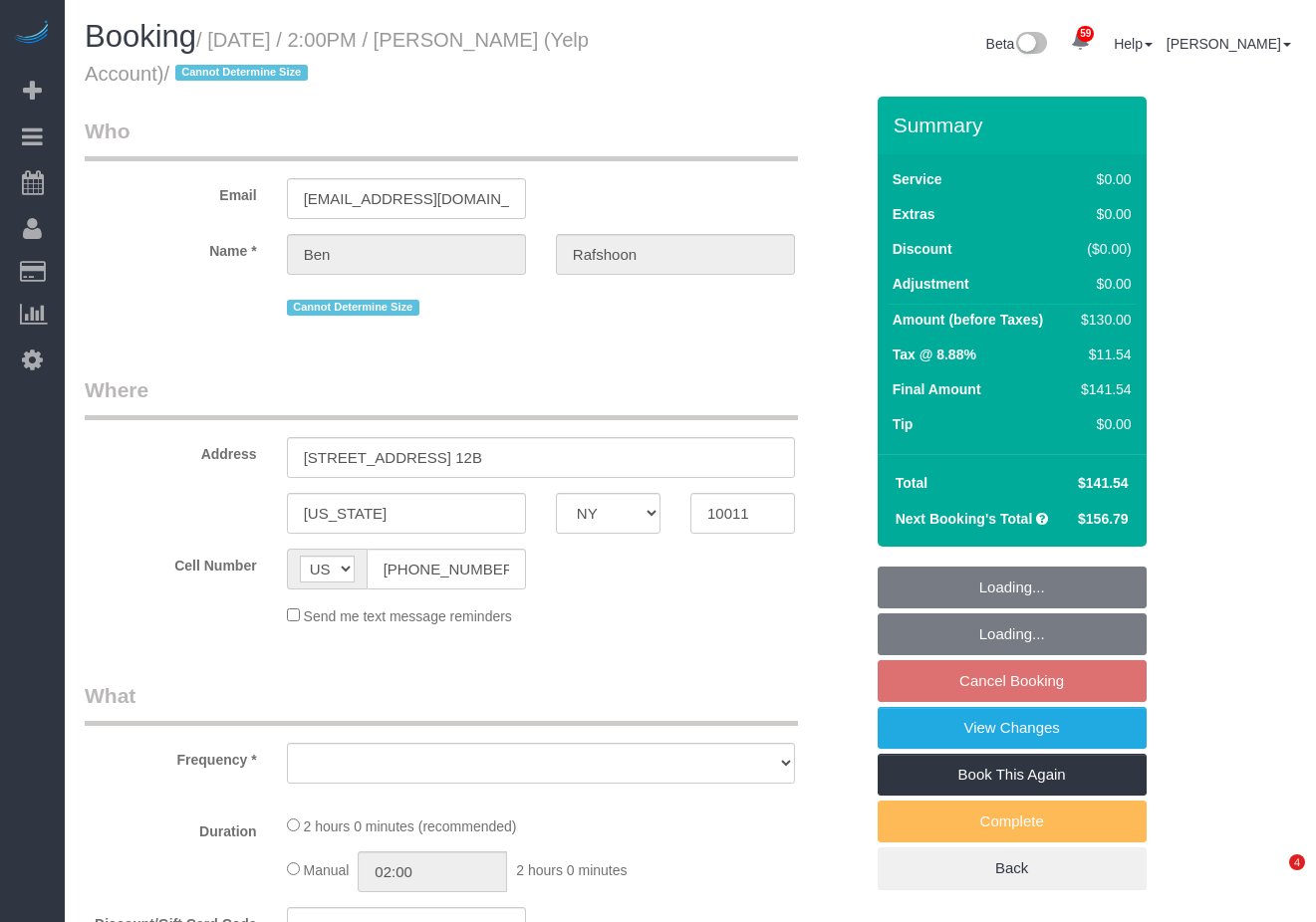 select on "NY" 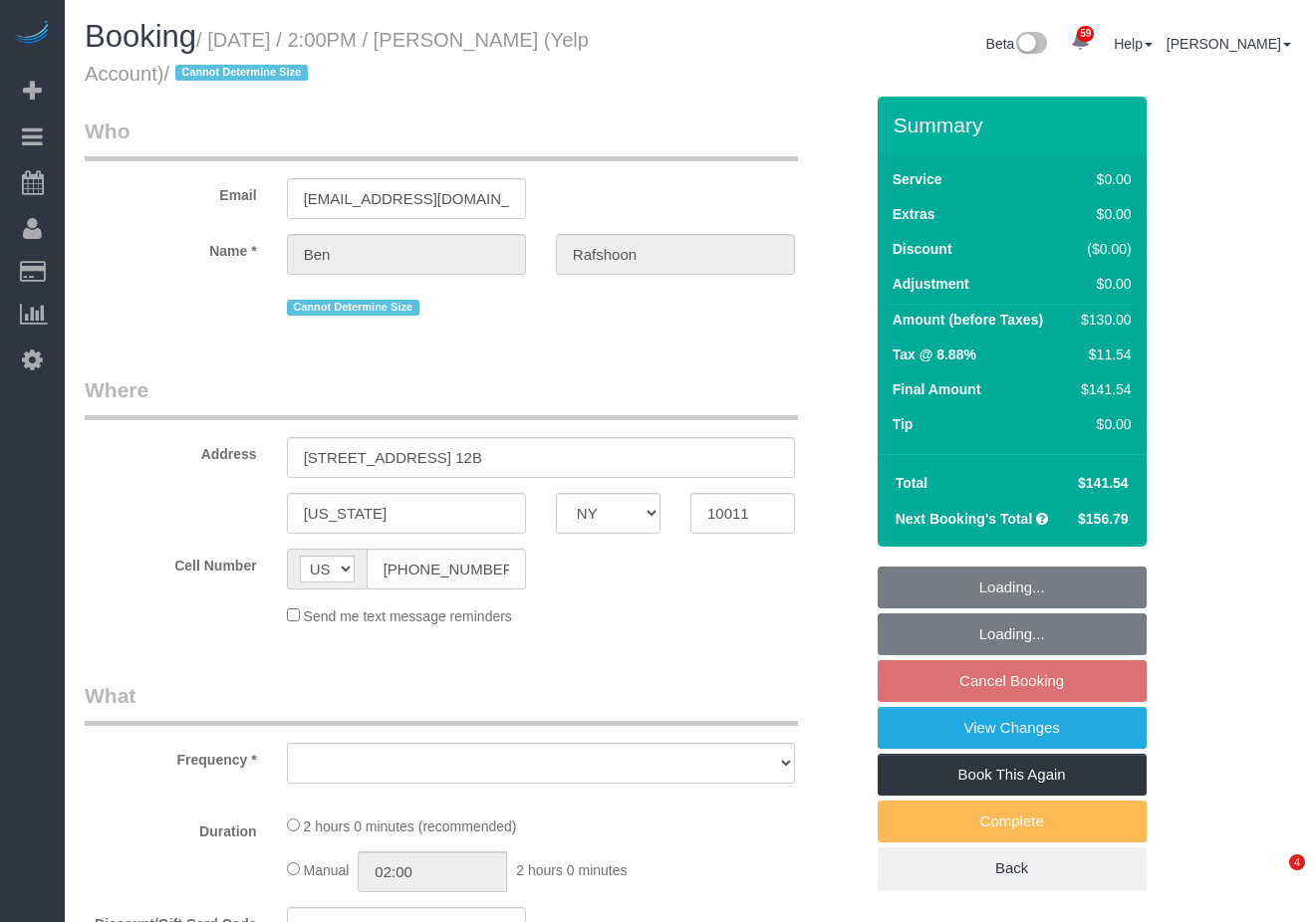 scroll, scrollTop: 0, scrollLeft: 0, axis: both 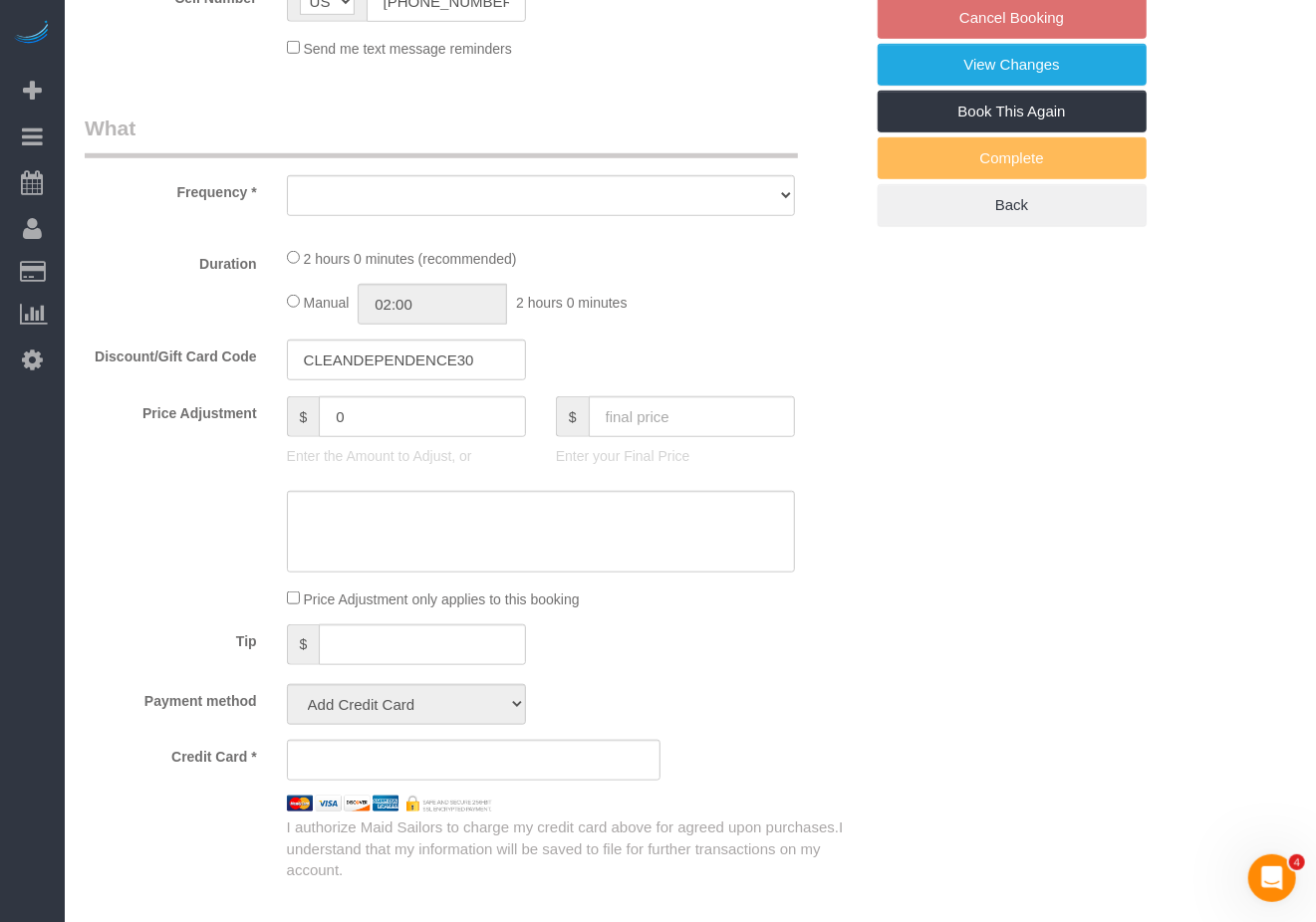 select on "string:stripe-pm_1QBkcr4VGloSiKo7SXTBdANX" 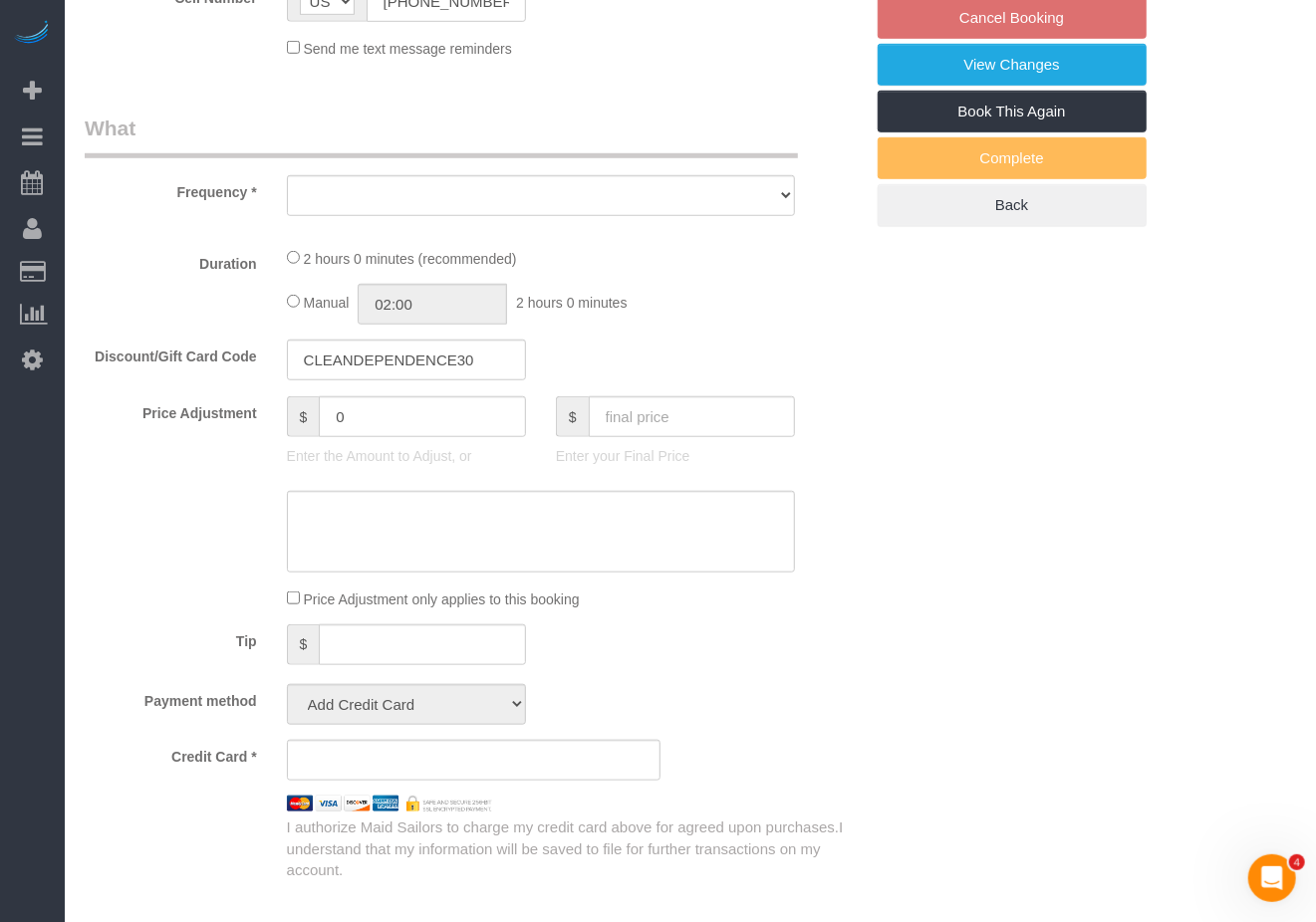 select on "number:58" 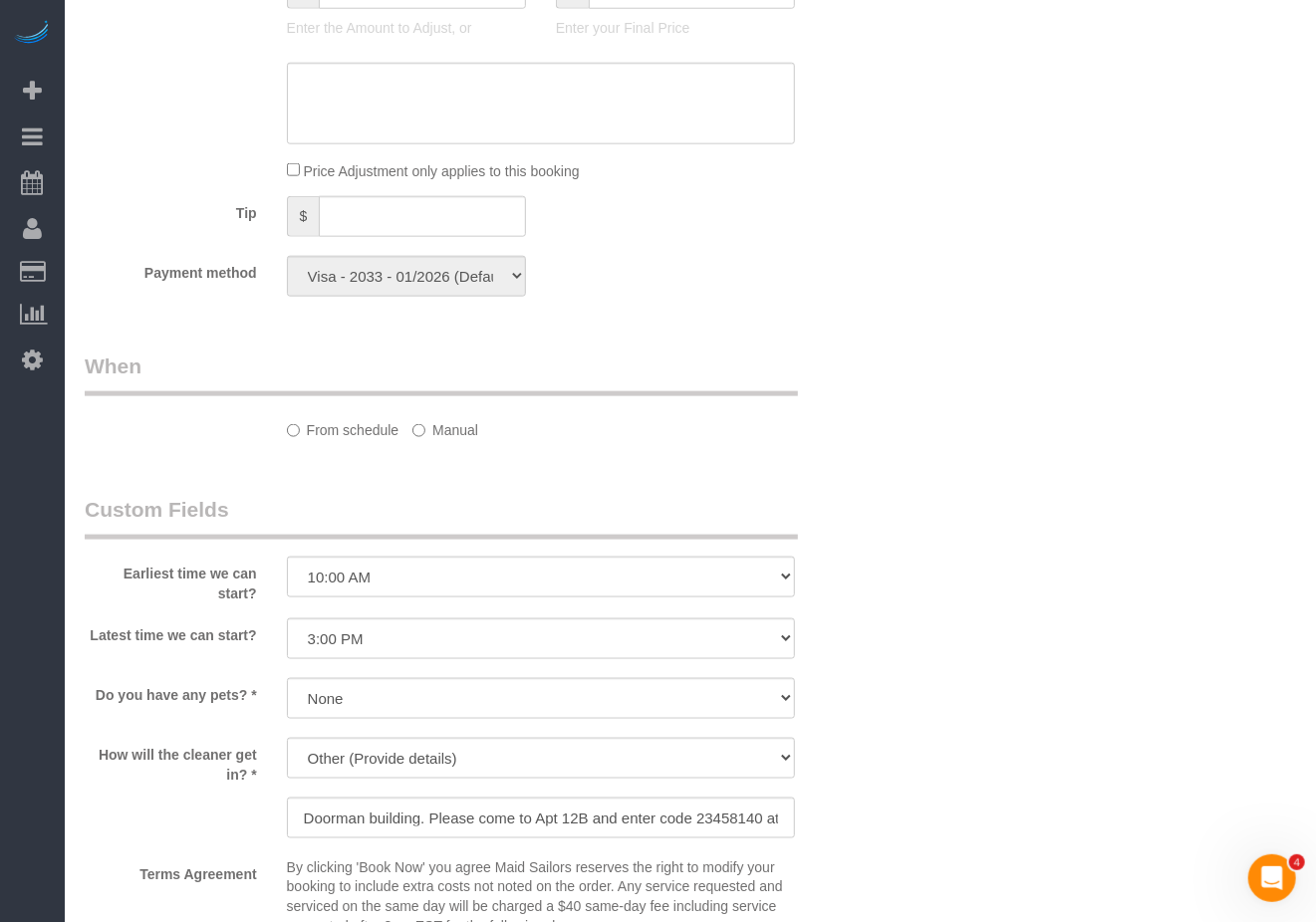 select on "object:969" 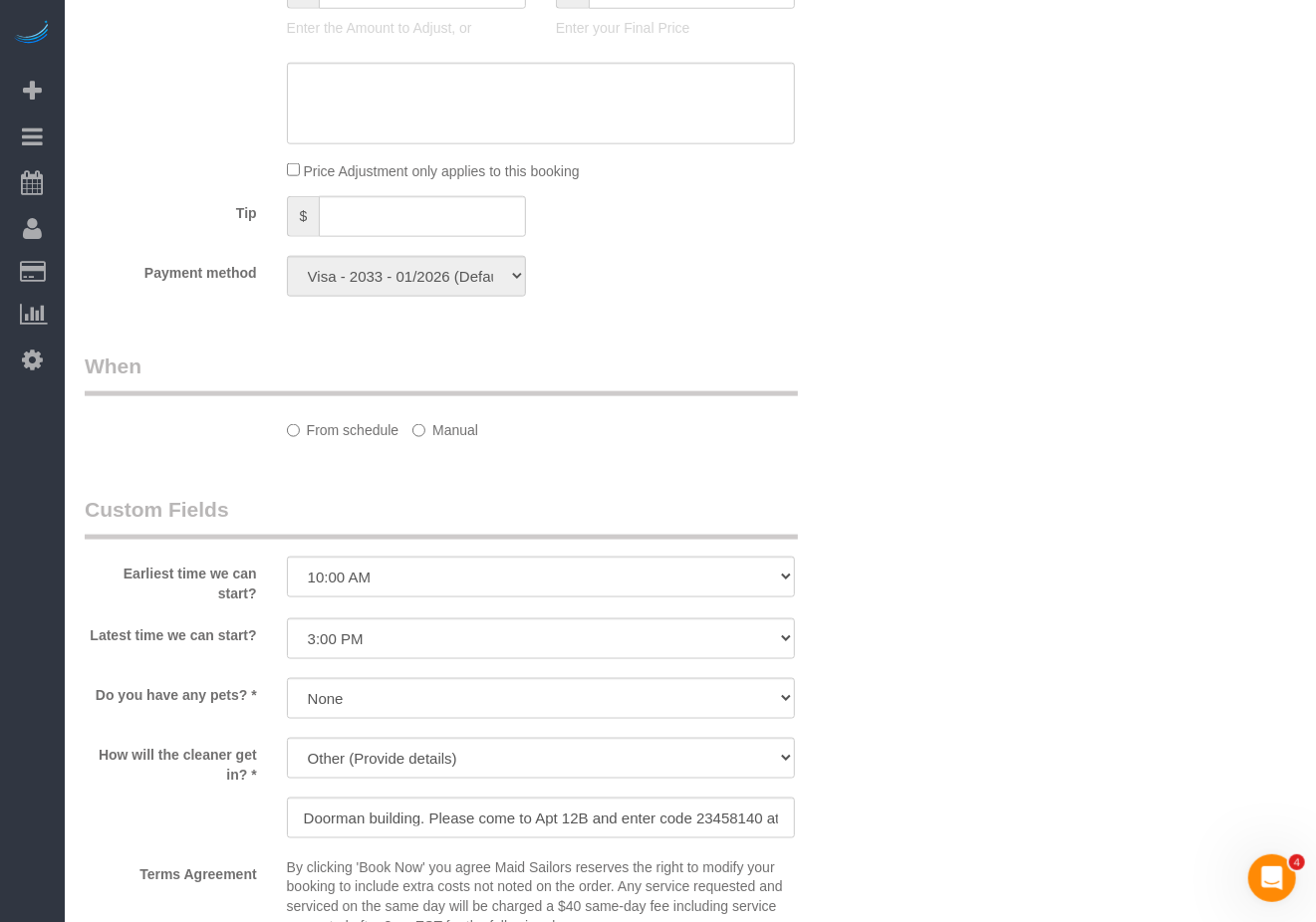 select on "spot2" 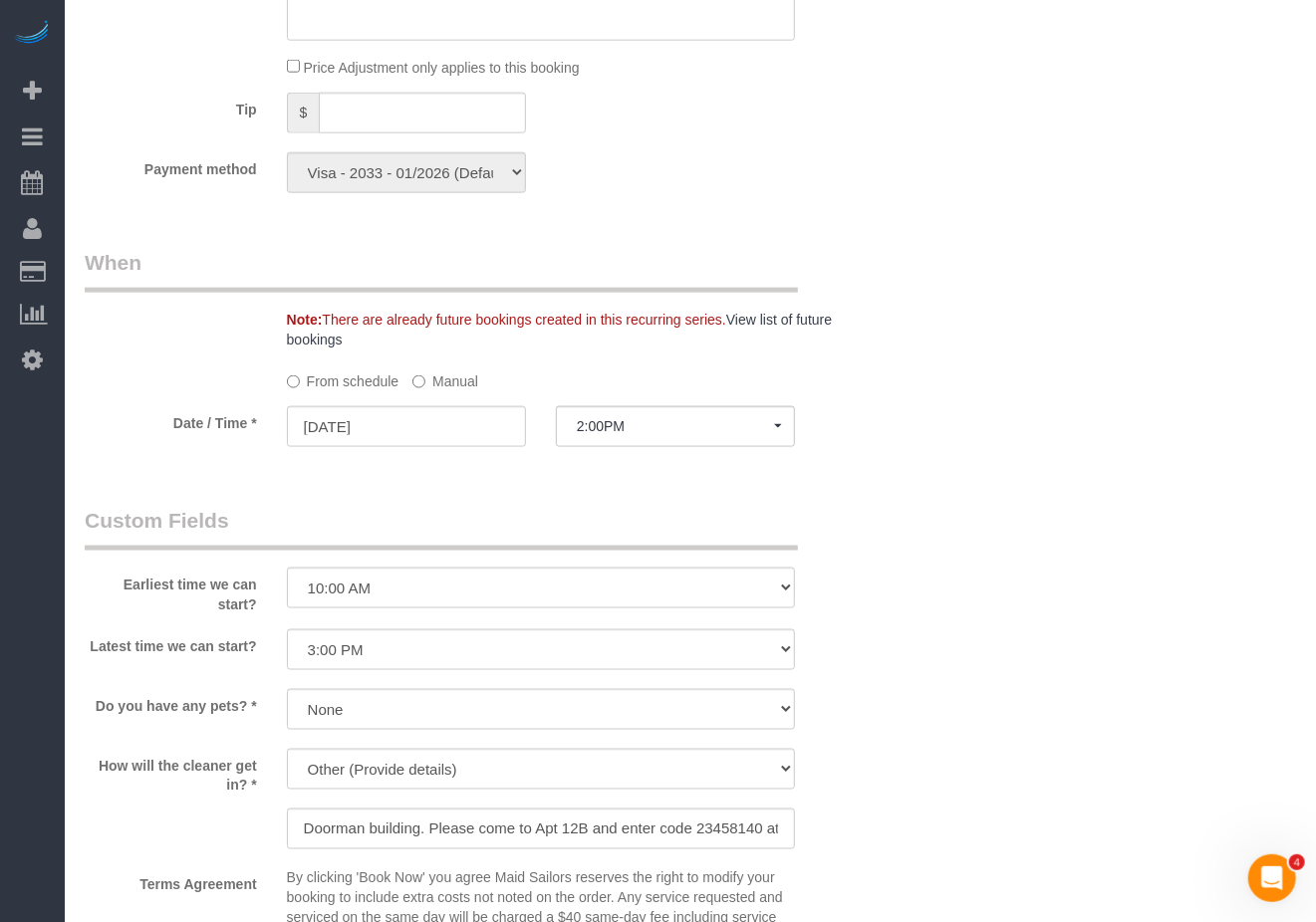 select on "1" 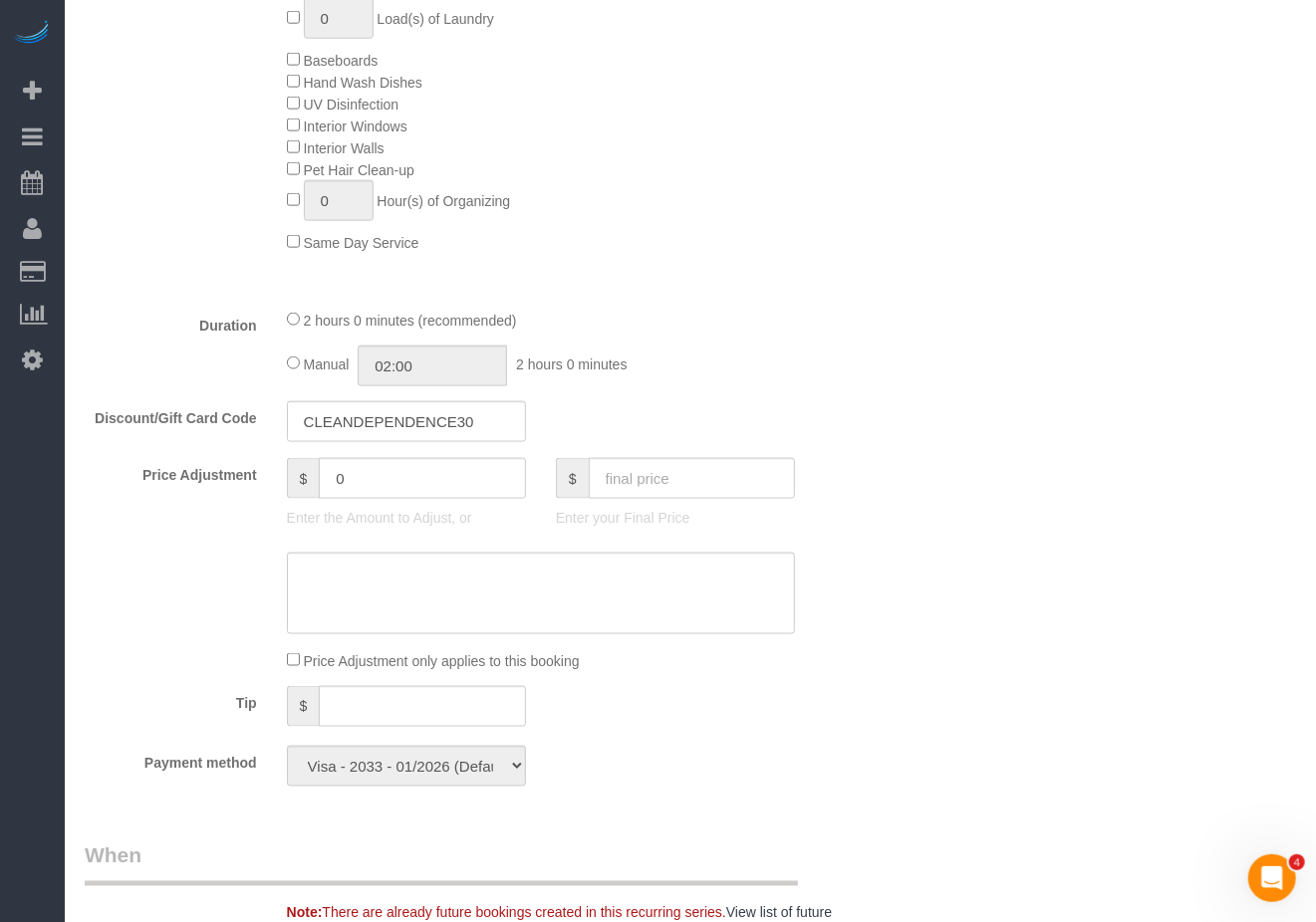 select on "object:1428" 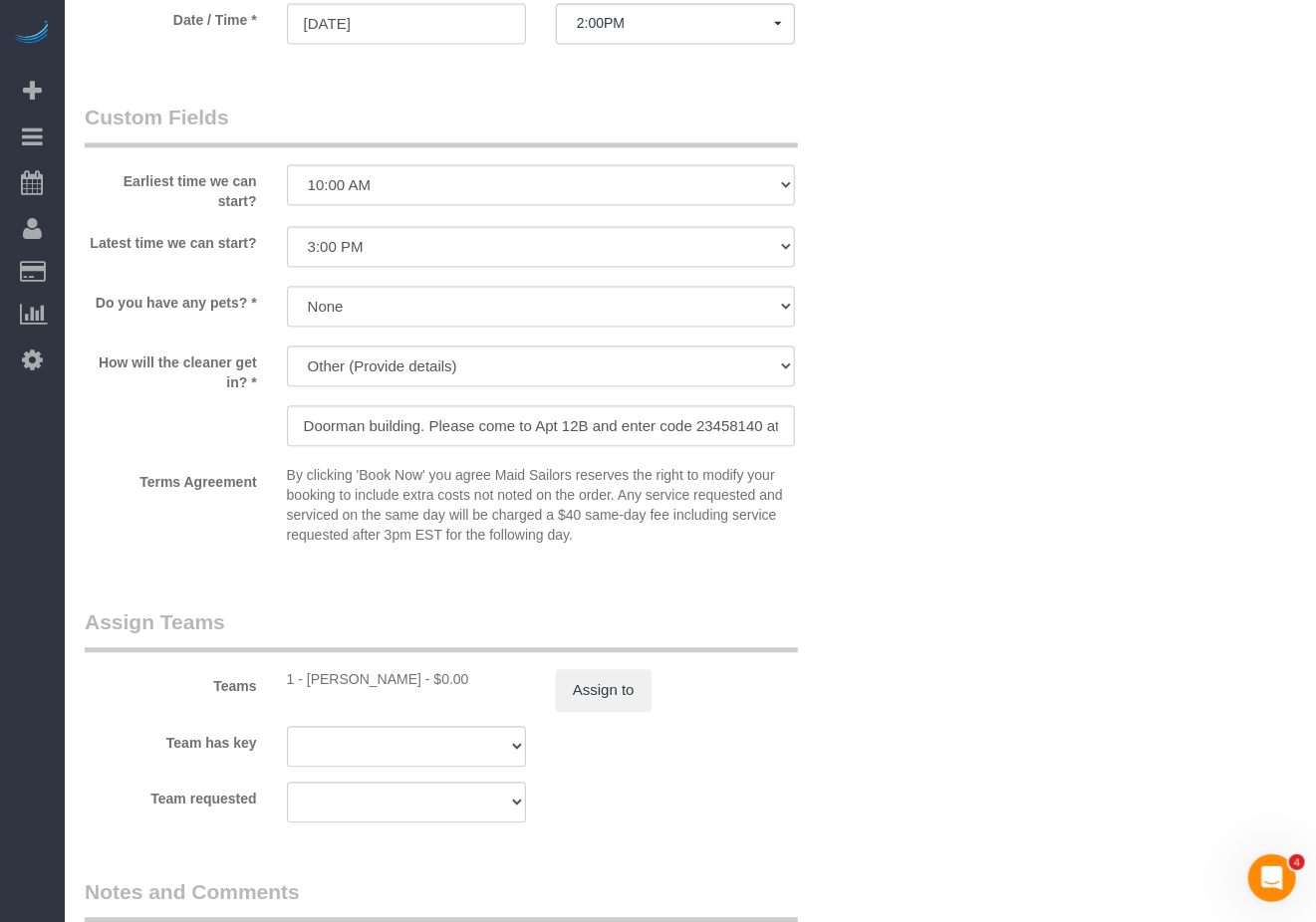 select on "1" 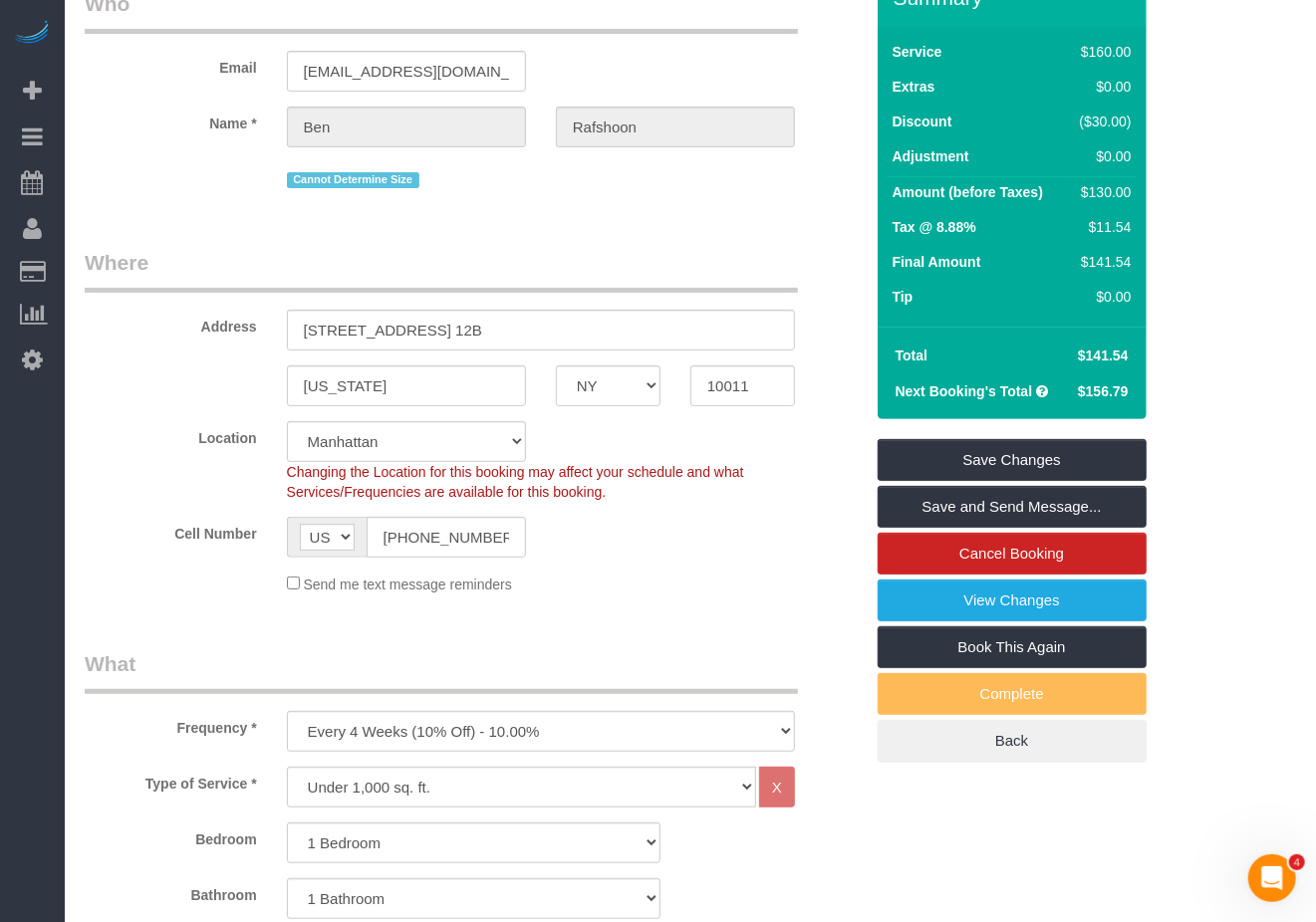 scroll, scrollTop: 0, scrollLeft: 0, axis: both 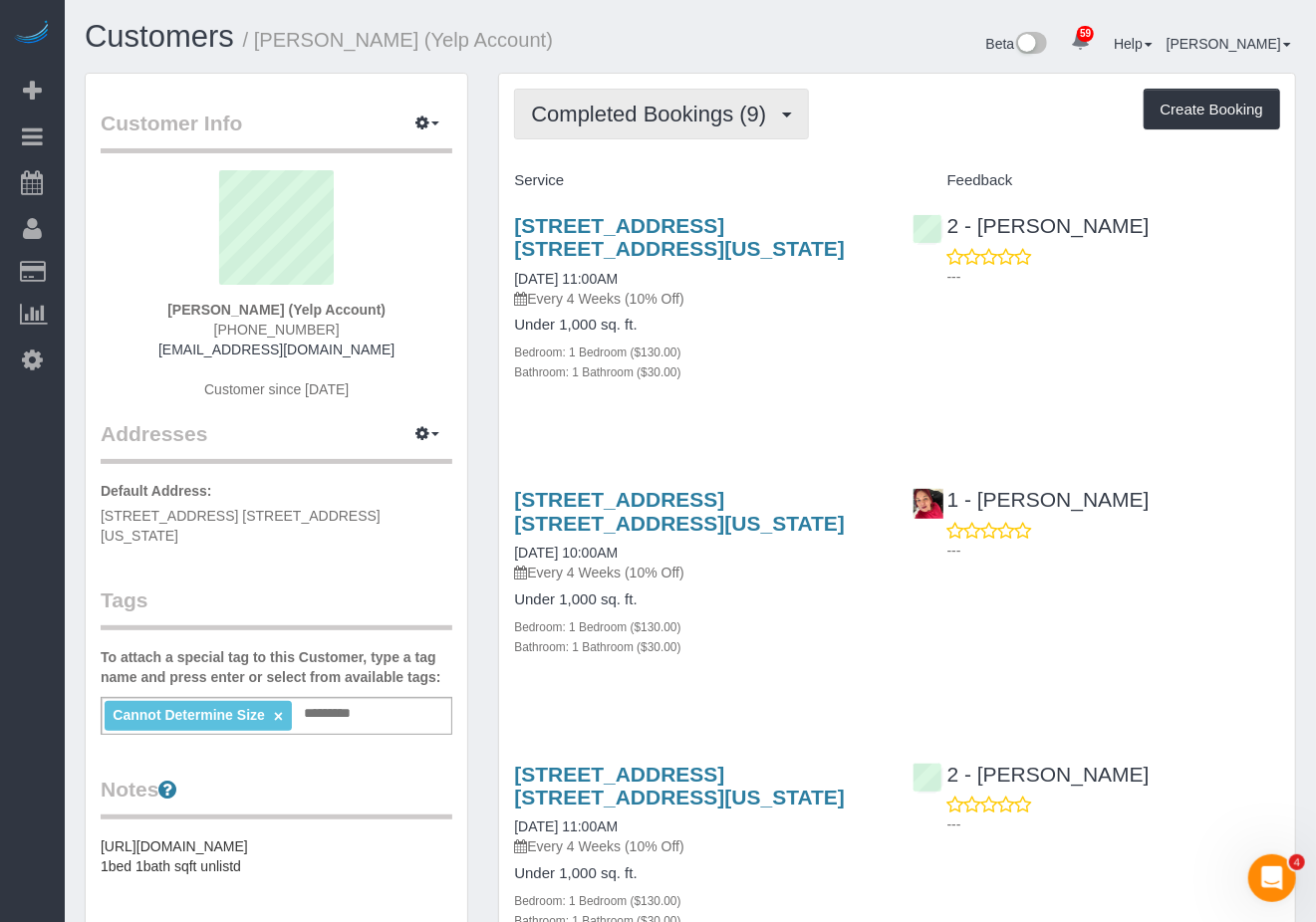 click on "Completed Bookings (9)" at bounding box center [661, 114] 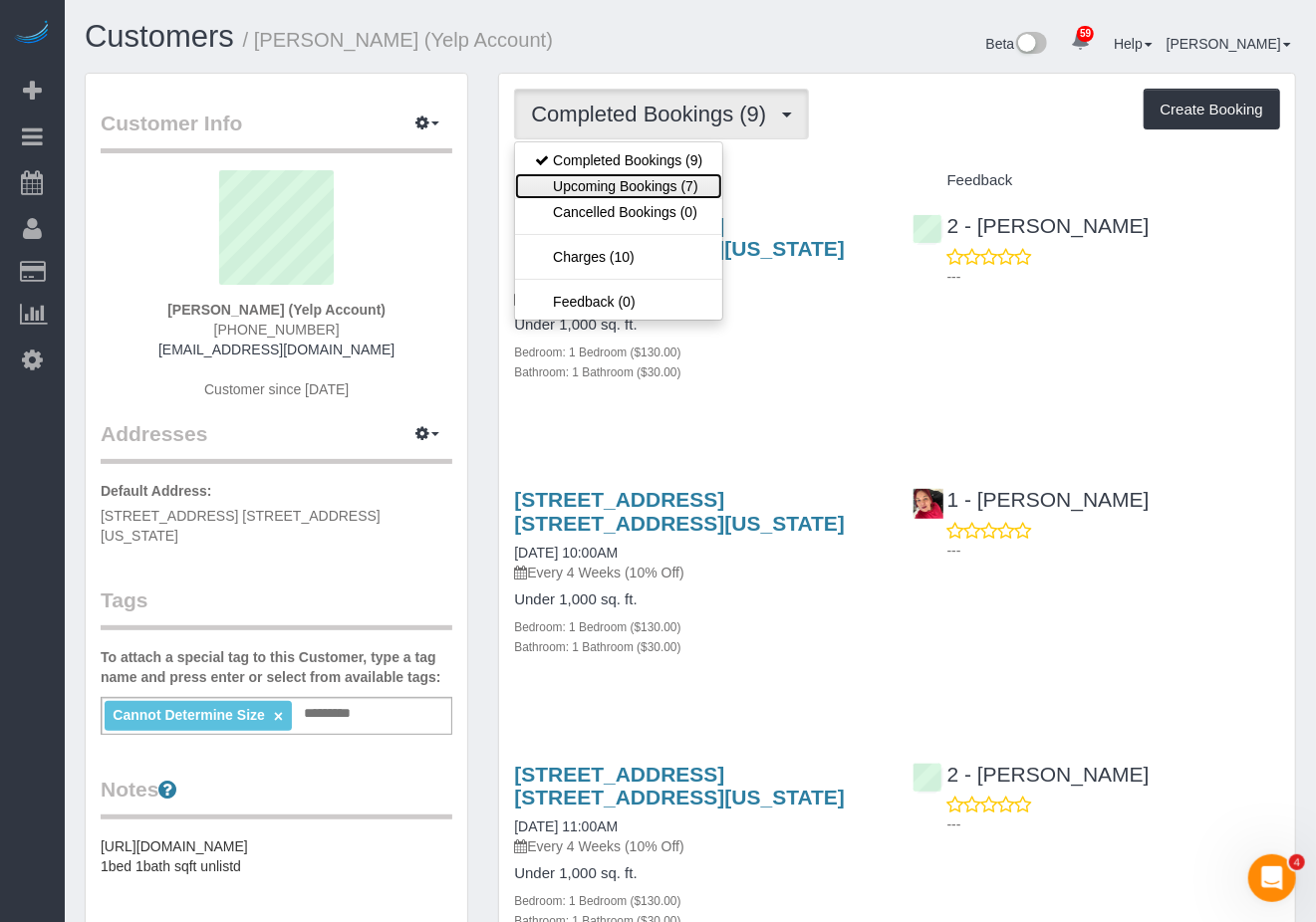 click on "Upcoming Bookings (7)" at bounding box center [619, 186] 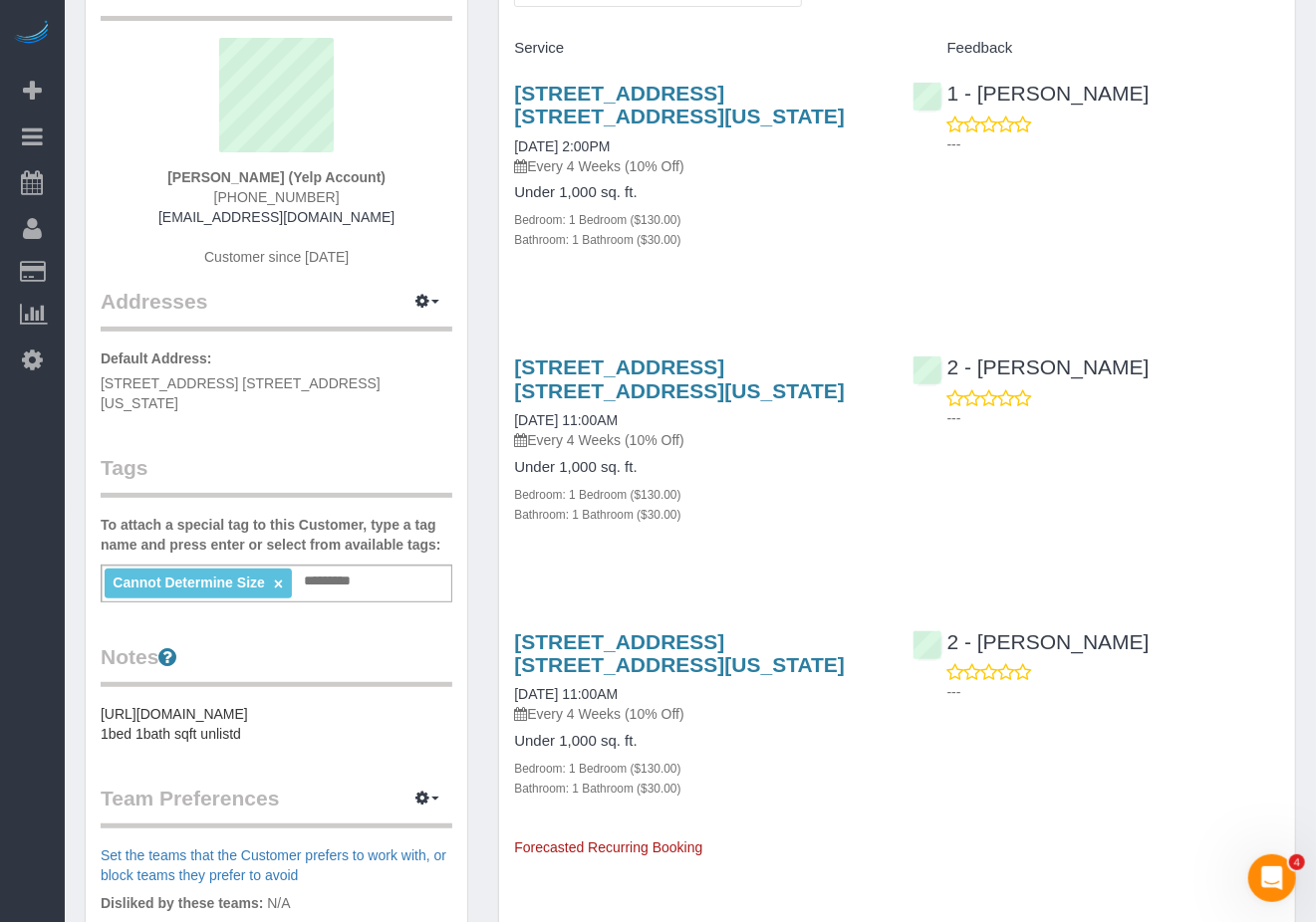 scroll, scrollTop: 0, scrollLeft: 0, axis: both 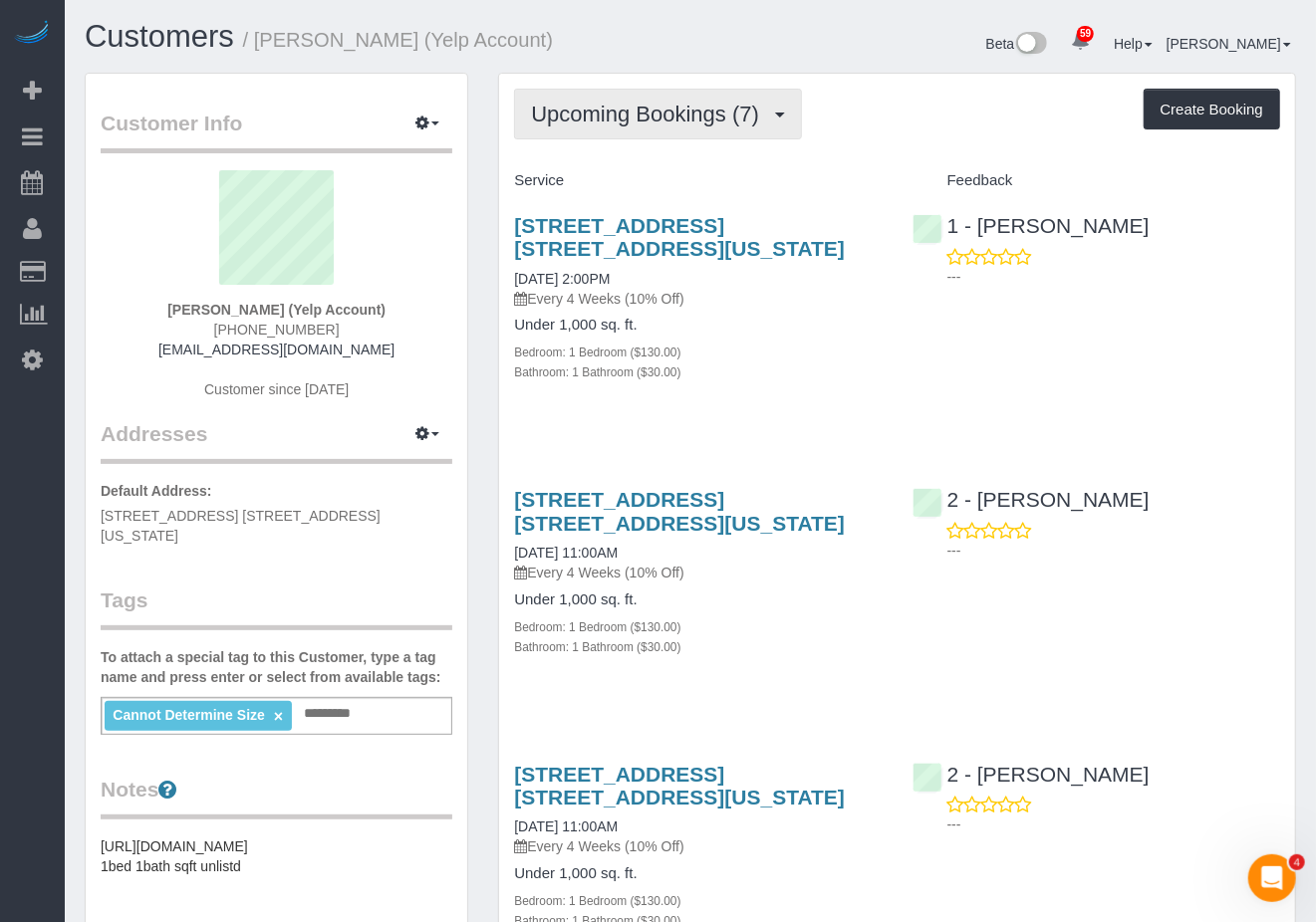 click on "Upcoming Bookings (7)" at bounding box center (650, 114) 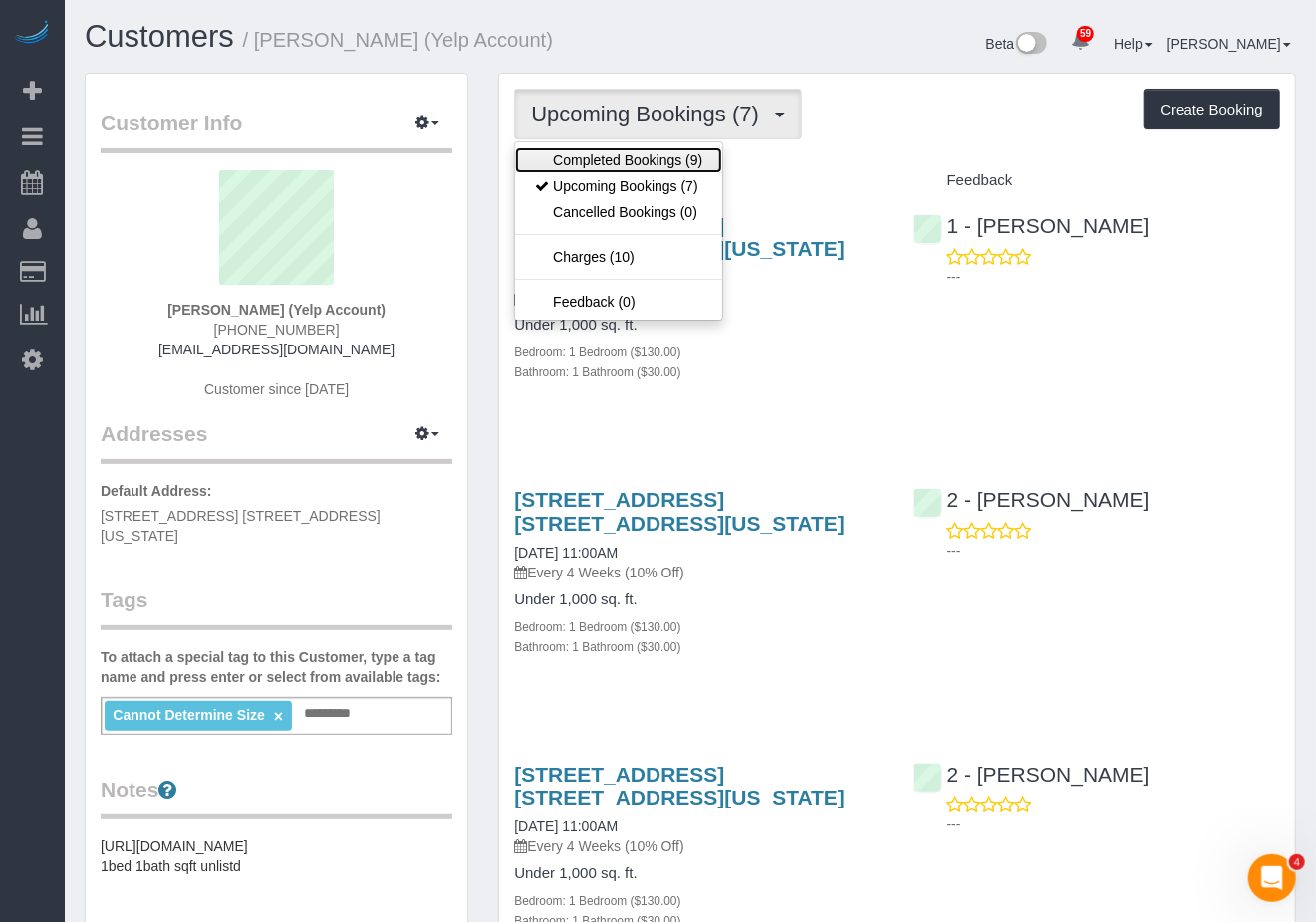 click on "Completed Bookings (9)" at bounding box center [619, 160] 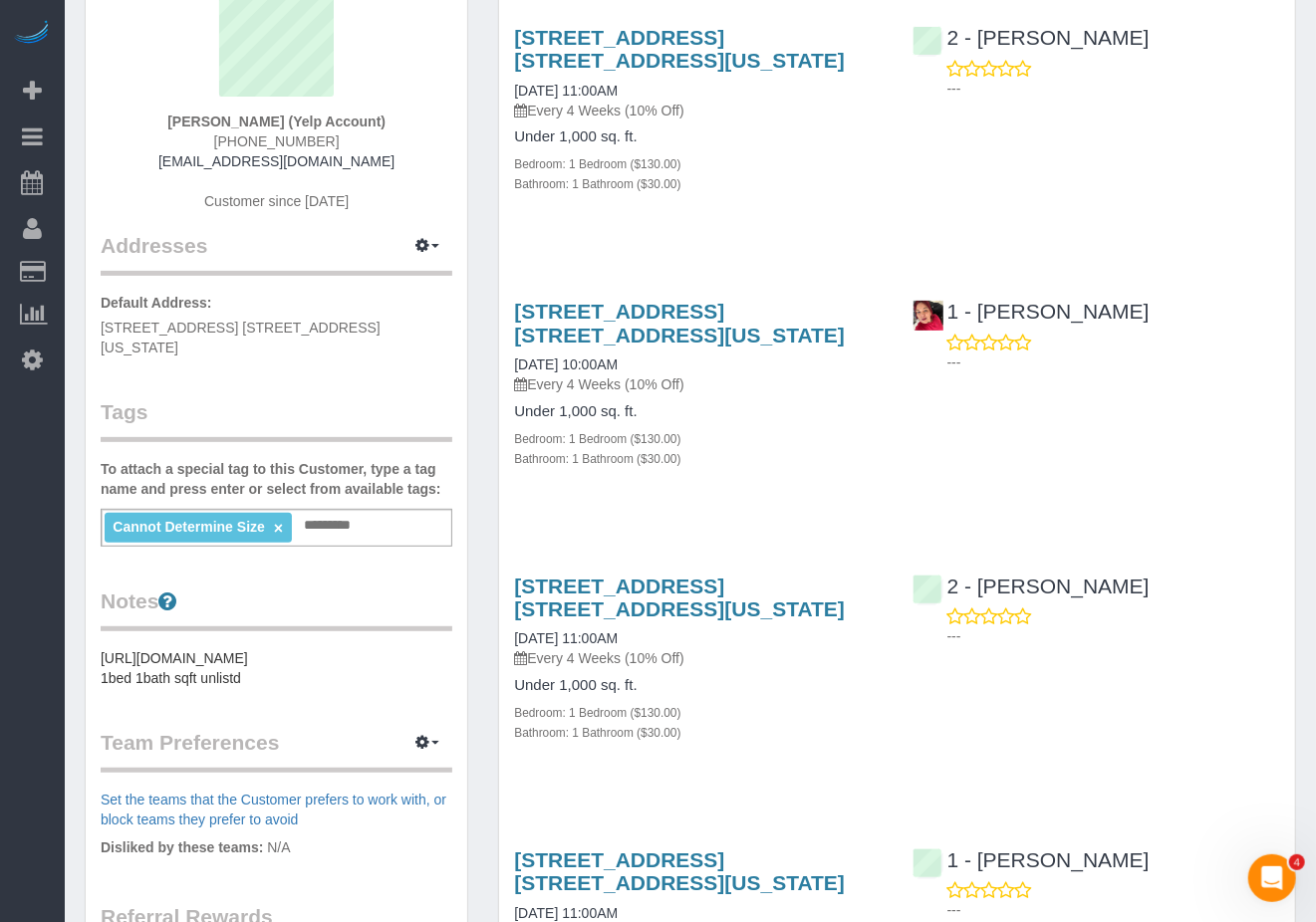 scroll, scrollTop: 0, scrollLeft: 0, axis: both 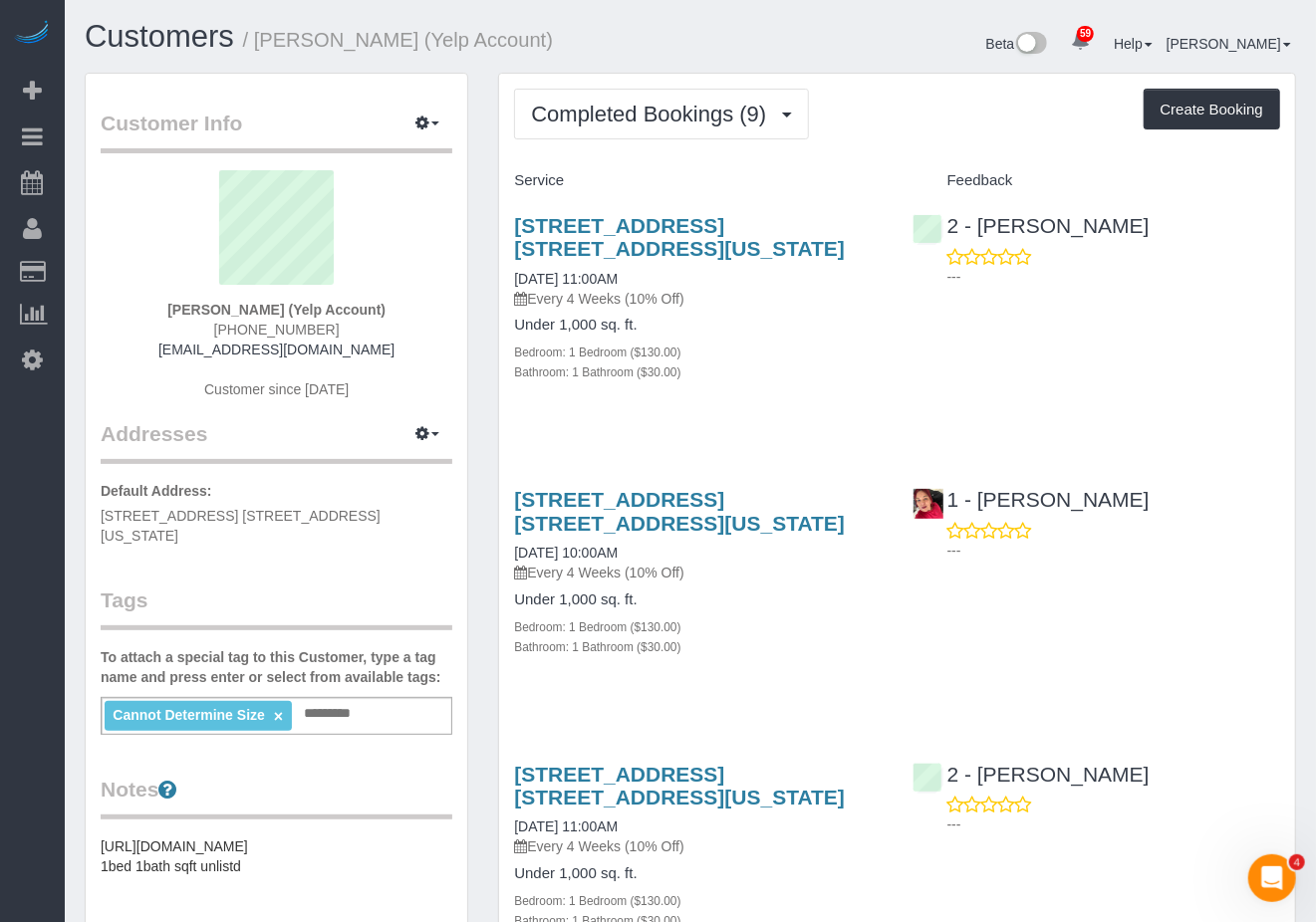 click on "250 West 19th Street, Apt. 12b, New York, NY 10011
04/11/2025 11:00AM
Every 4 Weeks (10% Off)
Under 1,000 sq. ft.
Bedroom: 1 Bedroom ($130.00)
Bathroom: 1 Bathroom ($30.00)
2 - Marilu Quintero
---" at bounding box center (897, 857) 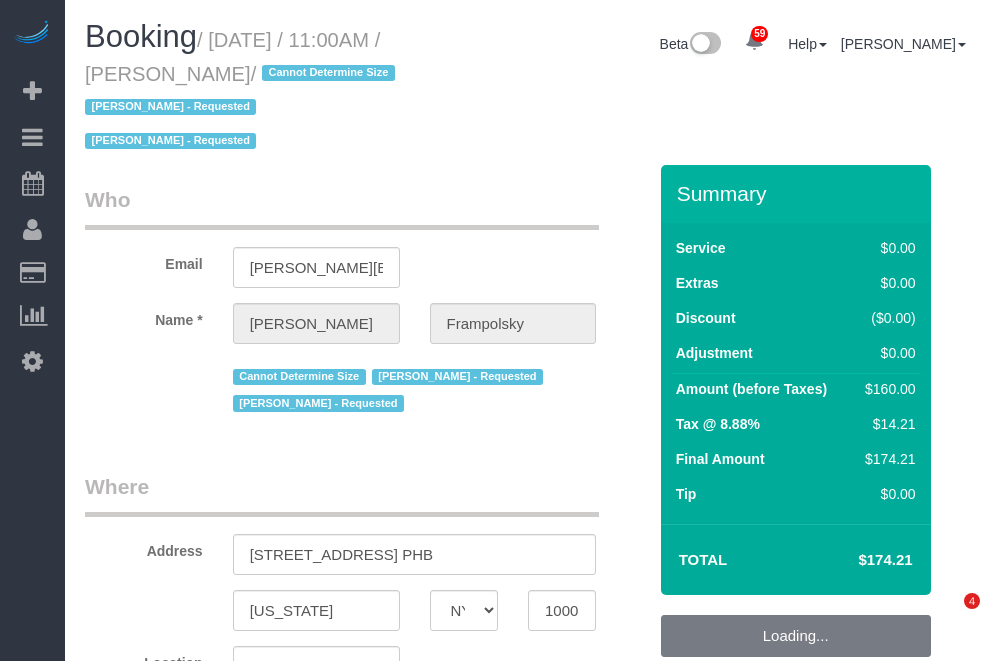 select on "NY" 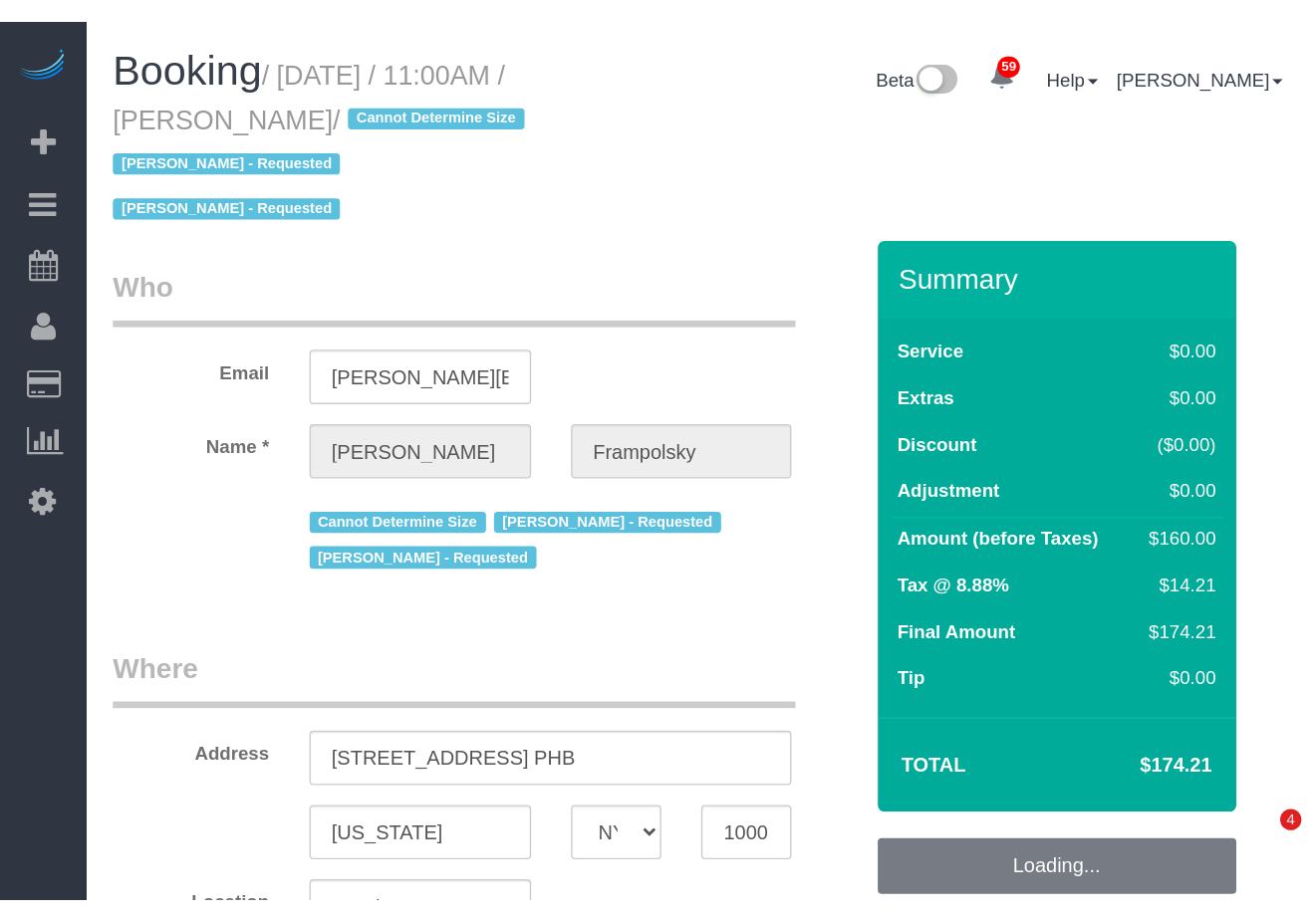 scroll, scrollTop: 0, scrollLeft: 0, axis: both 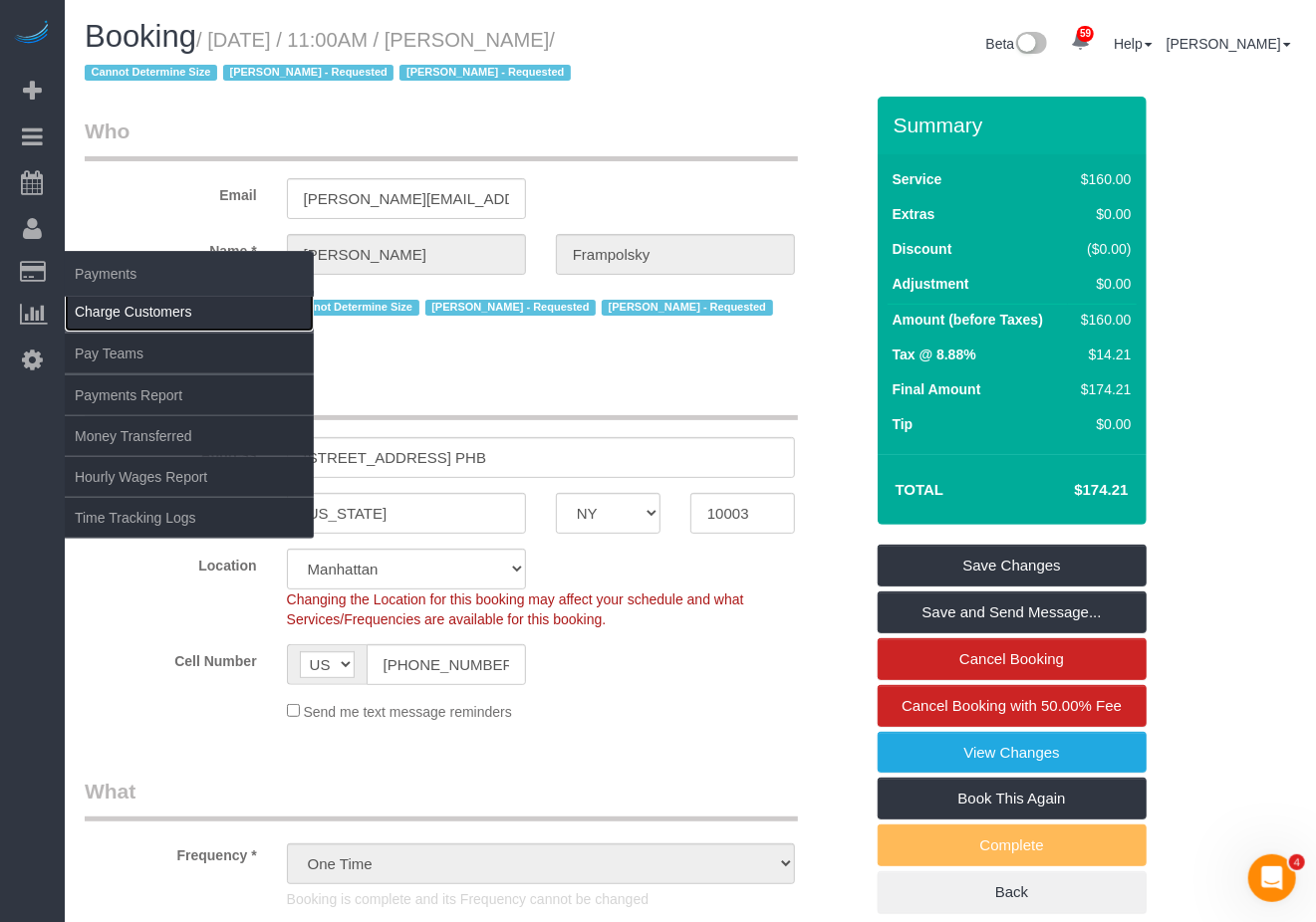 click on "Charge Customers" at bounding box center (189, 312) 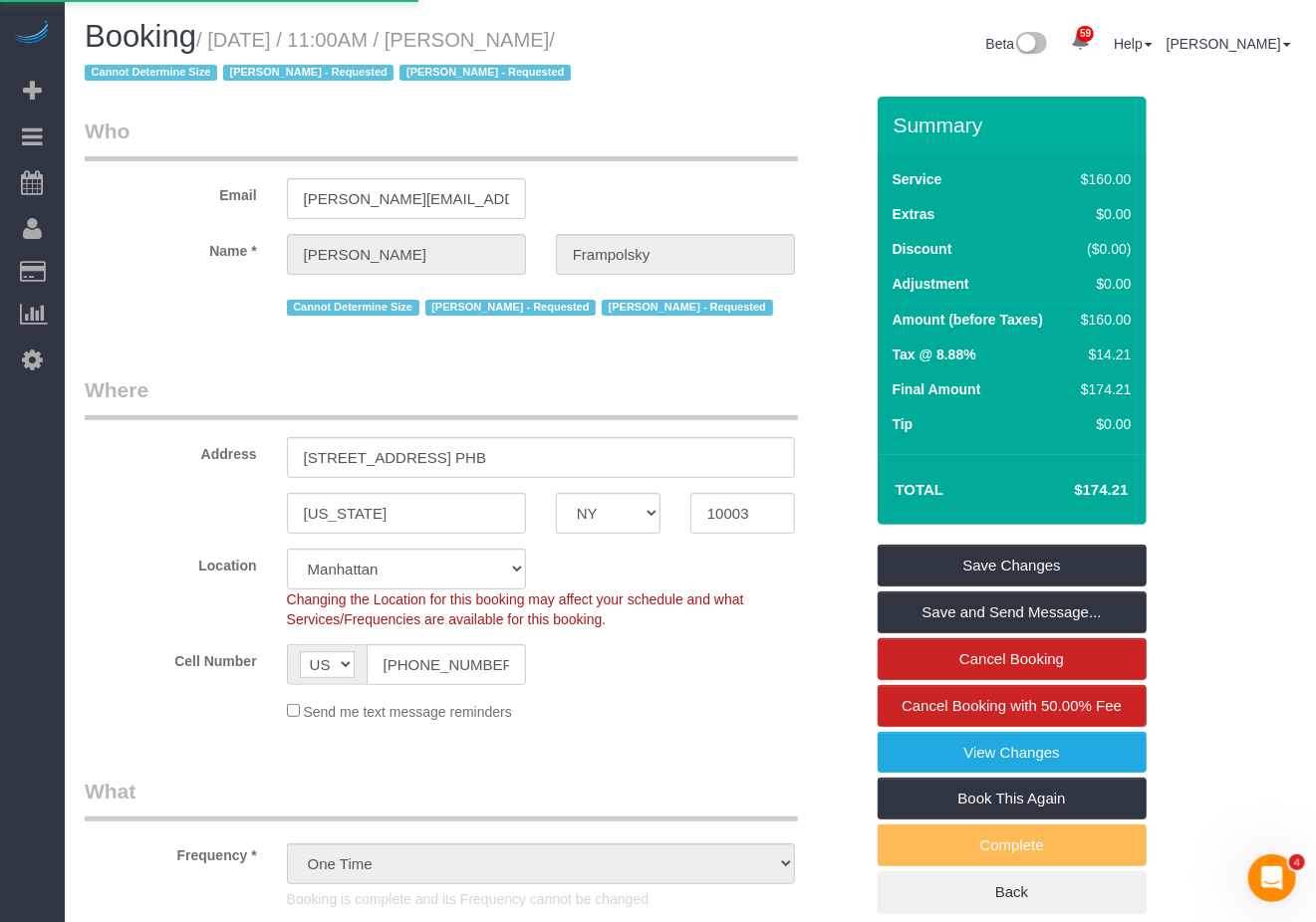 select 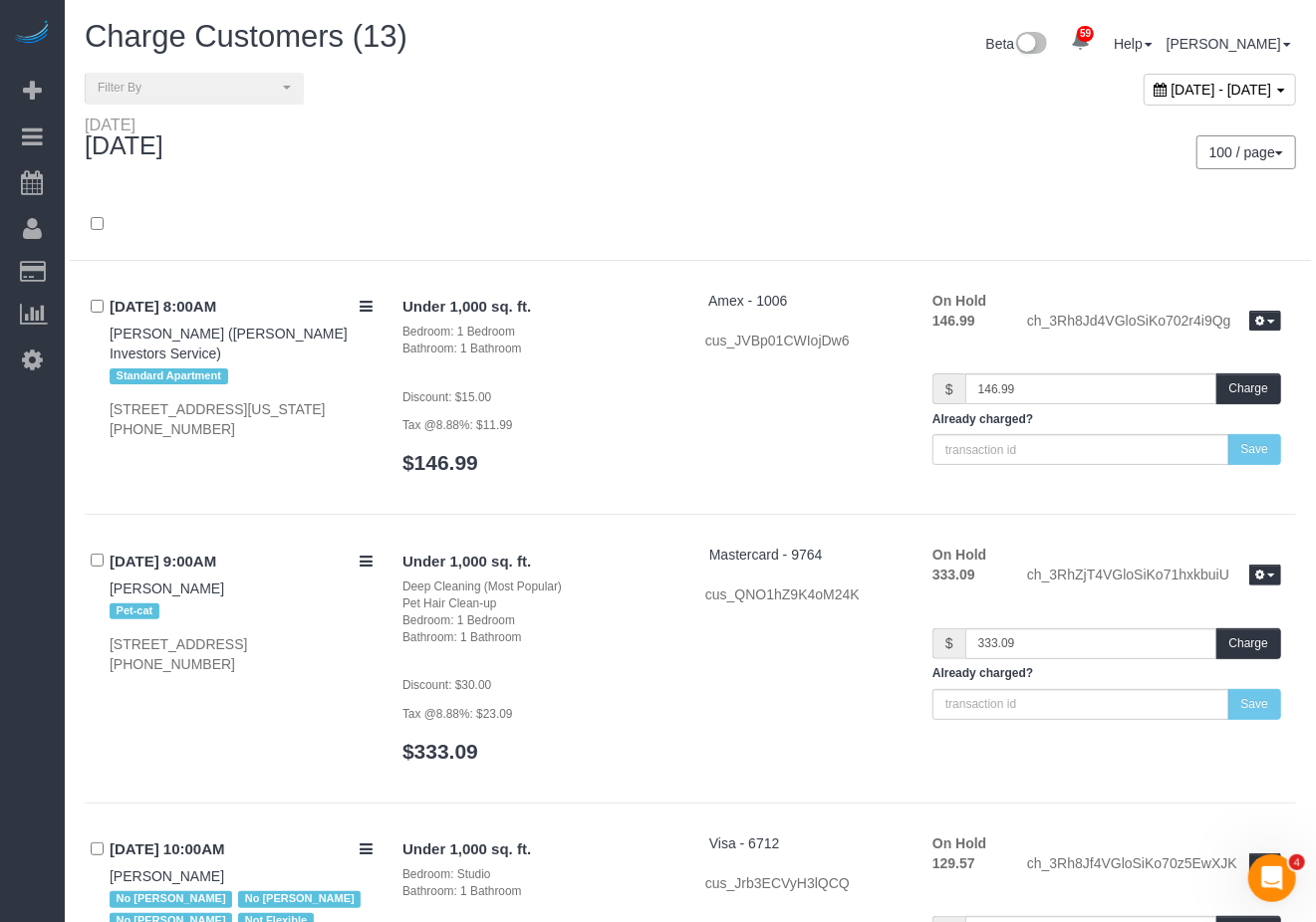 click on "[DATE] - [DATE]" at bounding box center [1221, 90] 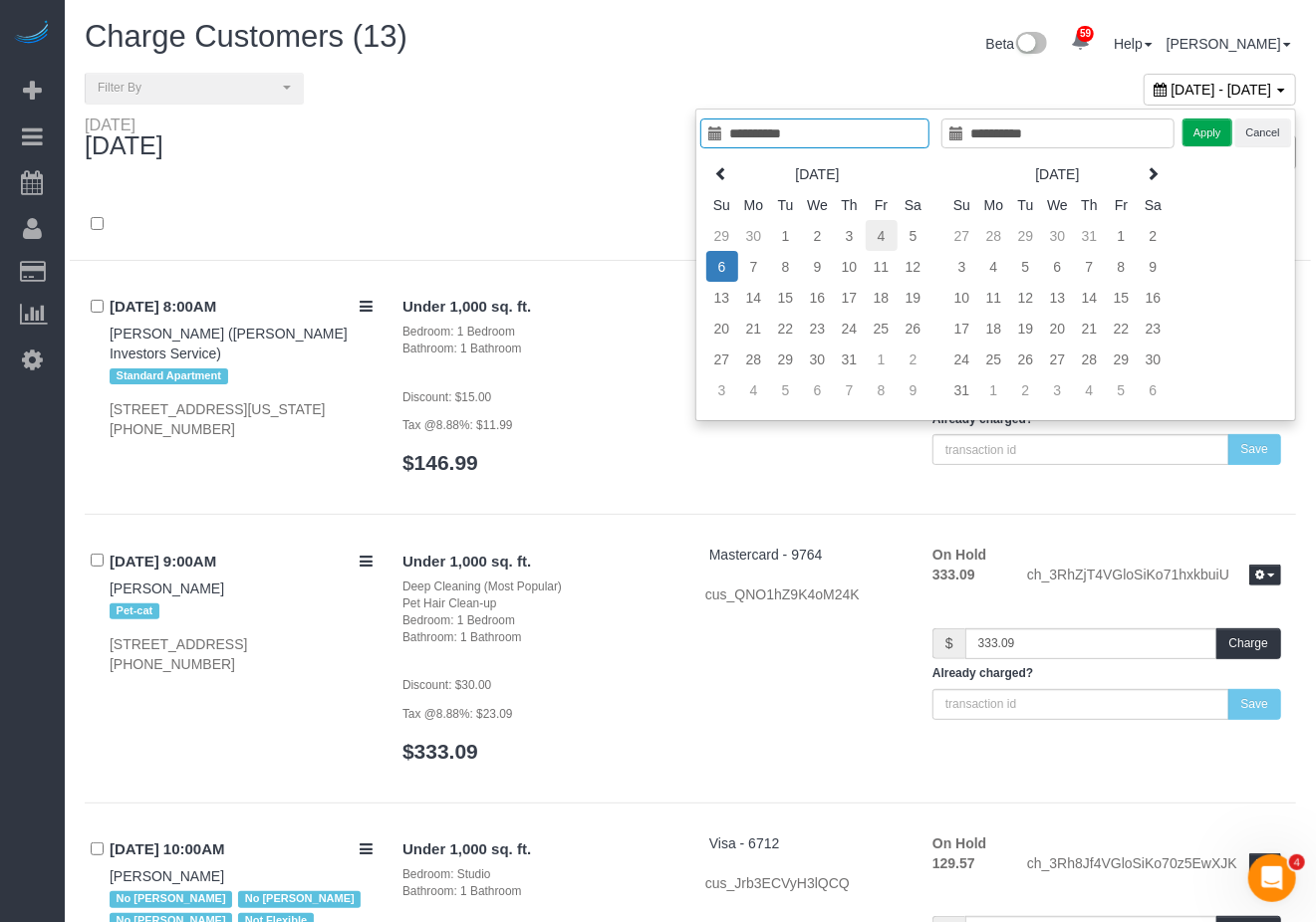 type on "**********" 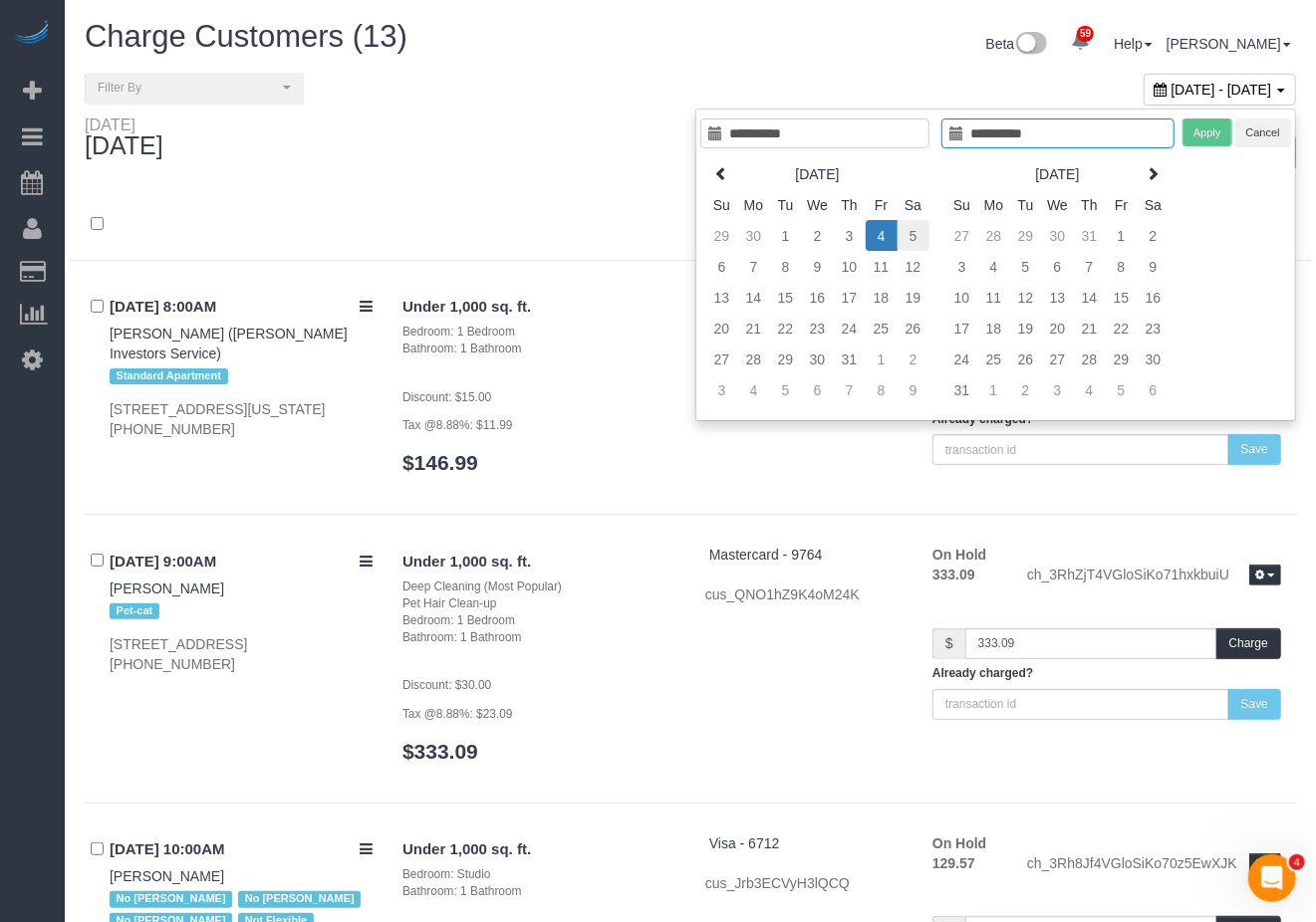 click on "5" at bounding box center [914, 235] 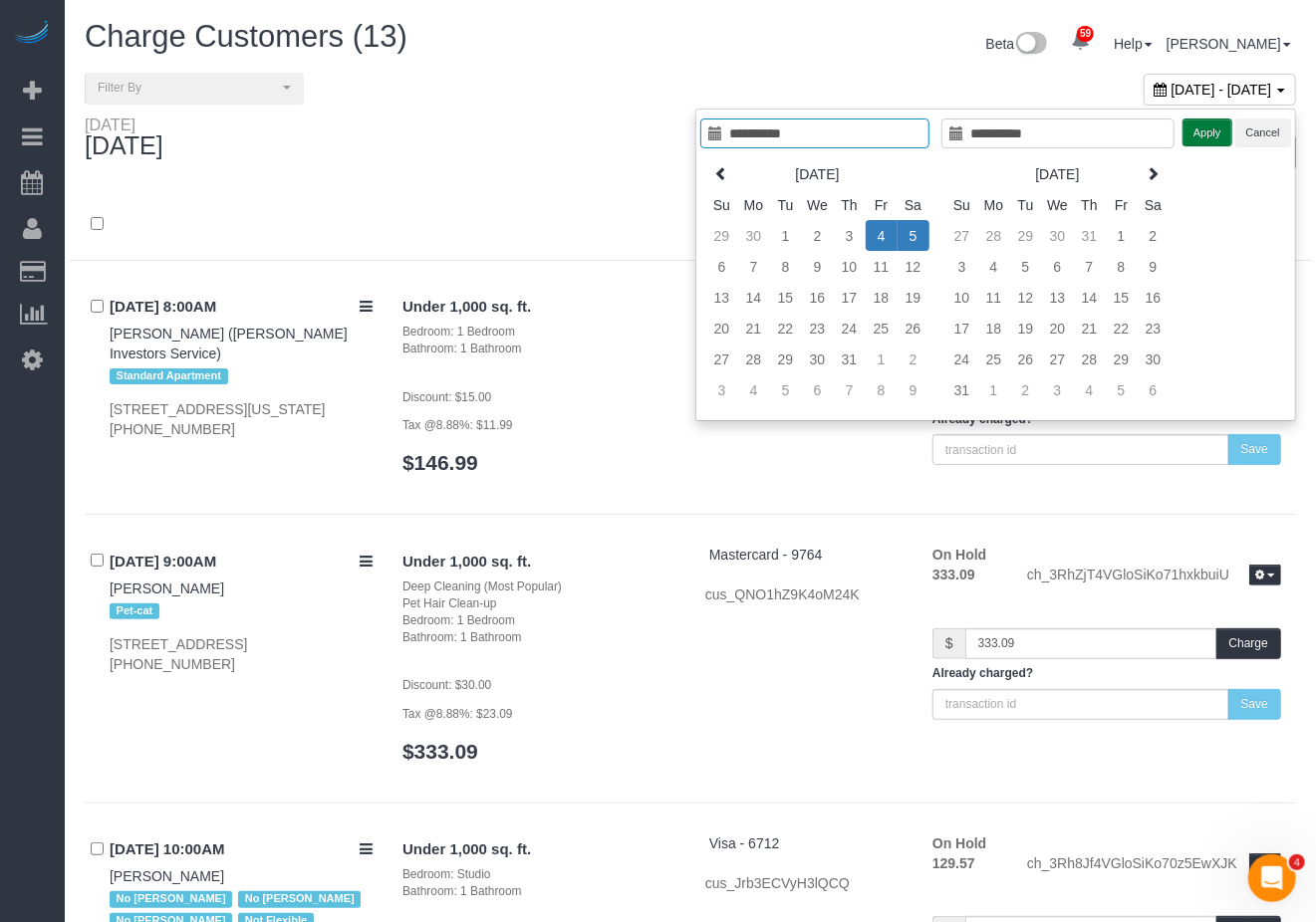 click on "Apply" at bounding box center [1207, 132] 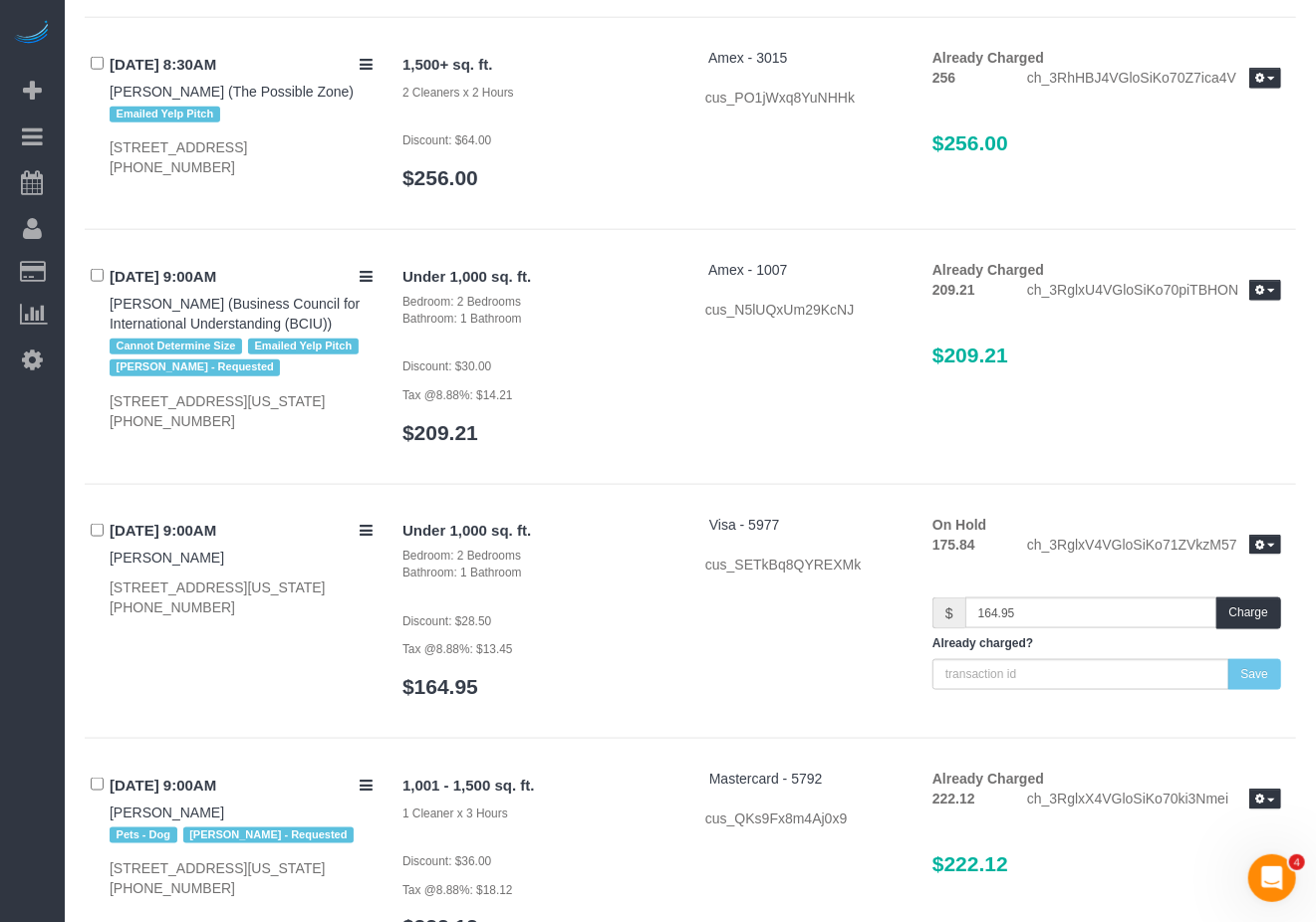 scroll, scrollTop: 5044, scrollLeft: 0, axis: vertical 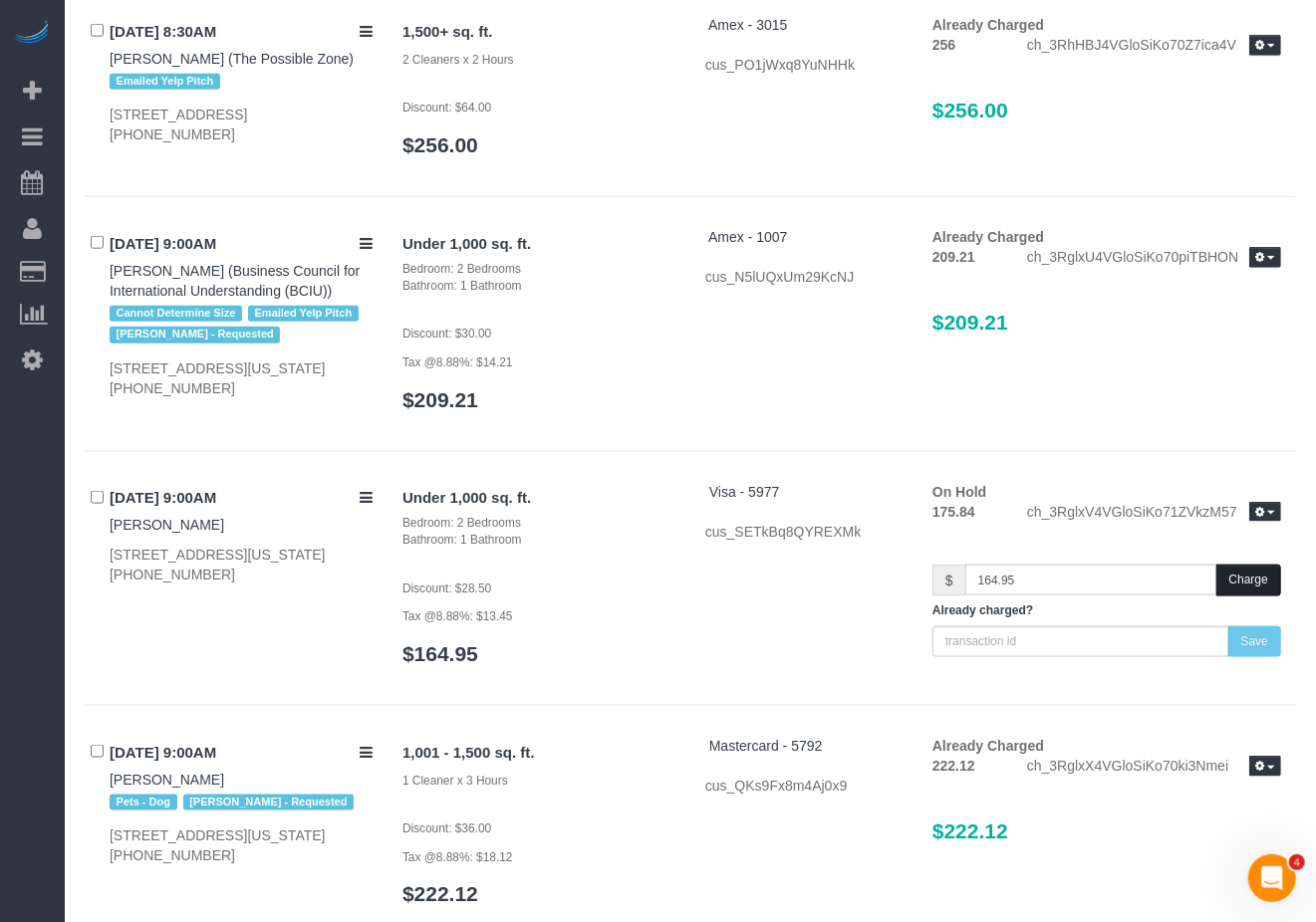 click on "Charge" at bounding box center (1248, 579) 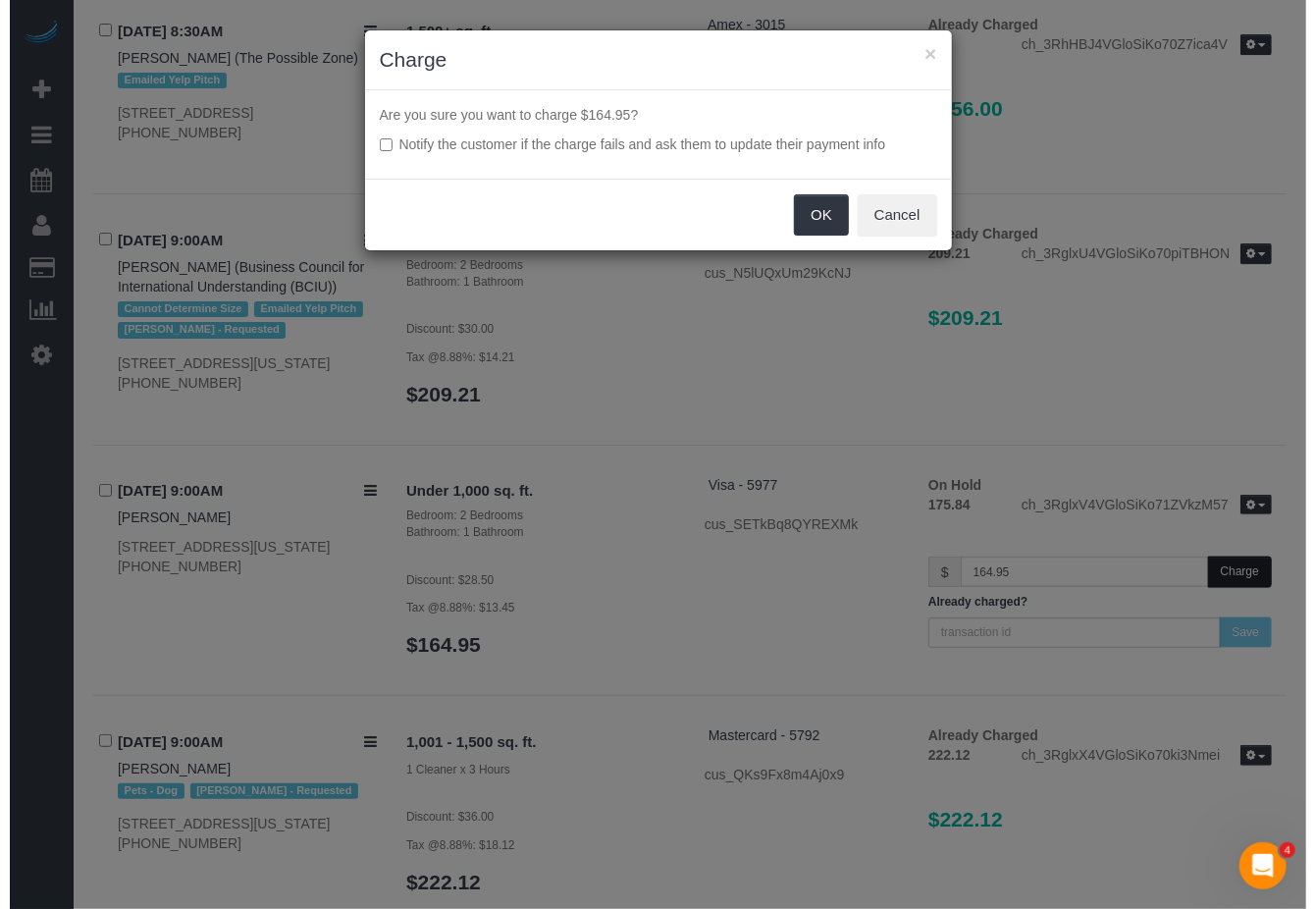scroll, scrollTop: 4932, scrollLeft: 0, axis: vertical 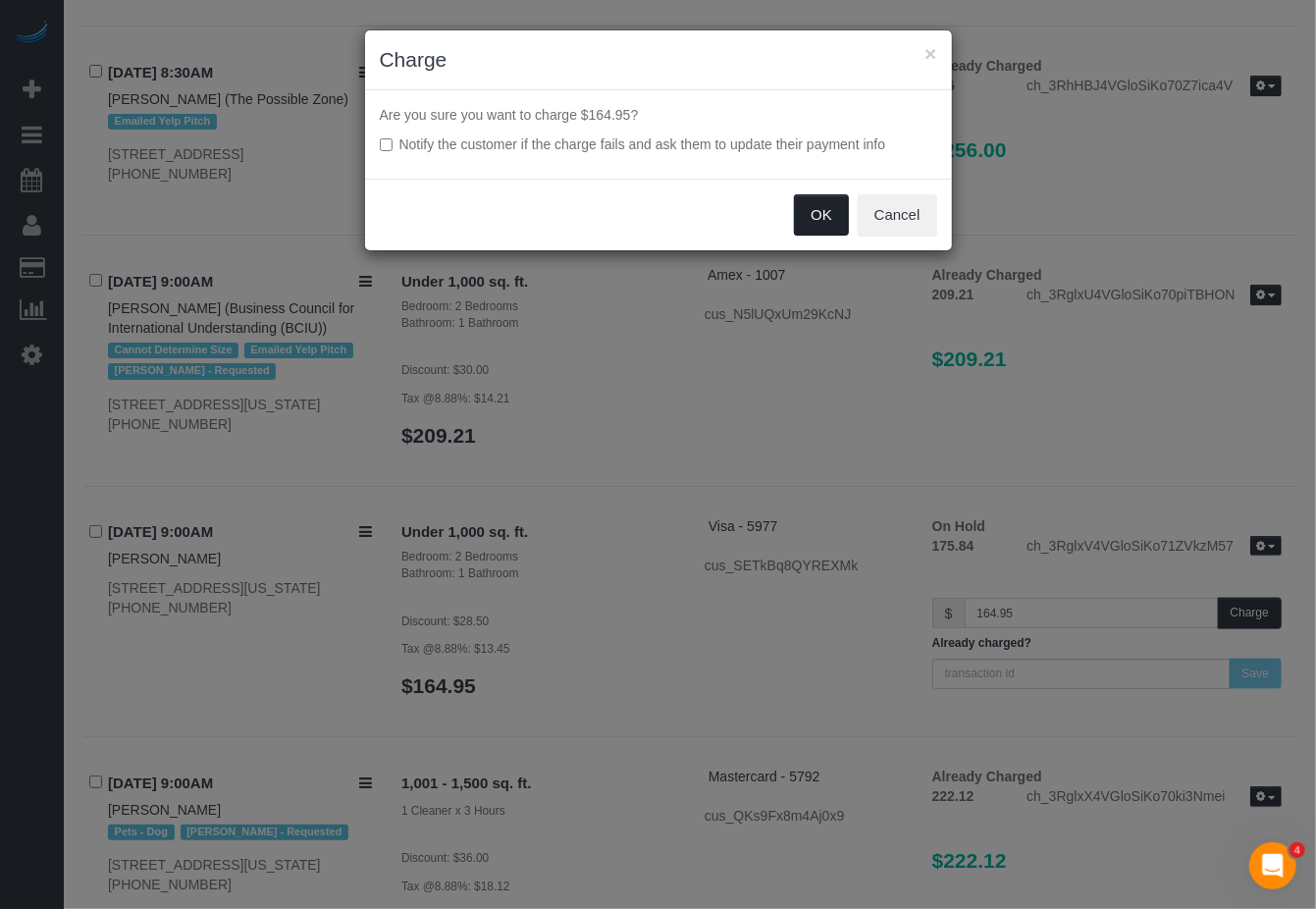 click on "OK" at bounding box center (821, 215) 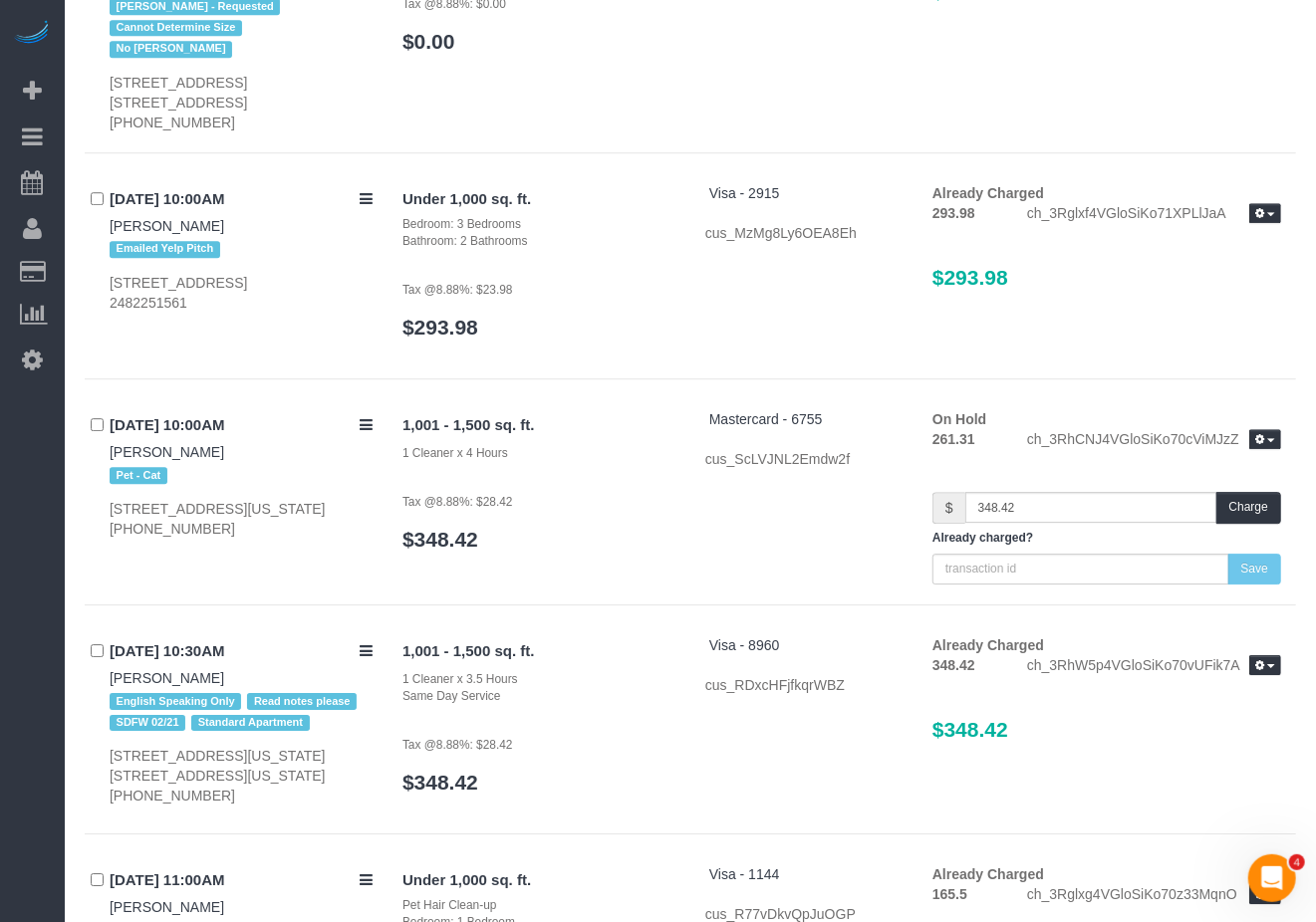 scroll, scrollTop: 7095, scrollLeft: 0, axis: vertical 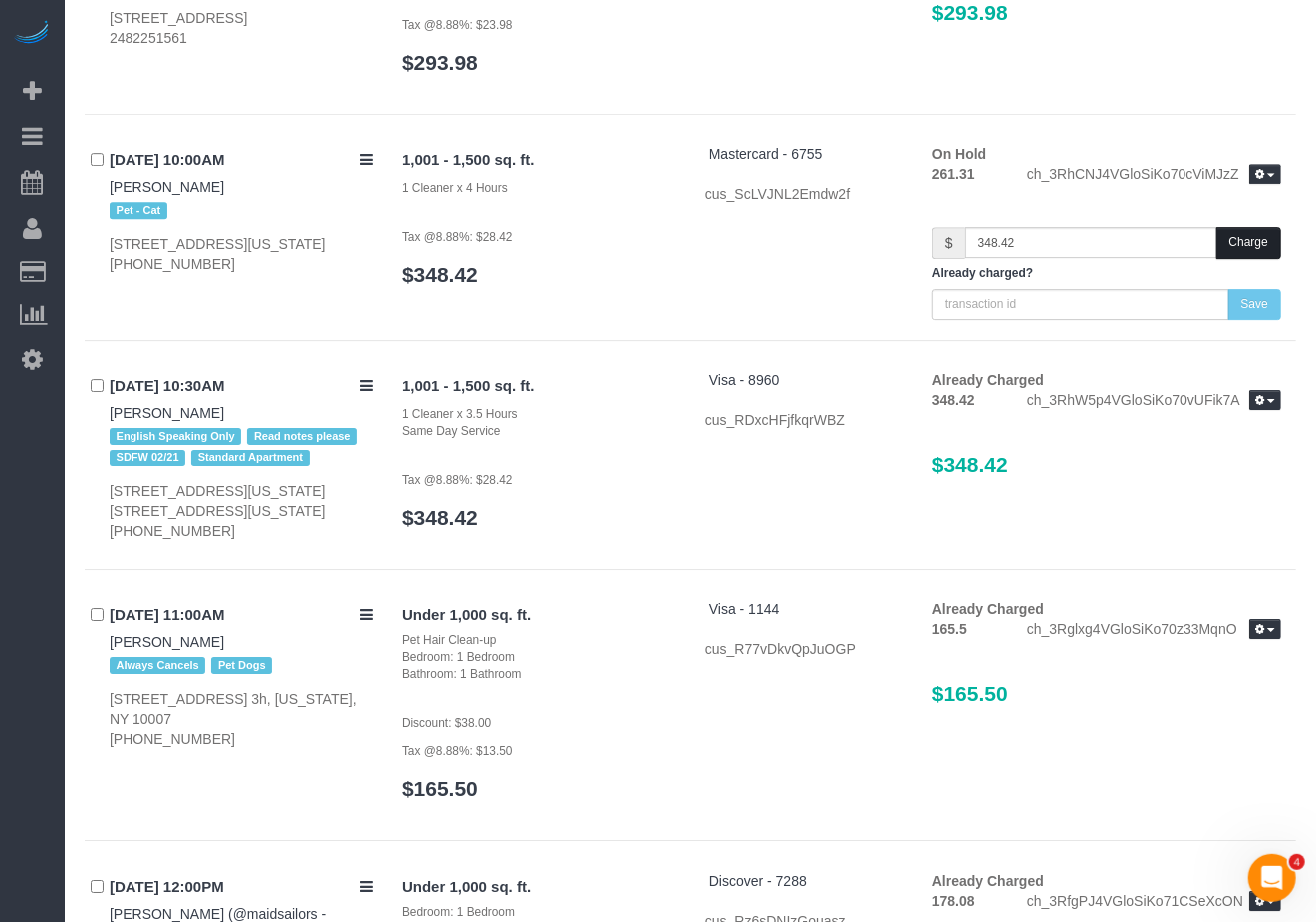 click on "Charge" at bounding box center (1248, 242) 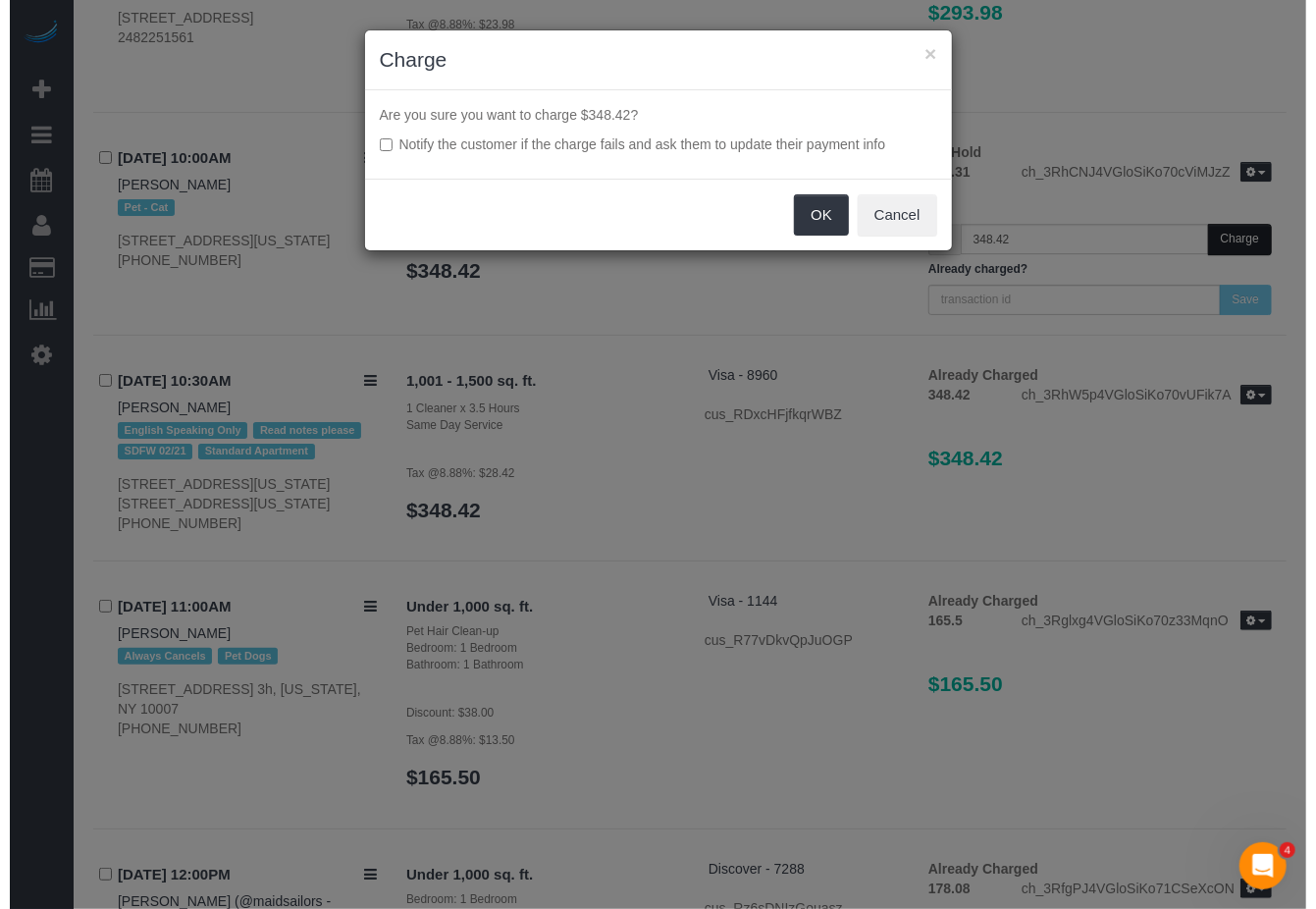 scroll, scrollTop: 6952, scrollLeft: 0, axis: vertical 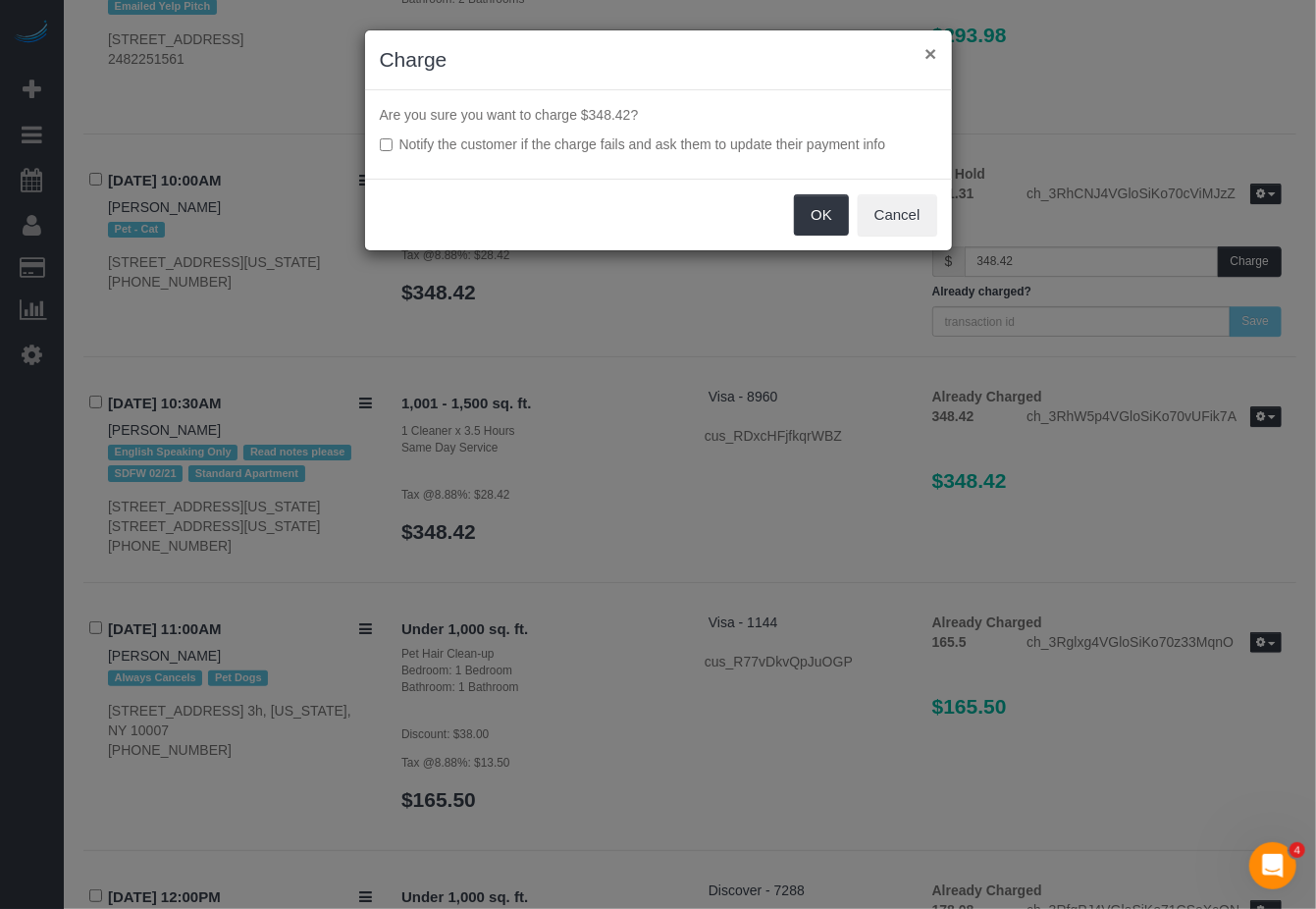 click on "×" at bounding box center (930, 53) 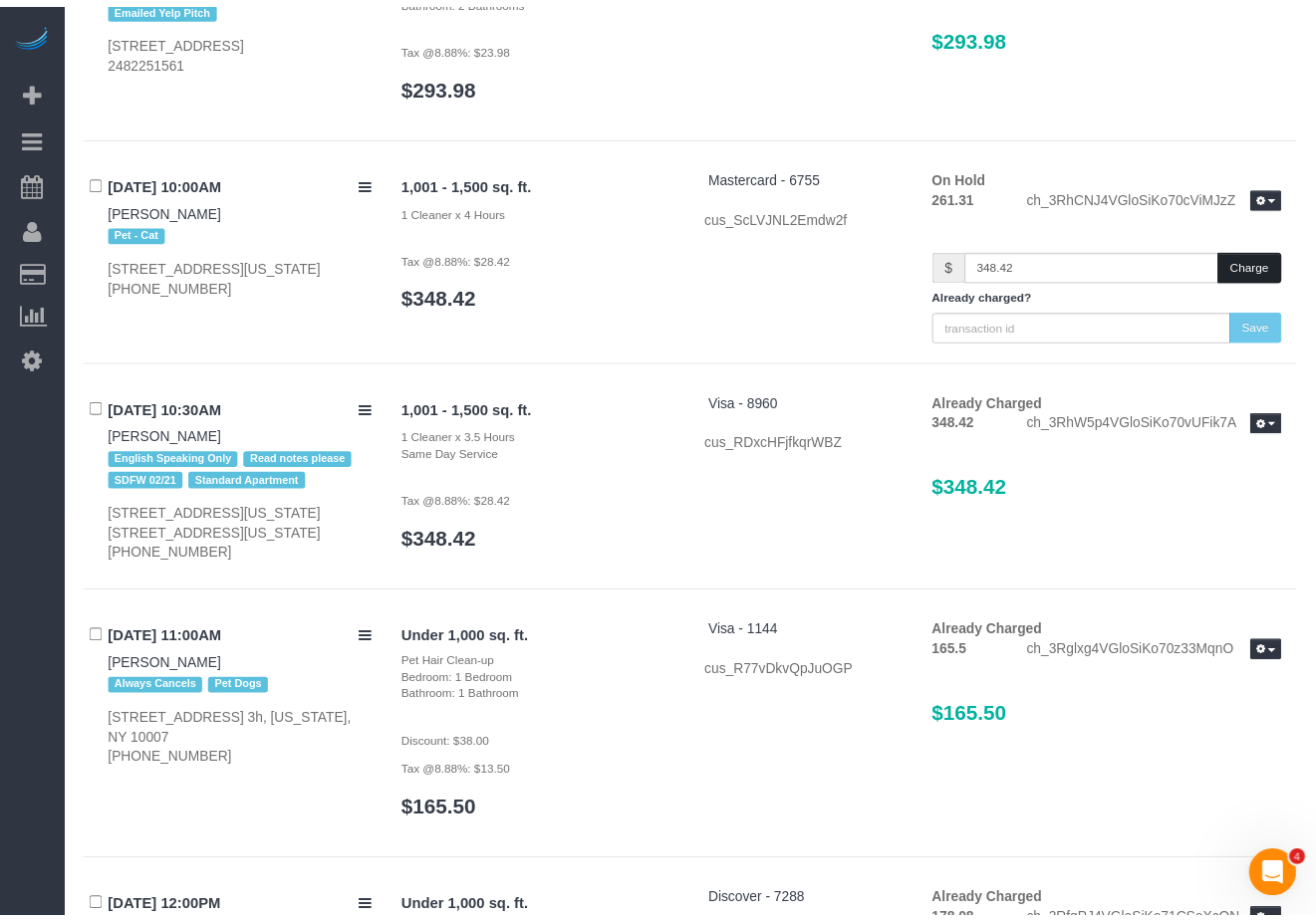 scroll, scrollTop: 7095, scrollLeft: 0, axis: vertical 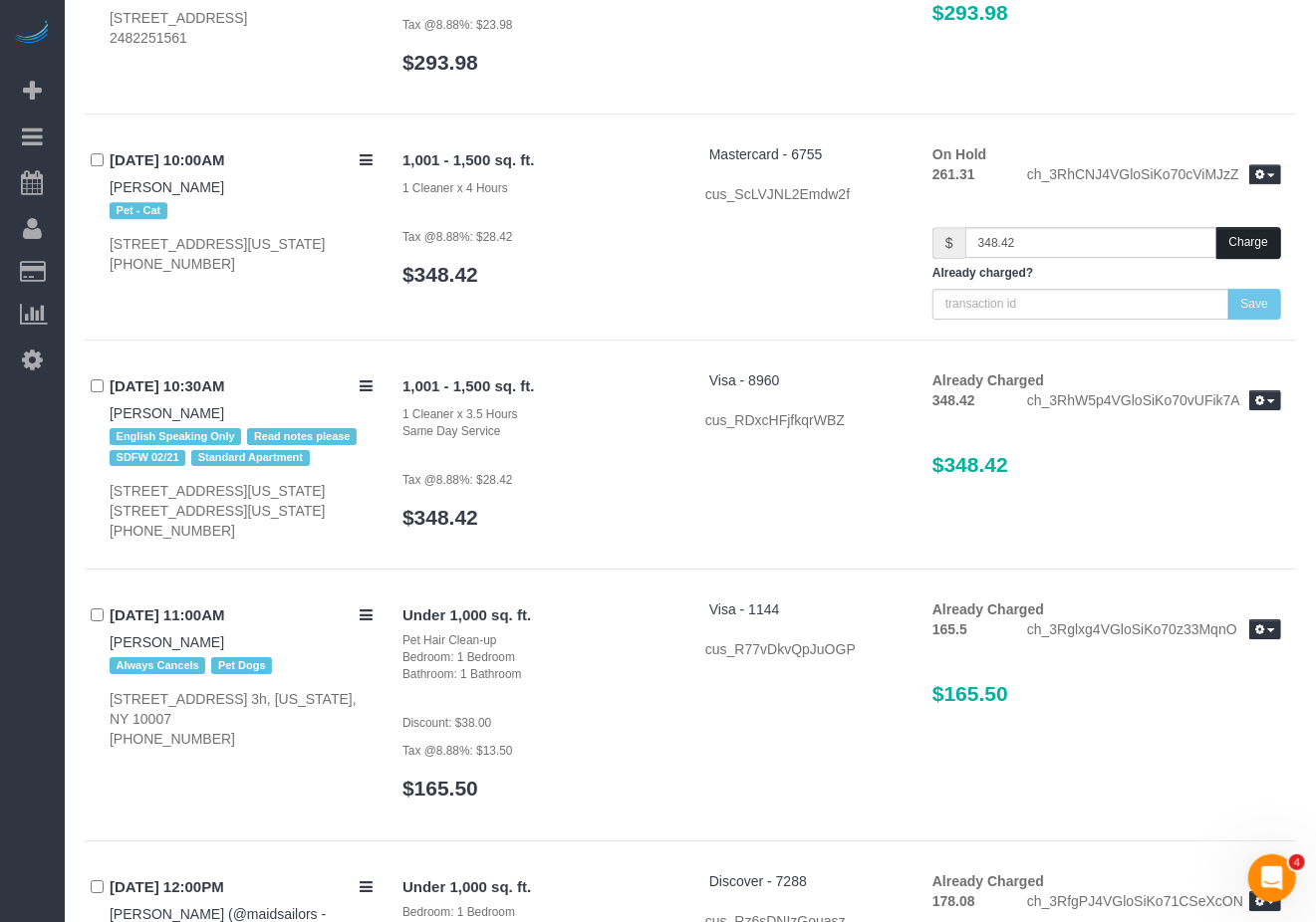 click on "Charge" at bounding box center [1248, 242] 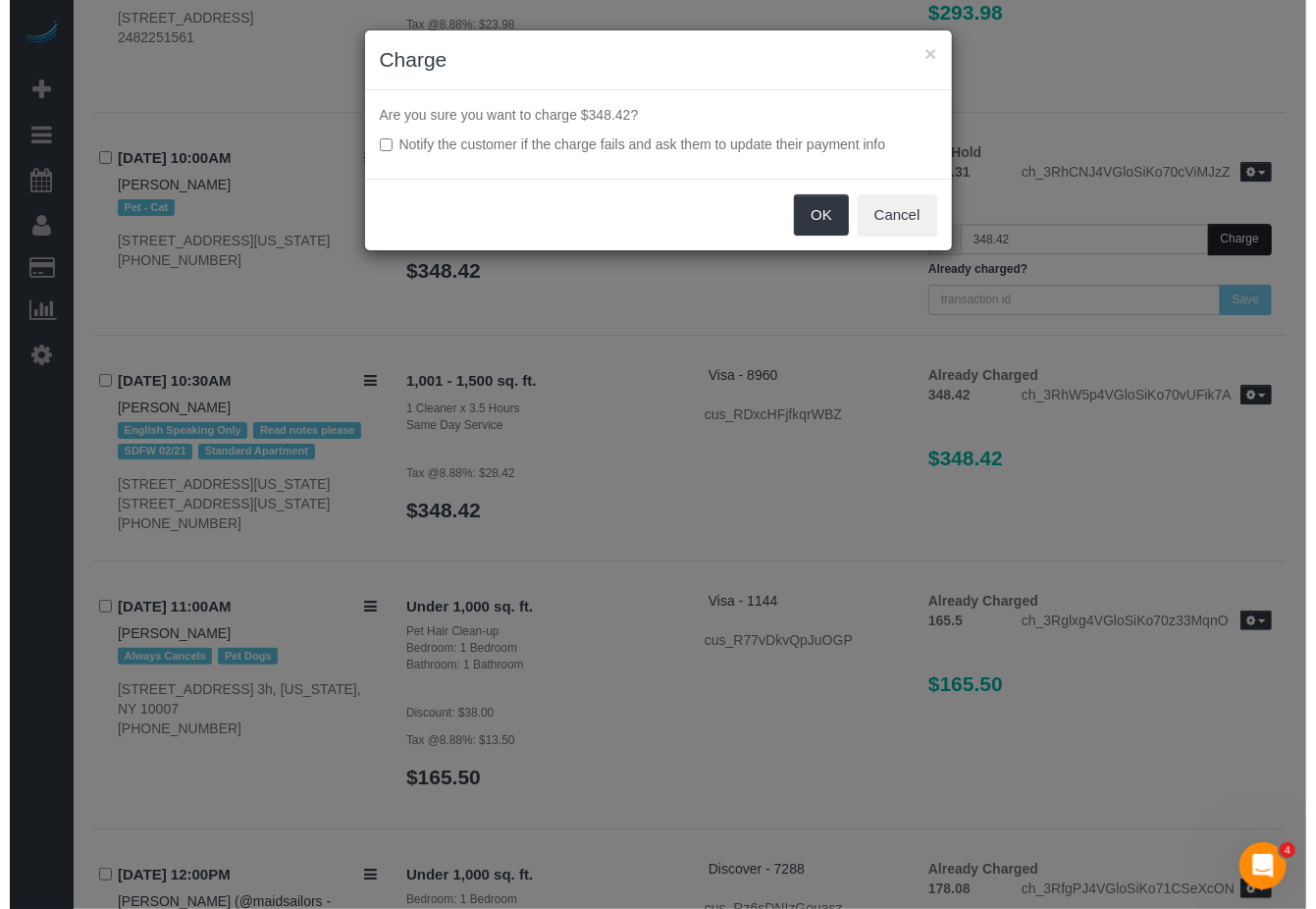 scroll, scrollTop: 6952, scrollLeft: 0, axis: vertical 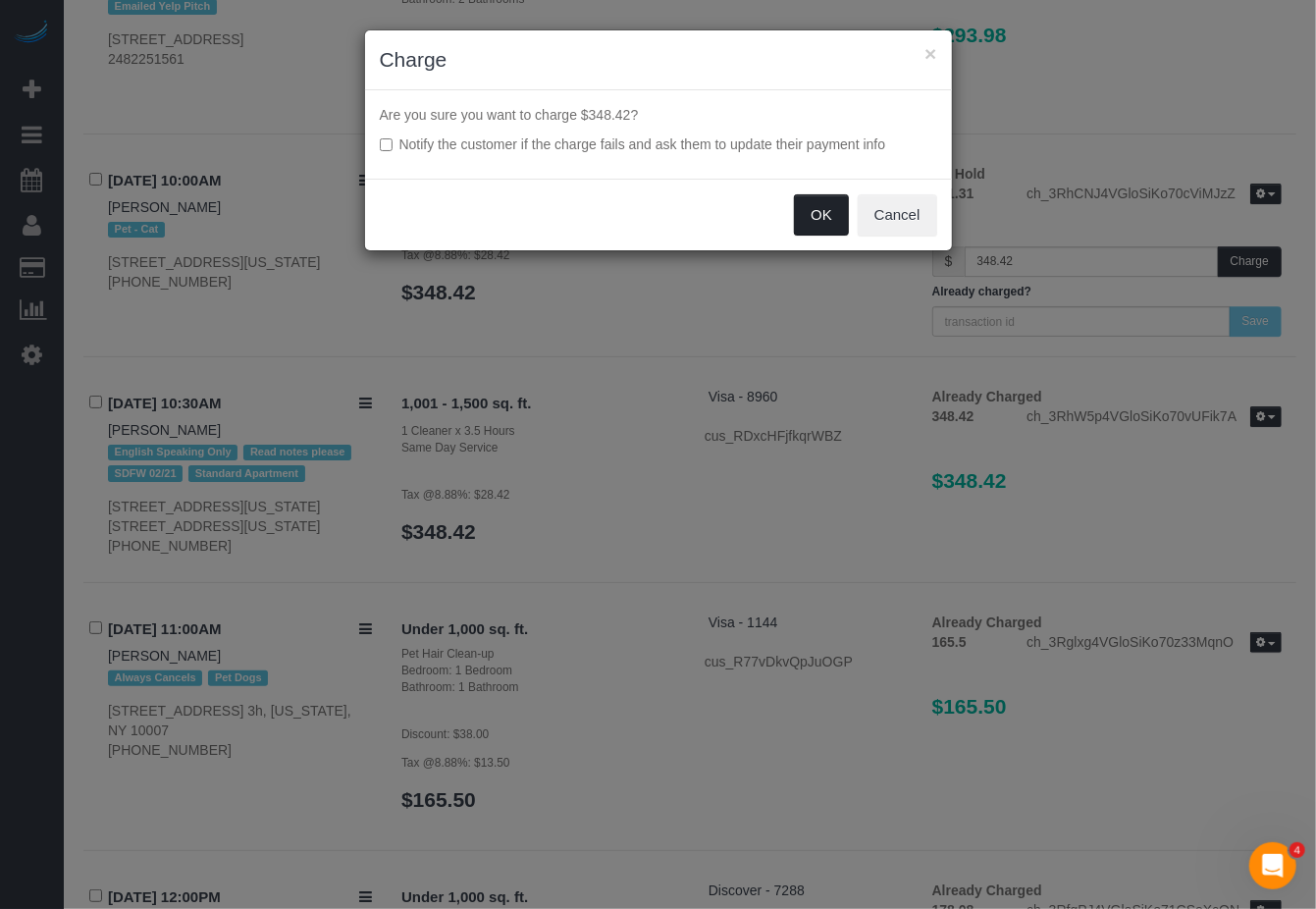 click on "OK" at bounding box center [821, 215] 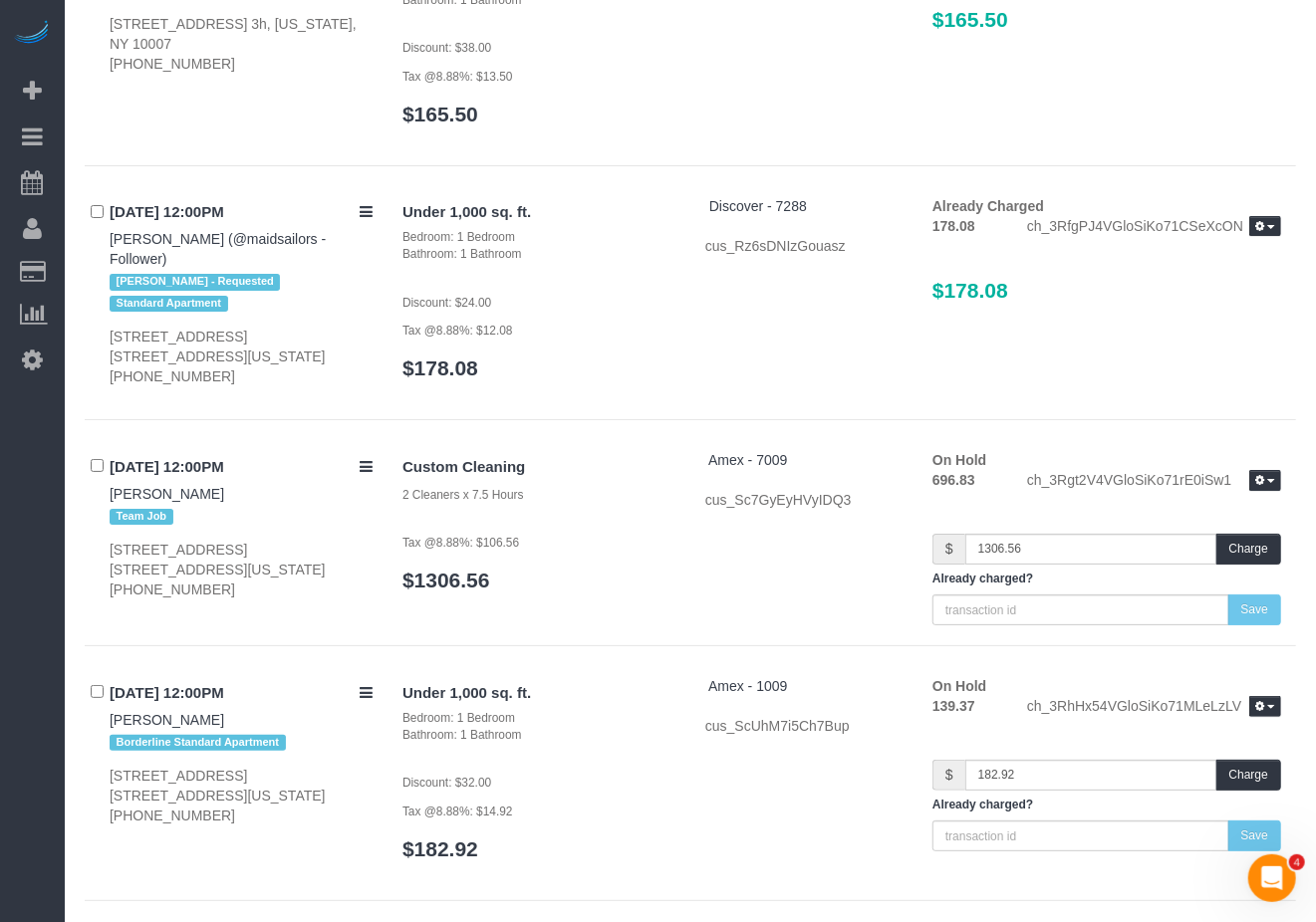 scroll, scrollTop: 7759, scrollLeft: 0, axis: vertical 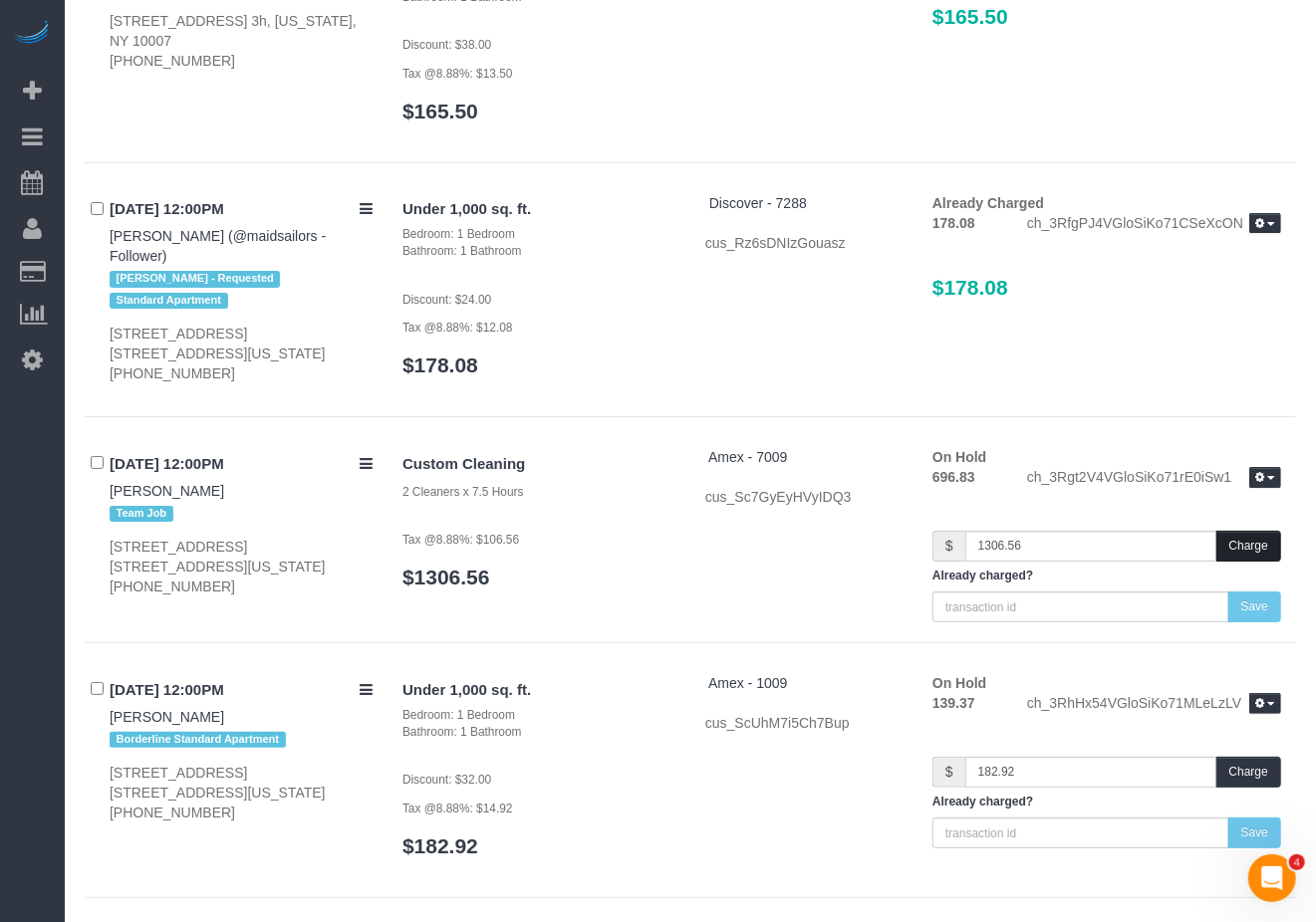 click on "Charge" at bounding box center [1248, 546] 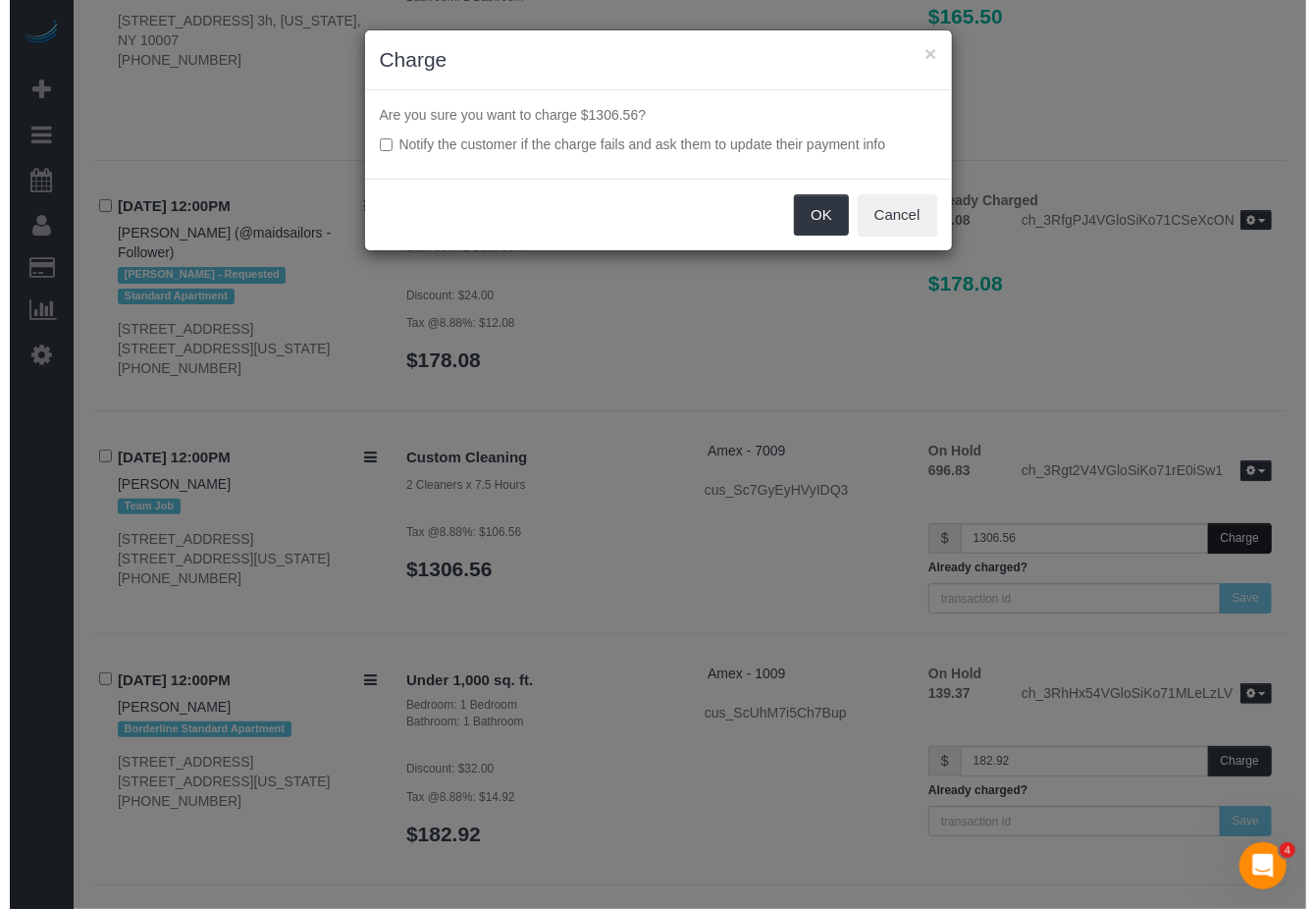 scroll, scrollTop: 7608, scrollLeft: 0, axis: vertical 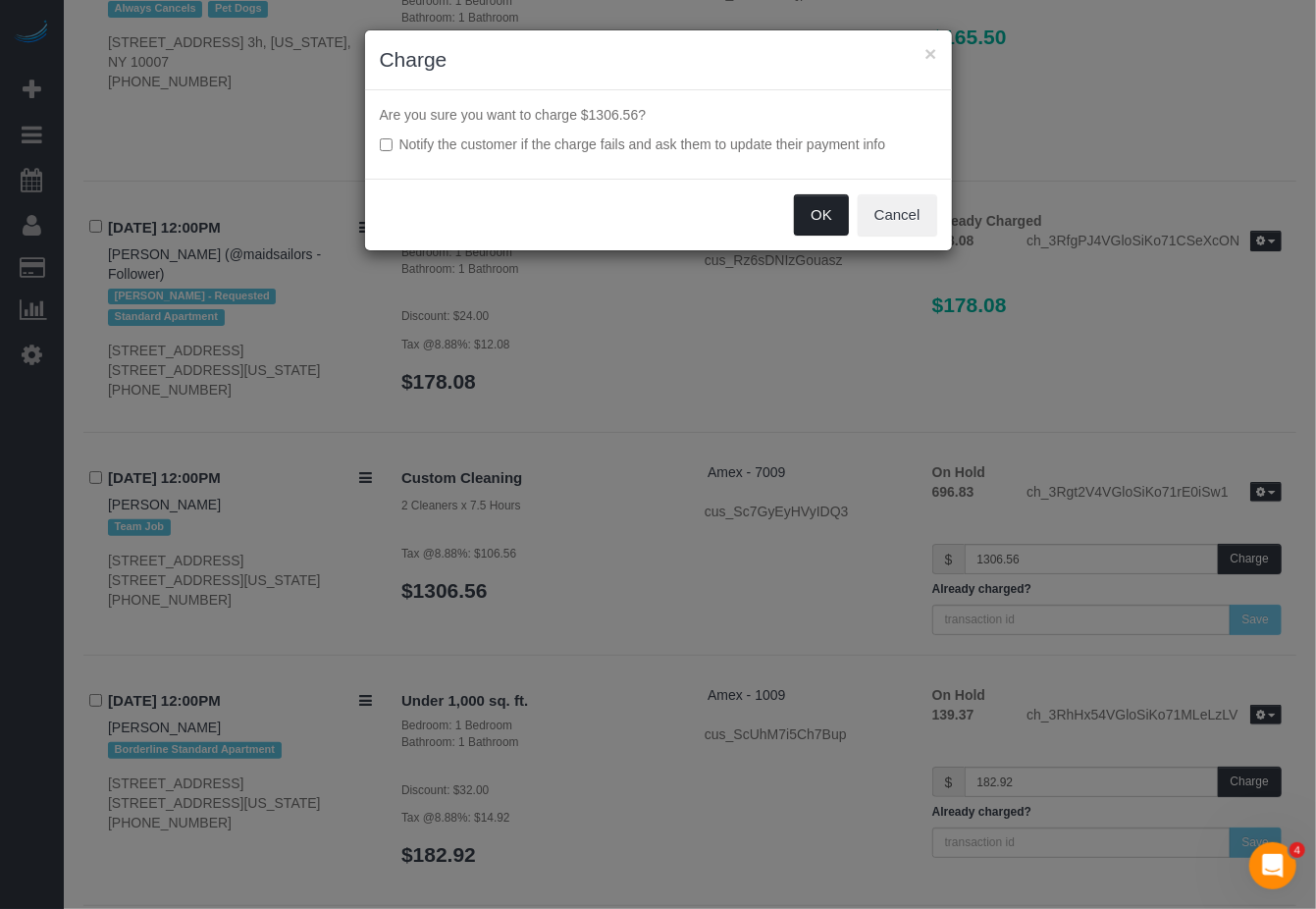 click on "OK" at bounding box center (821, 215) 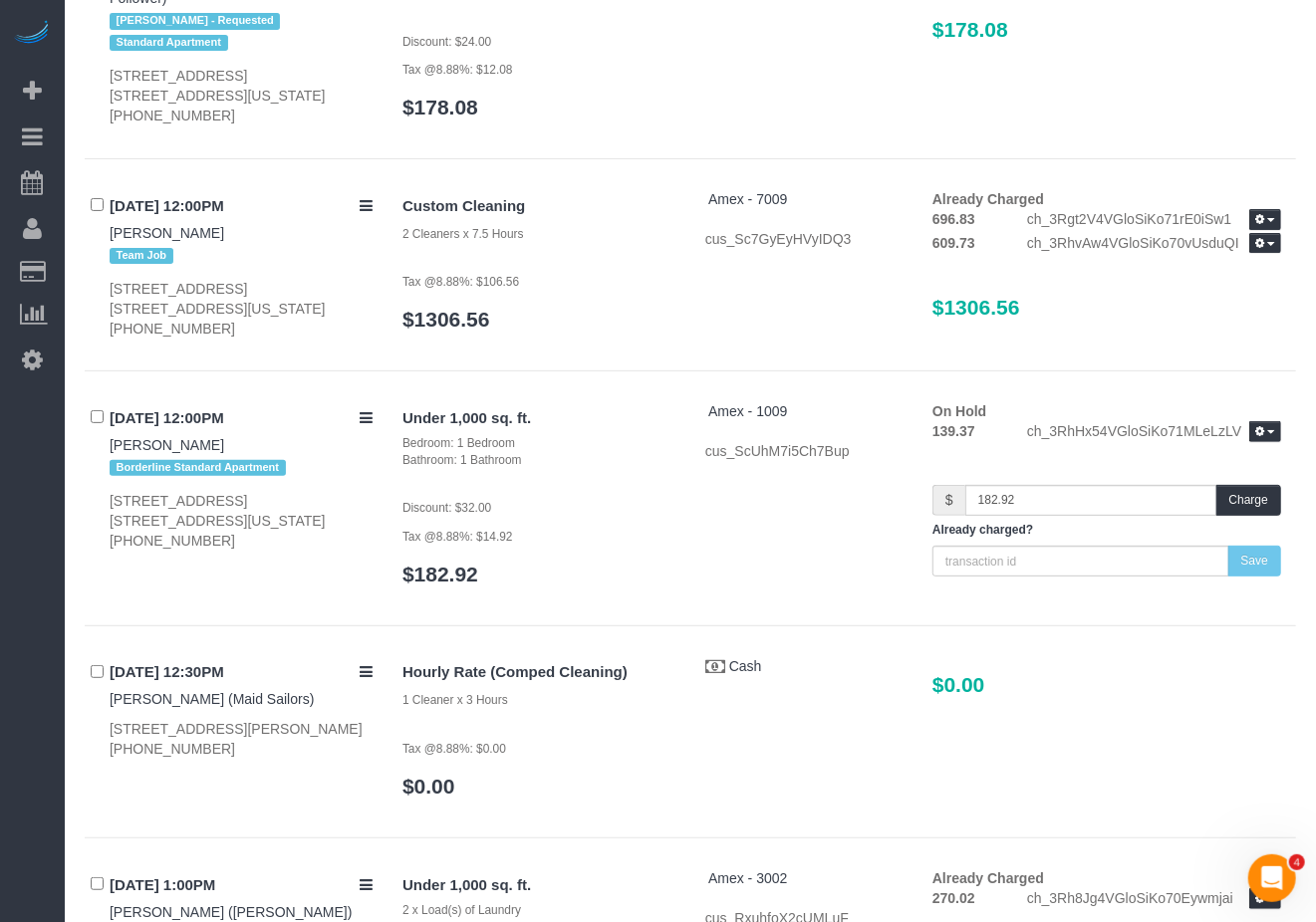 scroll, scrollTop: 8025, scrollLeft: 0, axis: vertical 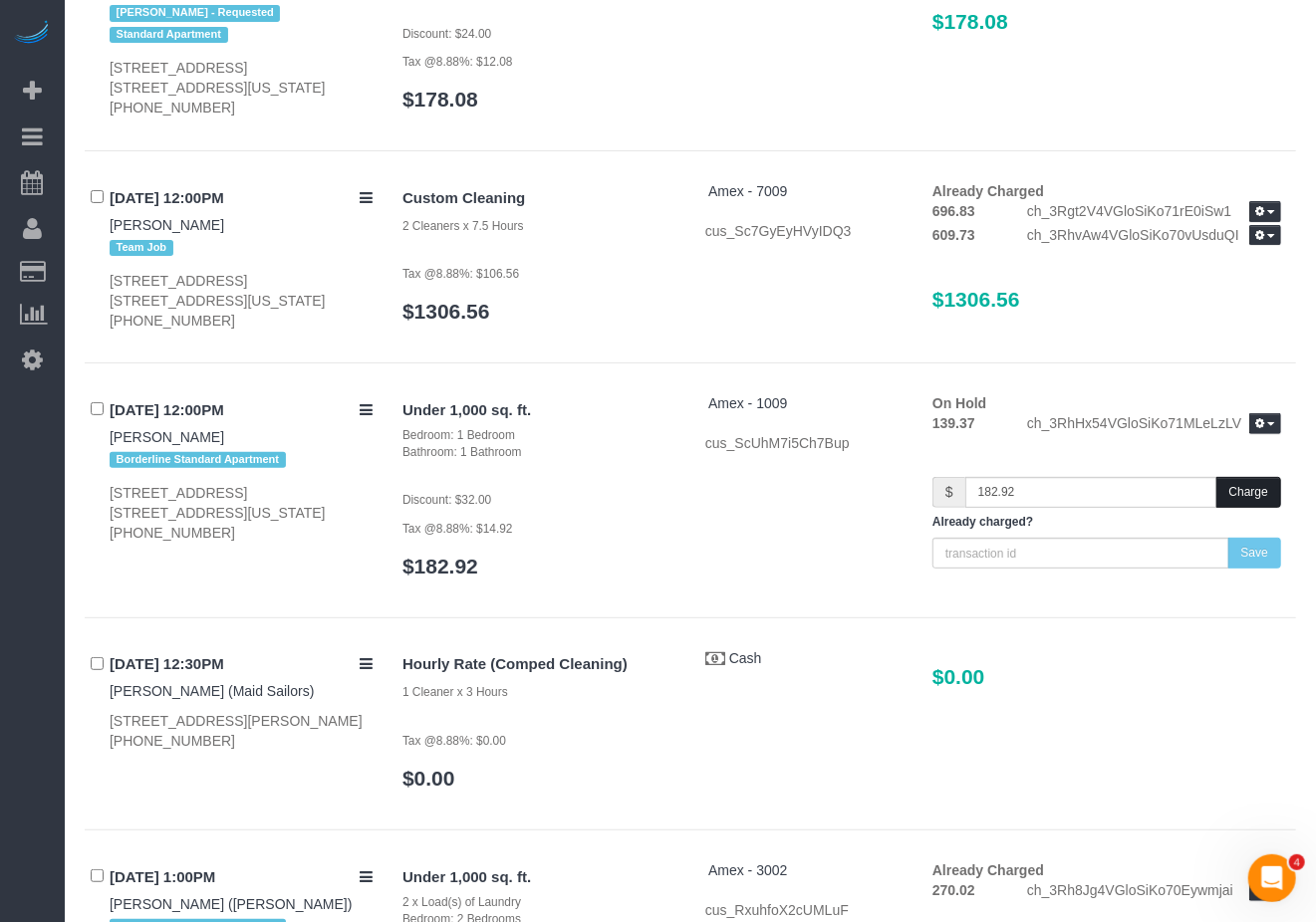 click on "Charge" at bounding box center (1248, 492) 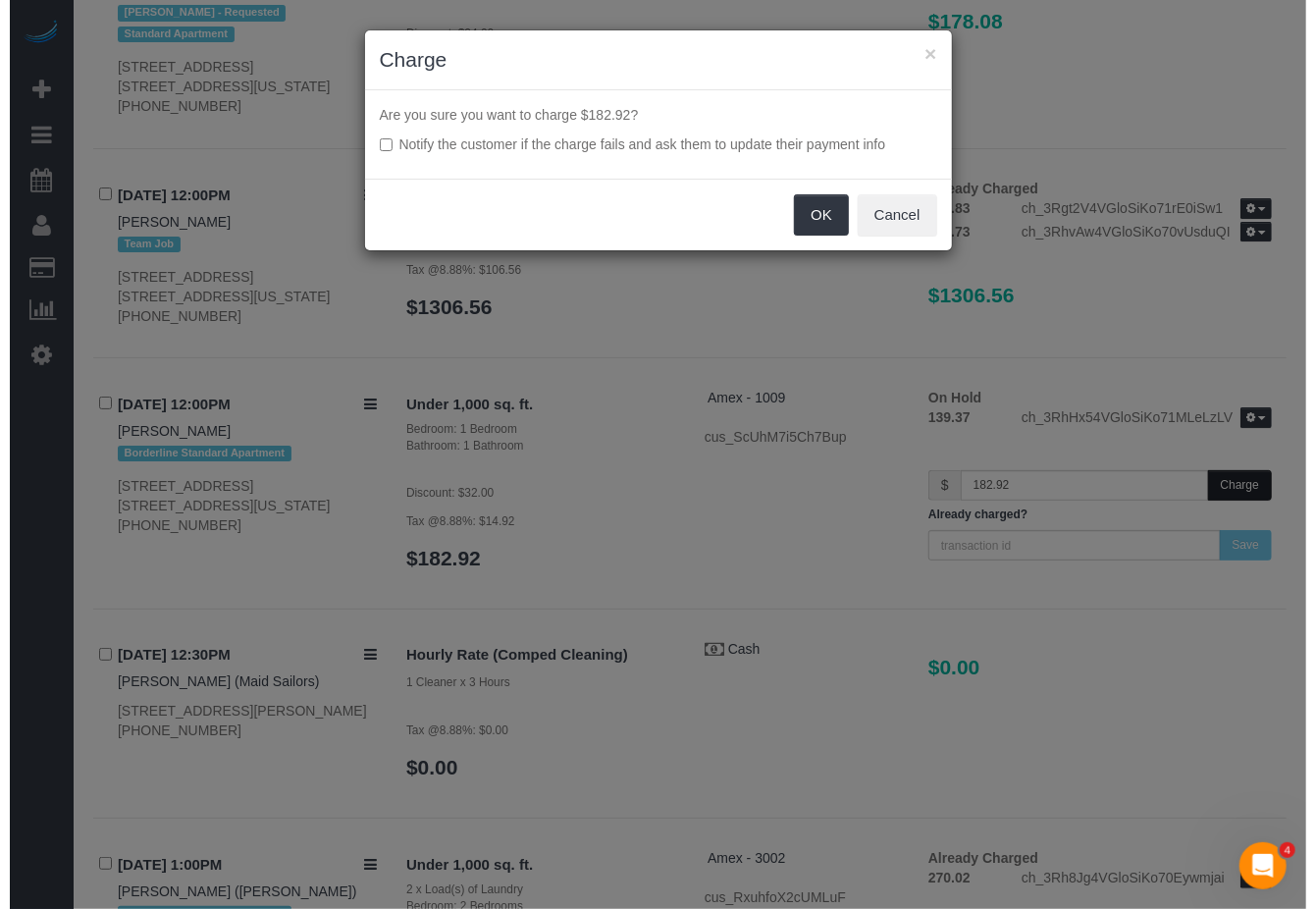 scroll, scrollTop: 7869, scrollLeft: 0, axis: vertical 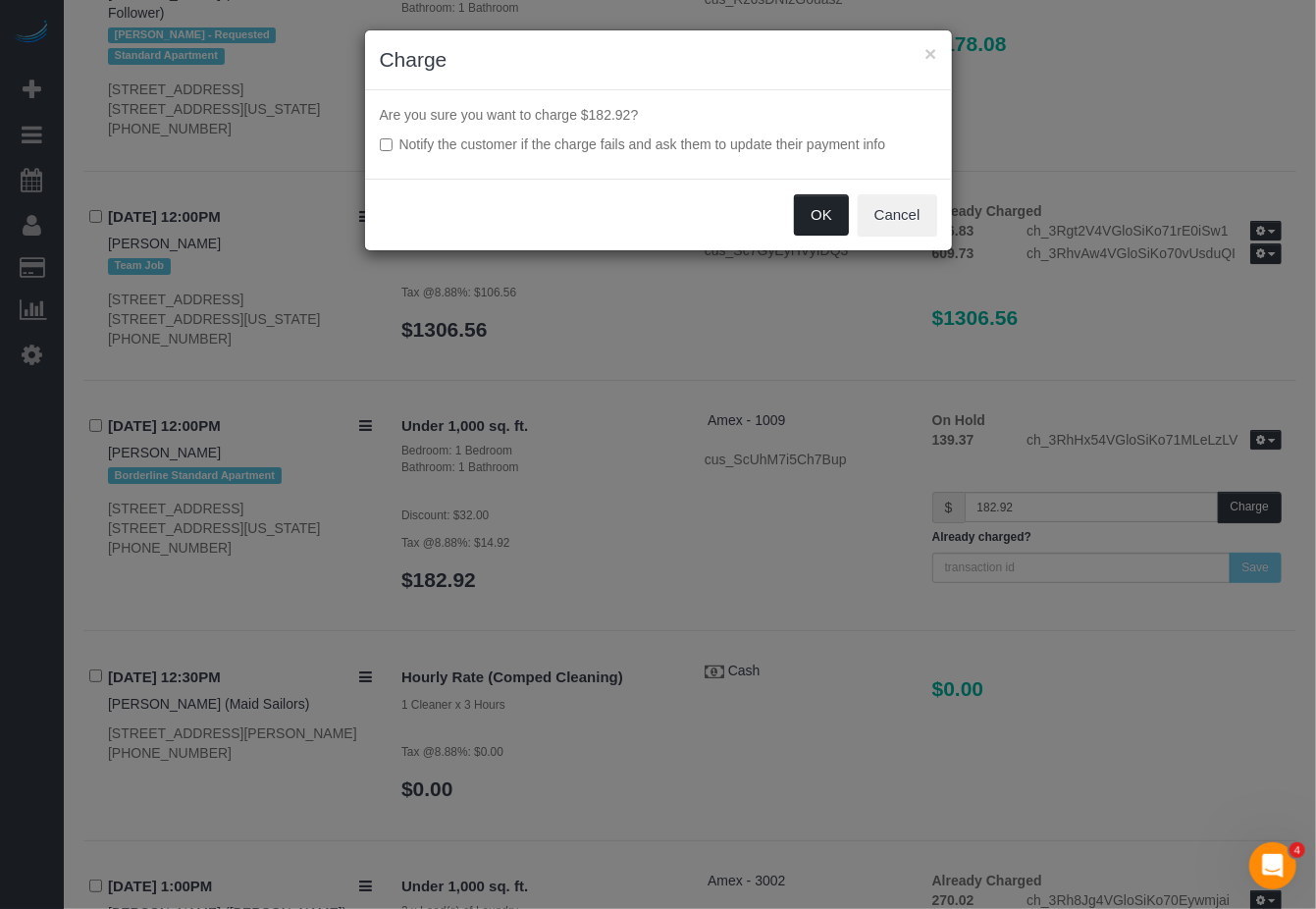 click on "OK" at bounding box center [821, 215] 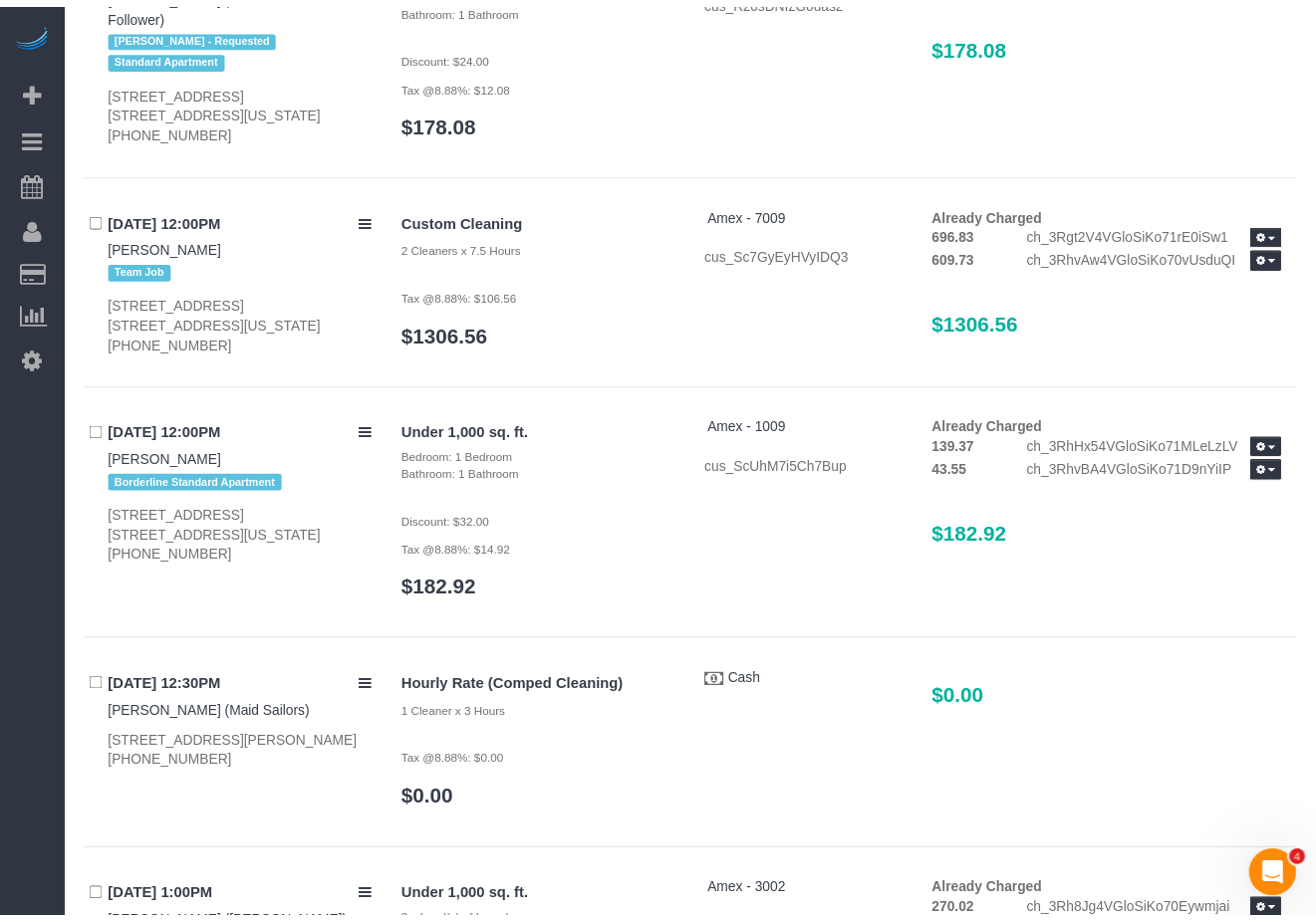scroll, scrollTop: 8025, scrollLeft: 0, axis: vertical 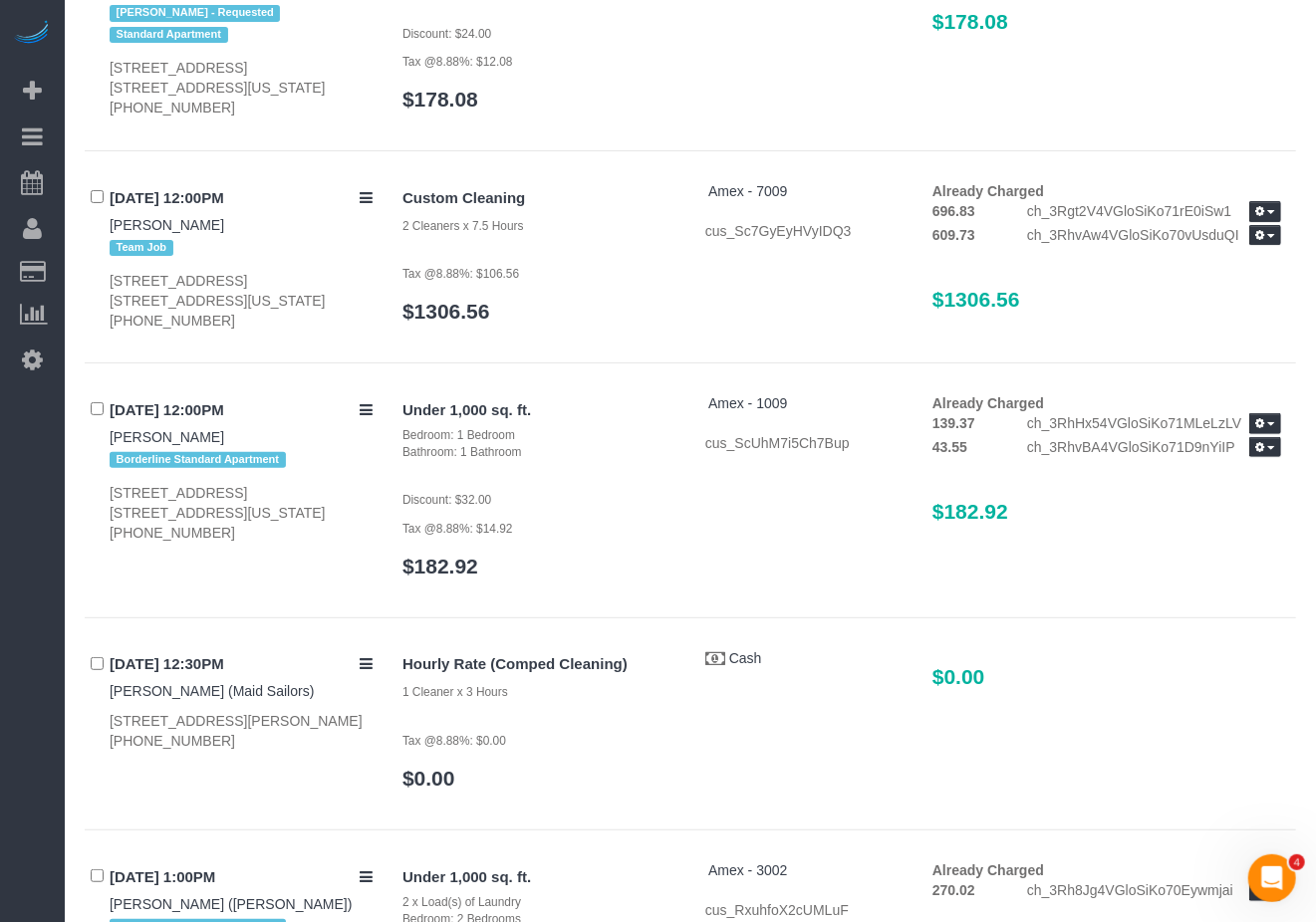 click on "Under 1,000 sq. ft.
Bedroom: 1 Bedroom
Bathroom: 1 Bathroom
Discount: $24.00
Tax @8.88%: $12.08
$178.08
Discover - 7288
cus_Rz6sDNIzGouasz
178.08" at bounding box center (842, 29) 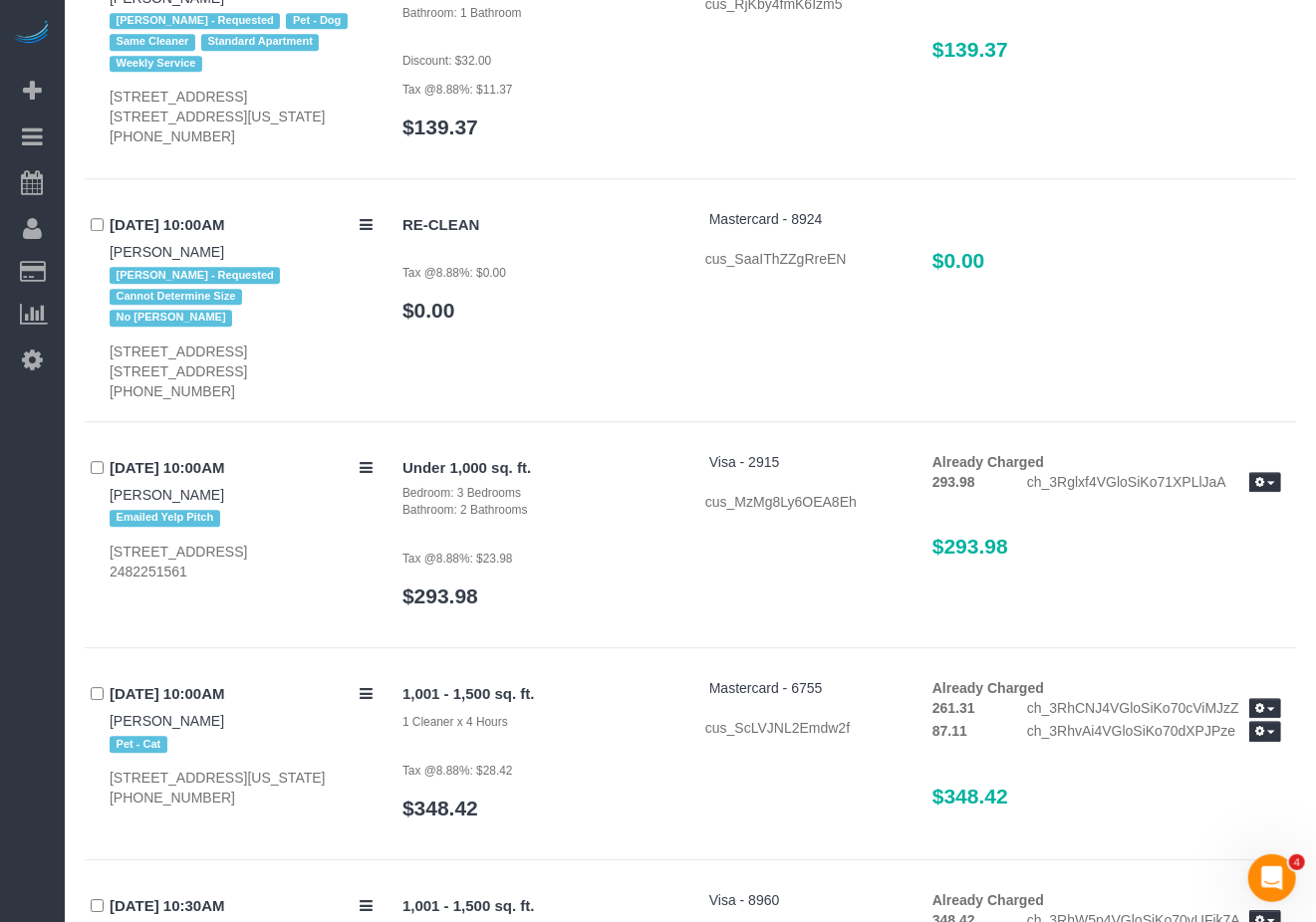 scroll, scrollTop: 6496, scrollLeft: 0, axis: vertical 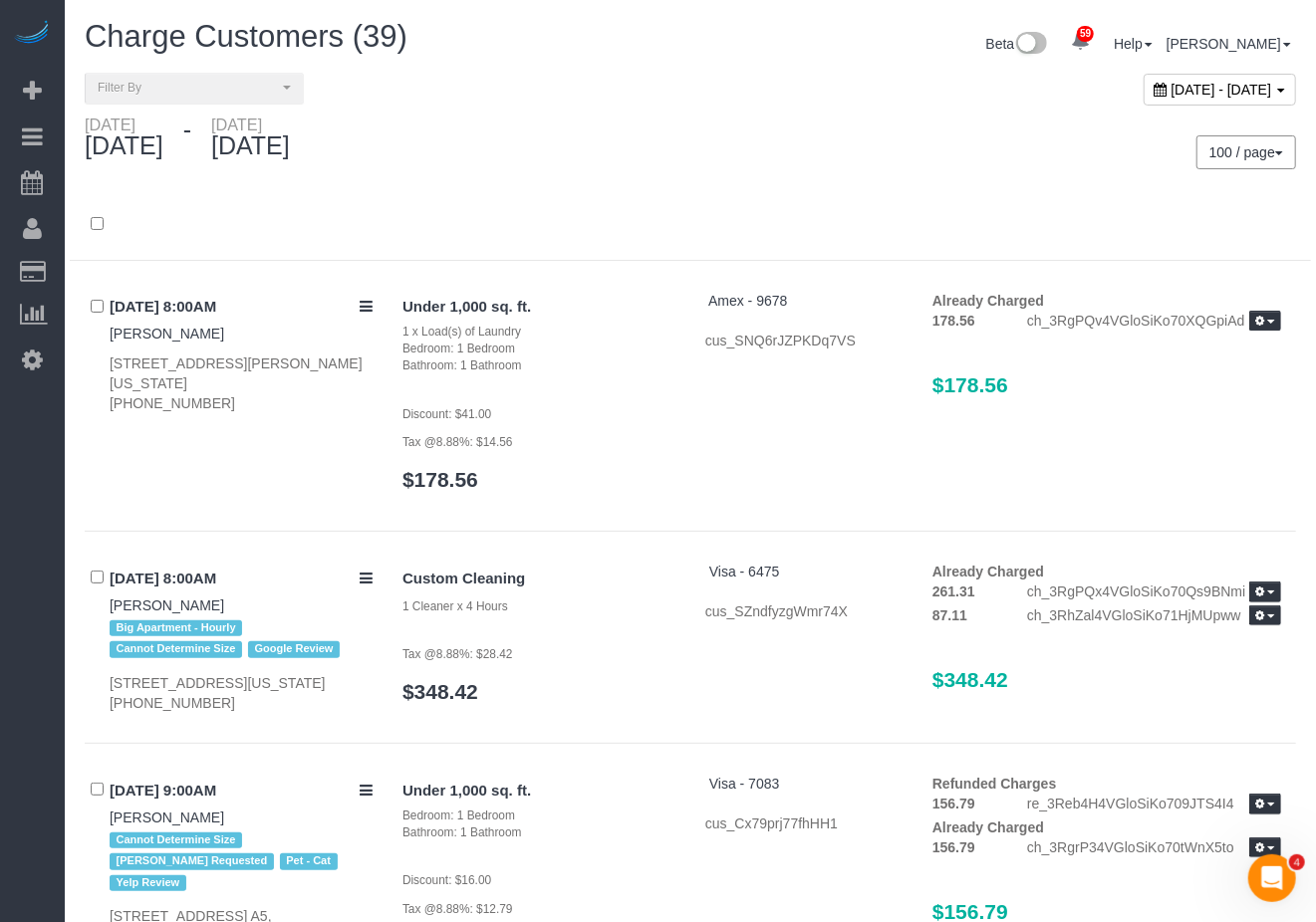click on "July 04, 2025 - July 05, 2025" at bounding box center (1221, 90) 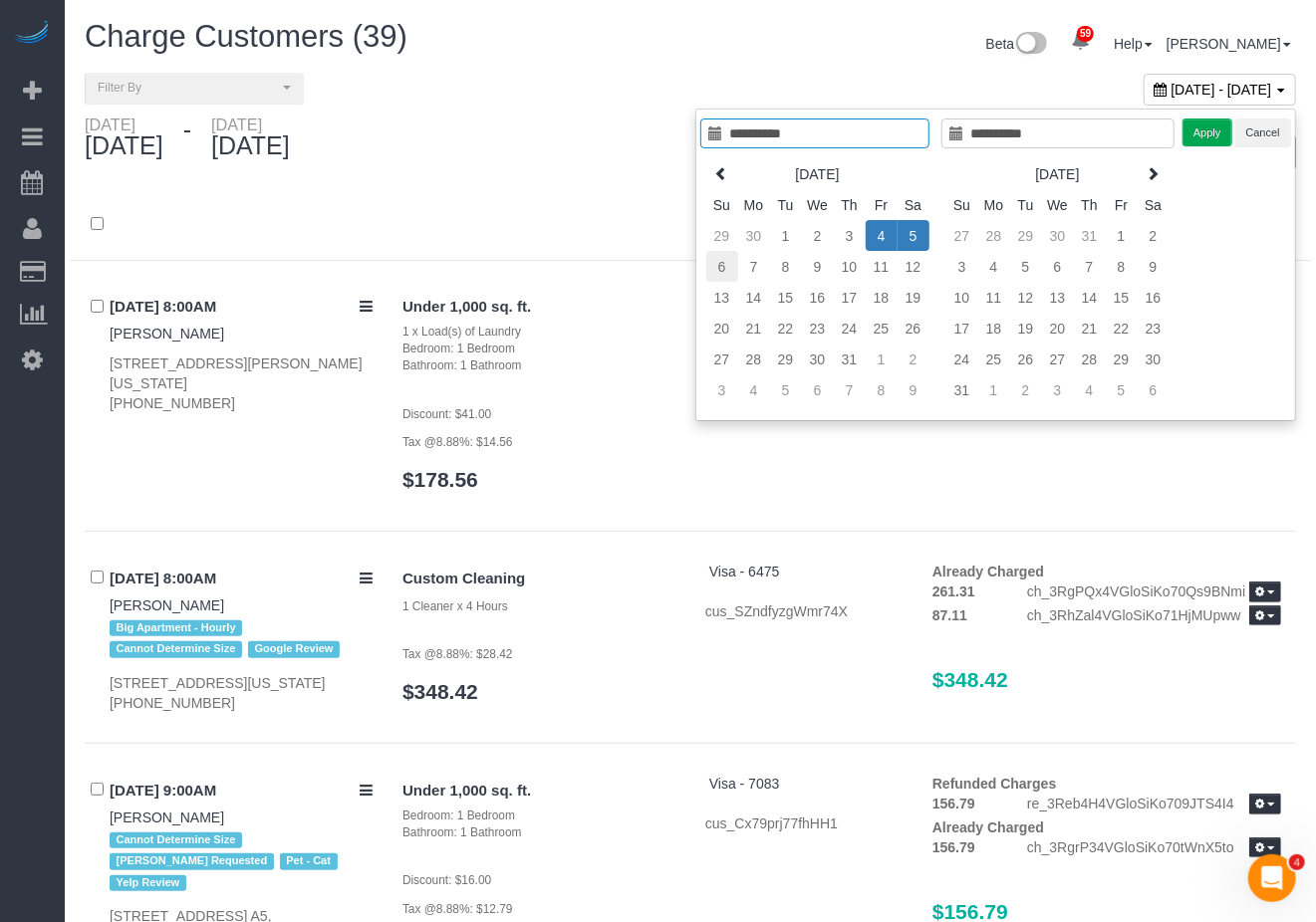 type on "**********" 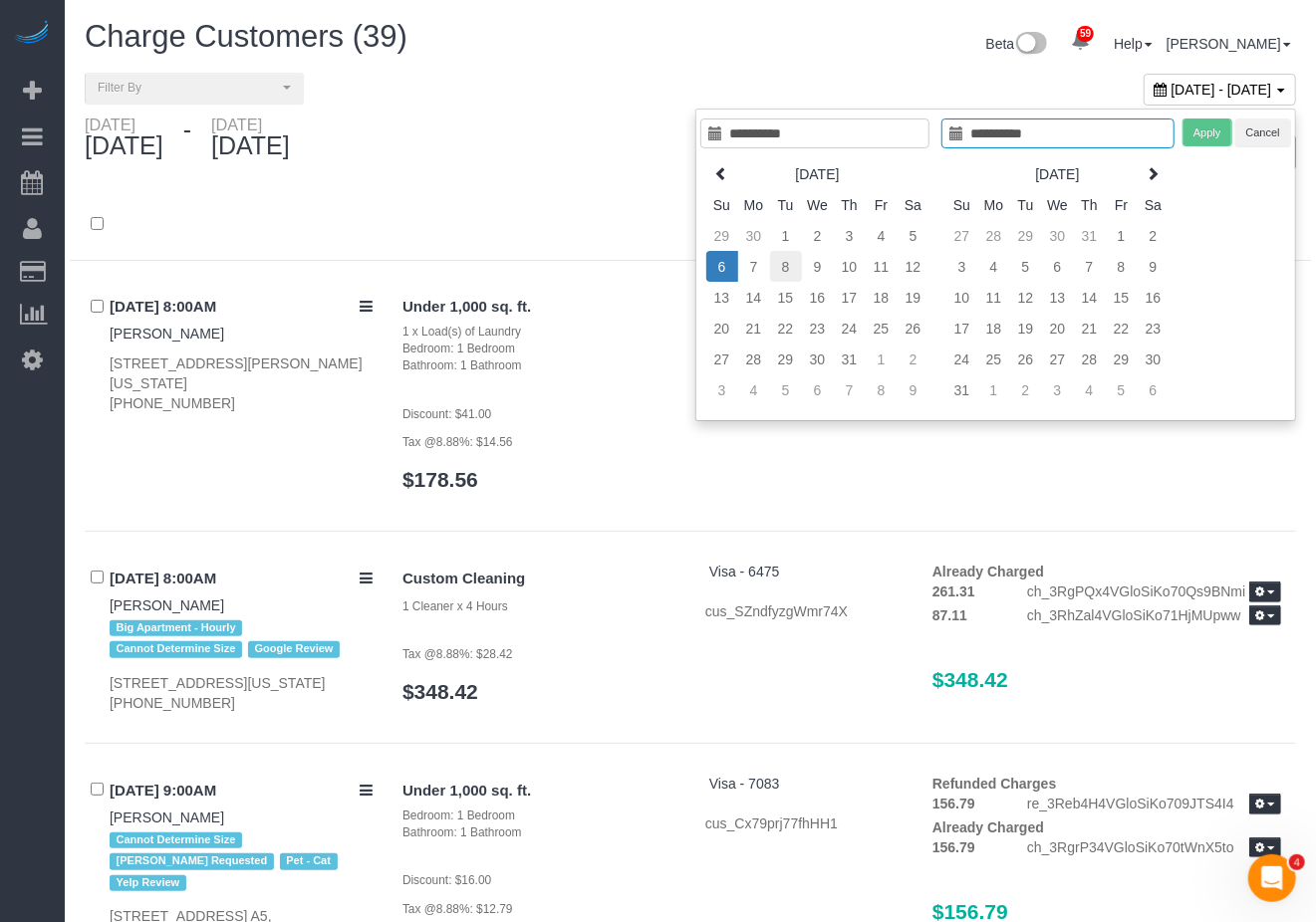 type on "**********" 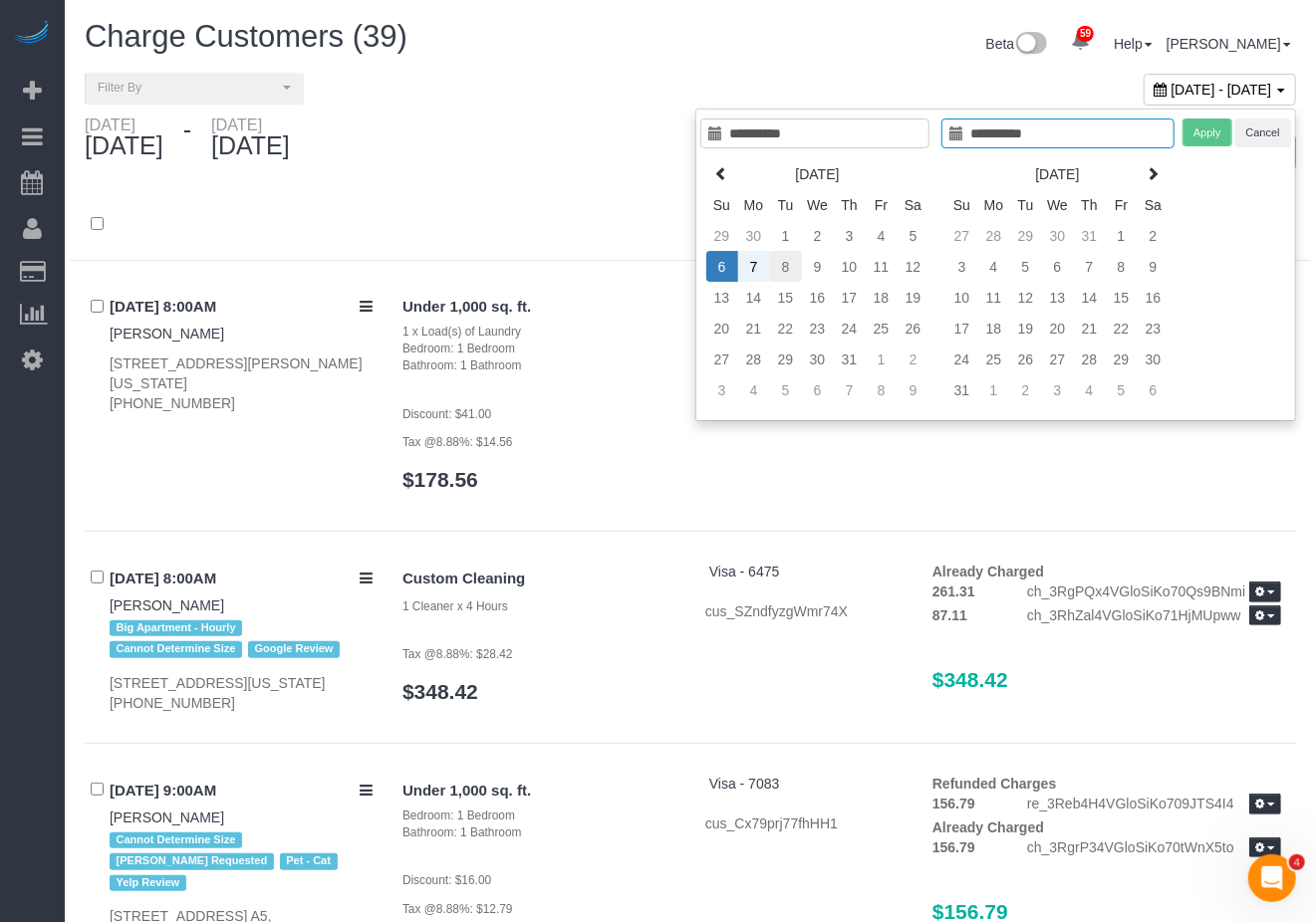 click on "8" at bounding box center (786, 266) 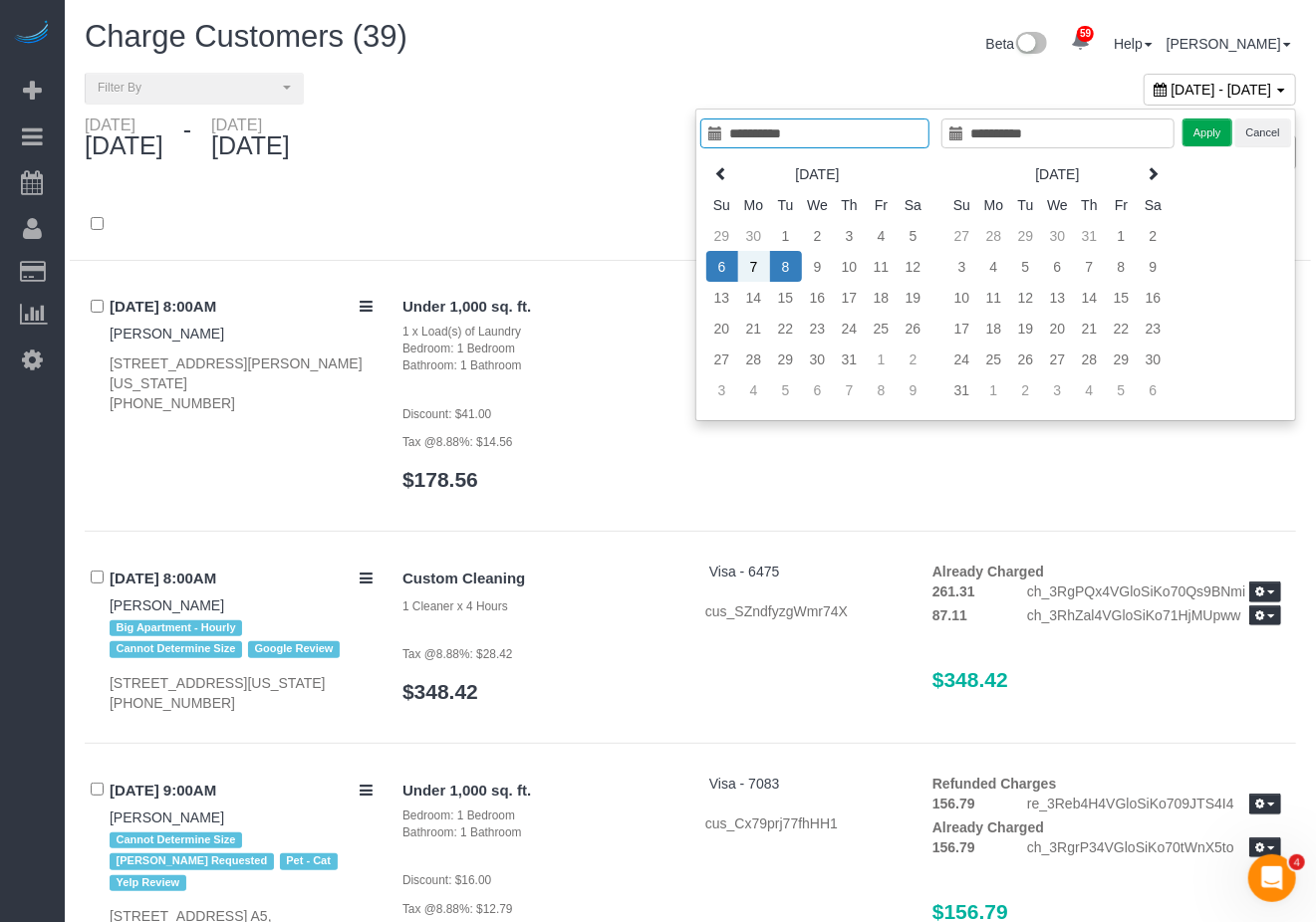 type on "**********" 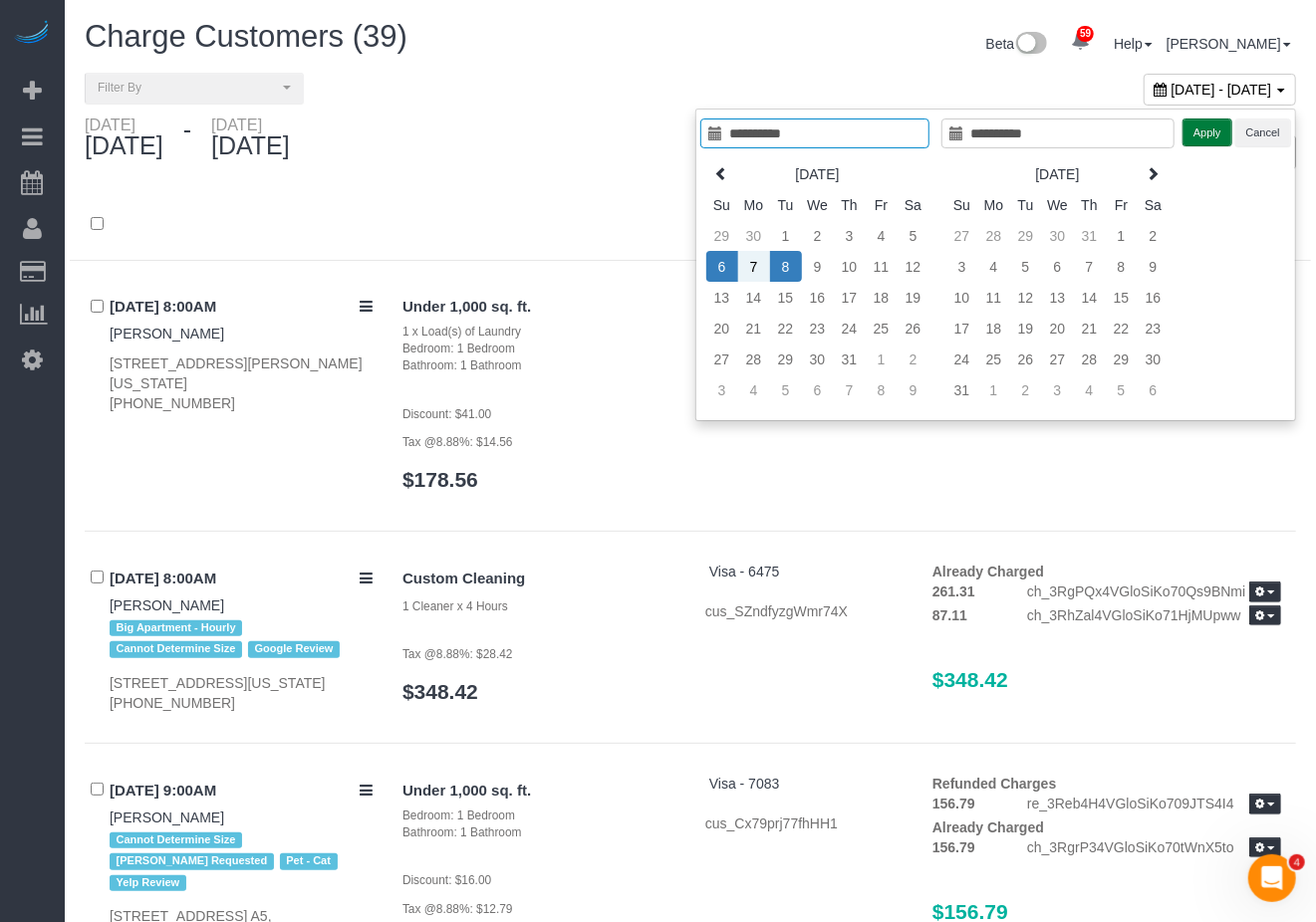 click on "Apply" at bounding box center [1207, 132] 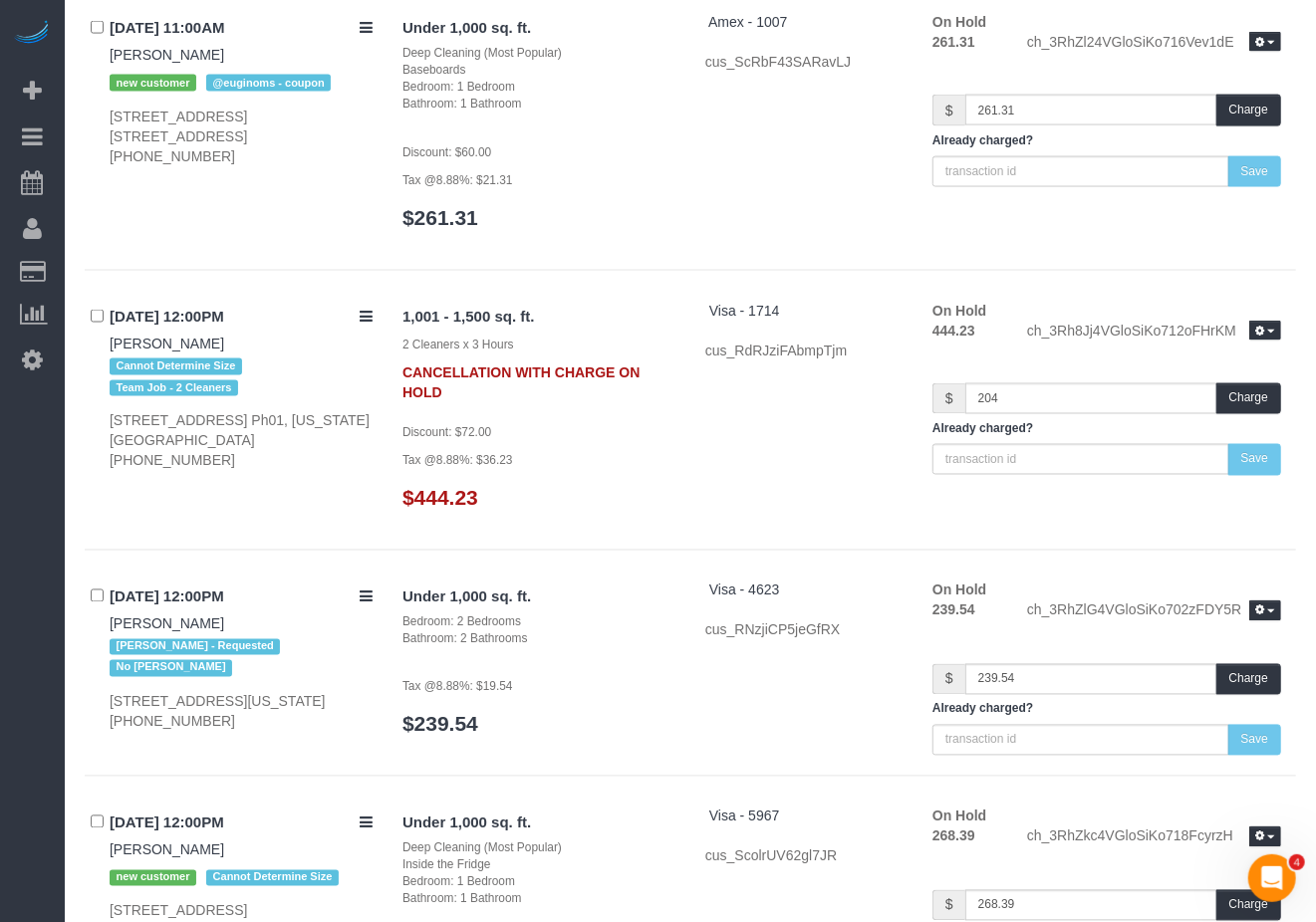 scroll, scrollTop: 1593, scrollLeft: 0, axis: vertical 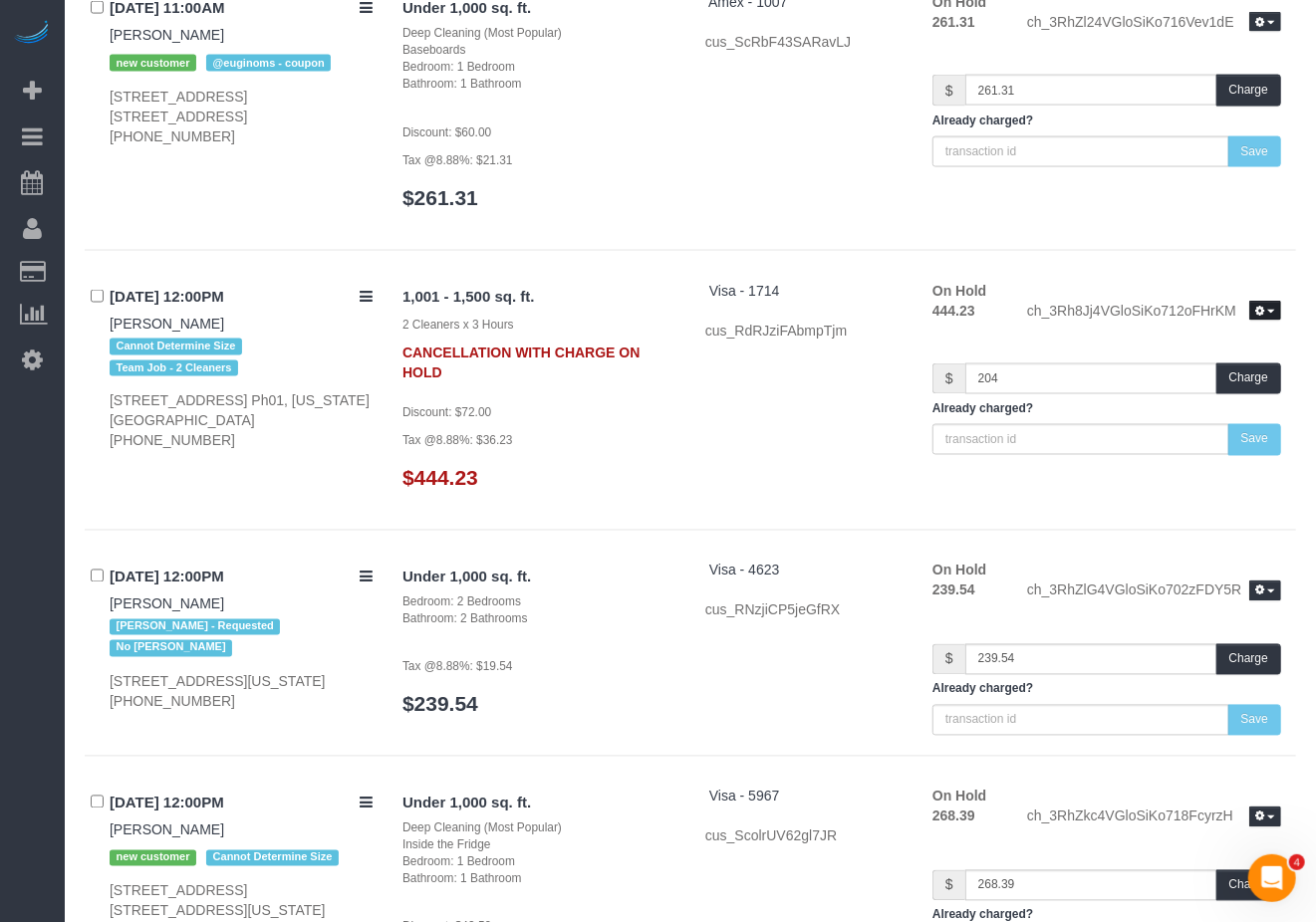 click at bounding box center (1265, 311) 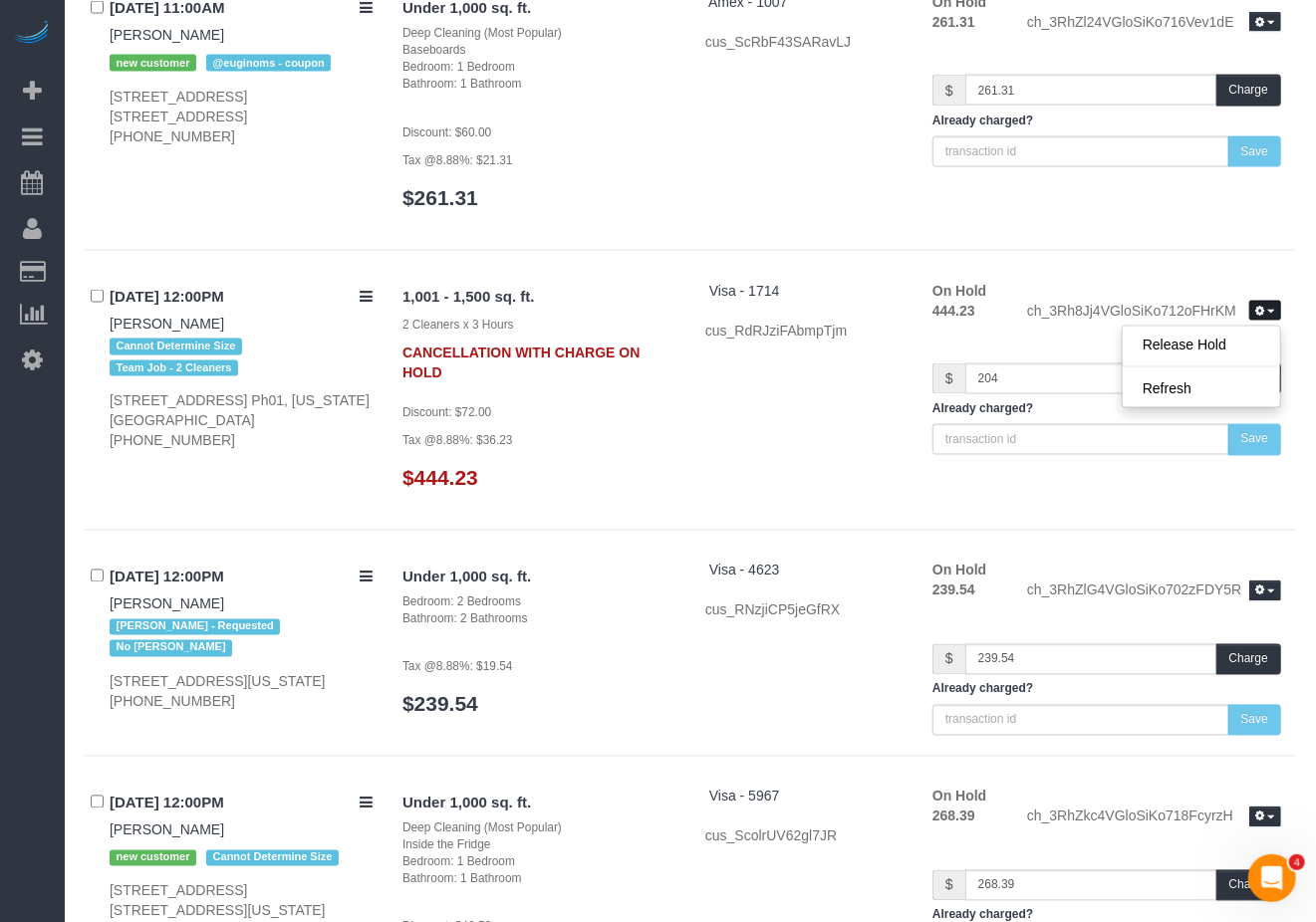 click on "07/06/2025 11:00AM
Chris Garcia-Wilde
new customer
@euginoms - coupon
1740 2nd Ave, Apt. 2c, Nyc, NY 10128
(954) 213-4685
Under 1,000 sq. ft.
Deep Cleaning (Most Popular)
Baseboards
Bedroom: 1 Bedroom
Bathroom: 1 Bathroom
Discount: $60.00
On Hold" at bounding box center (690, 121) 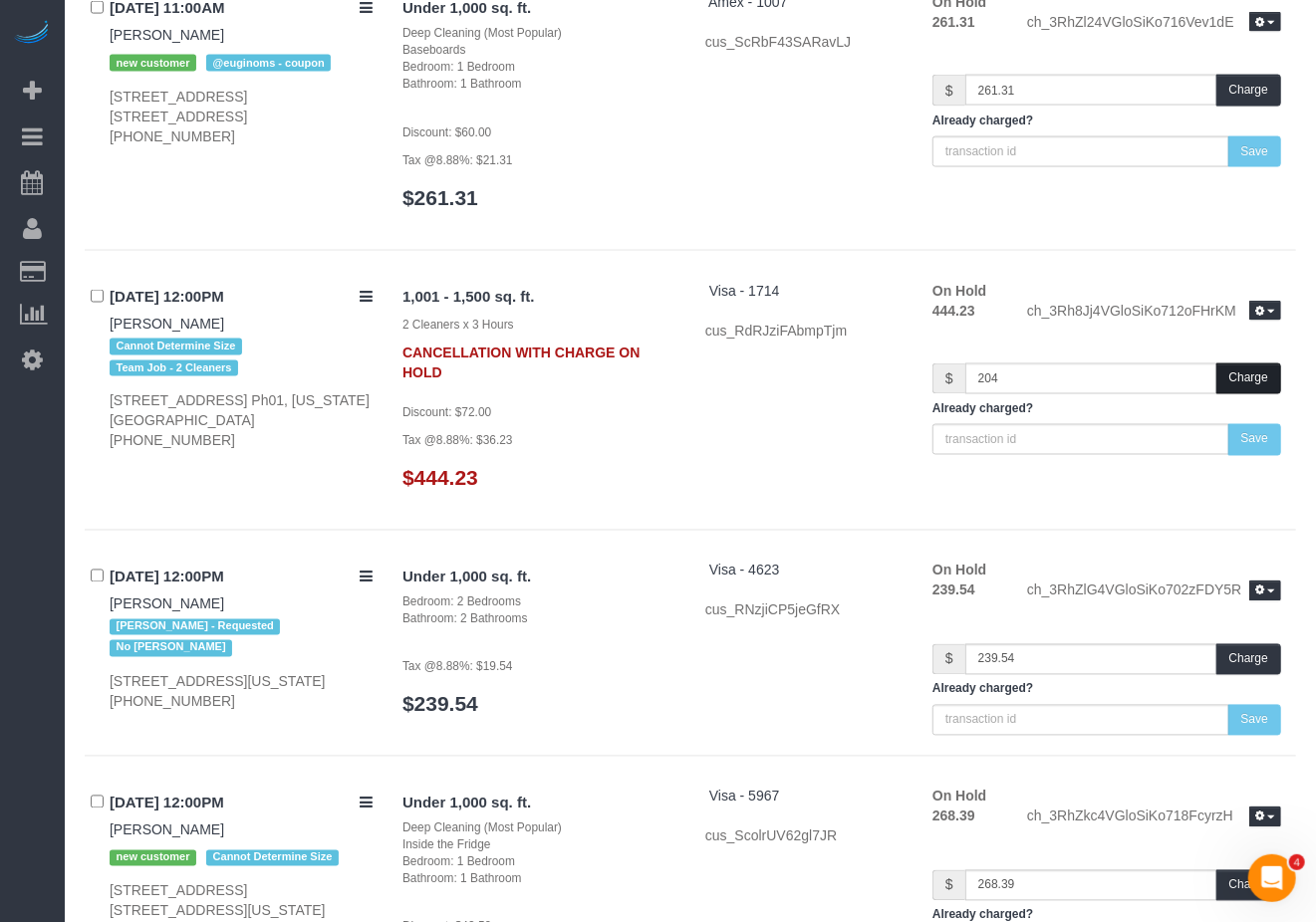 click on "Charge" at bounding box center (1248, 378) 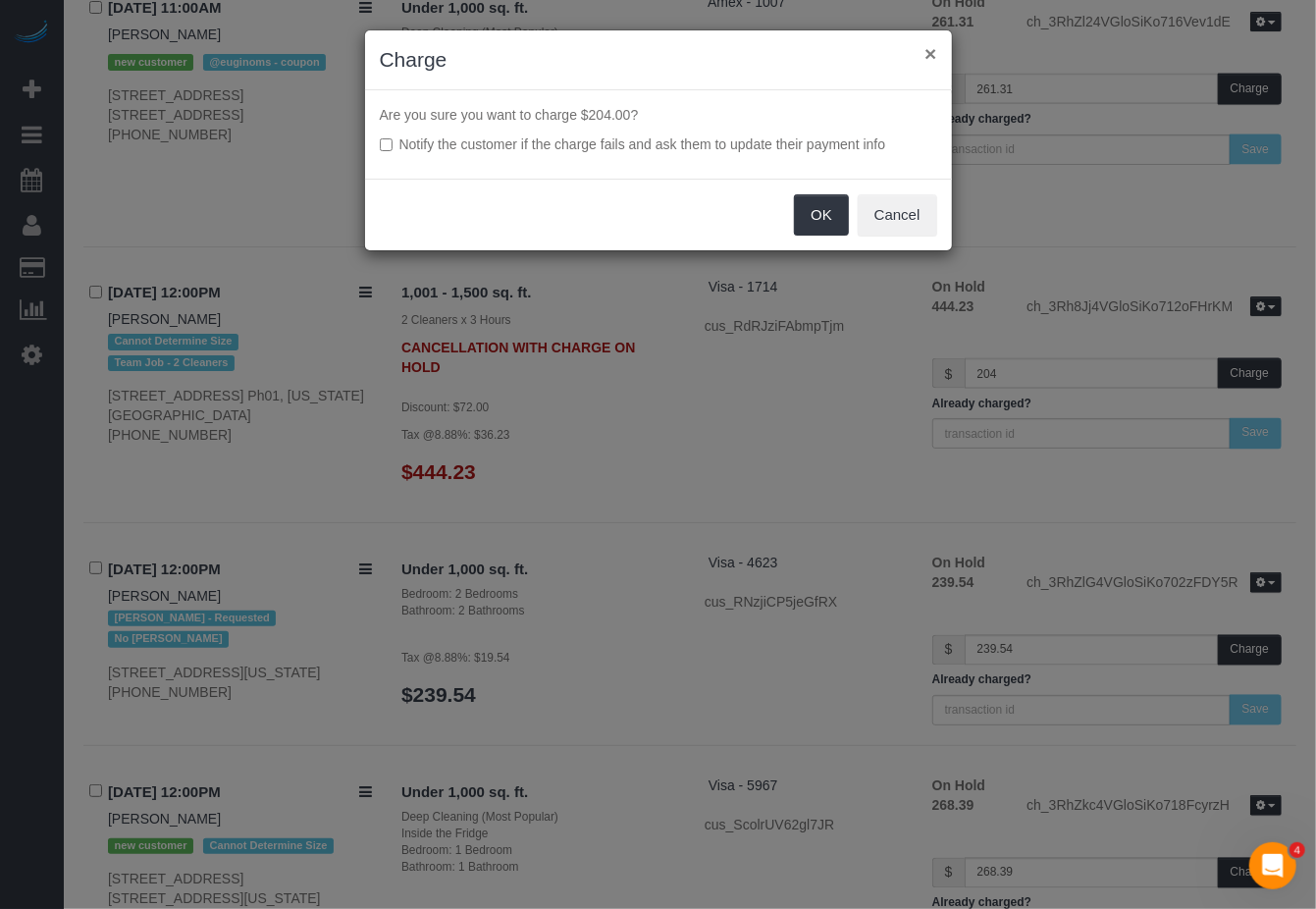 click on "×" at bounding box center (930, 53) 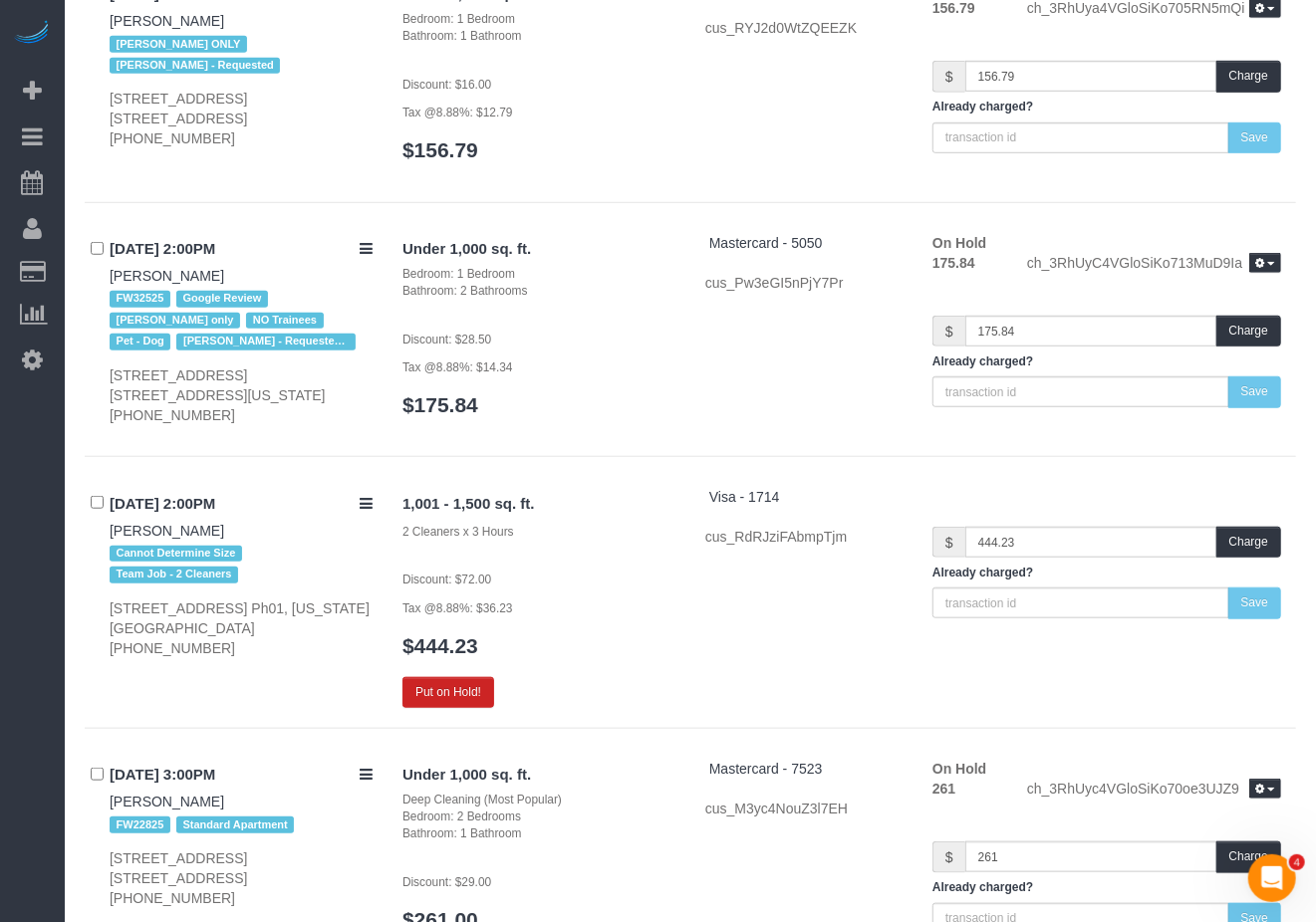 scroll, scrollTop: 12479, scrollLeft: 0, axis: vertical 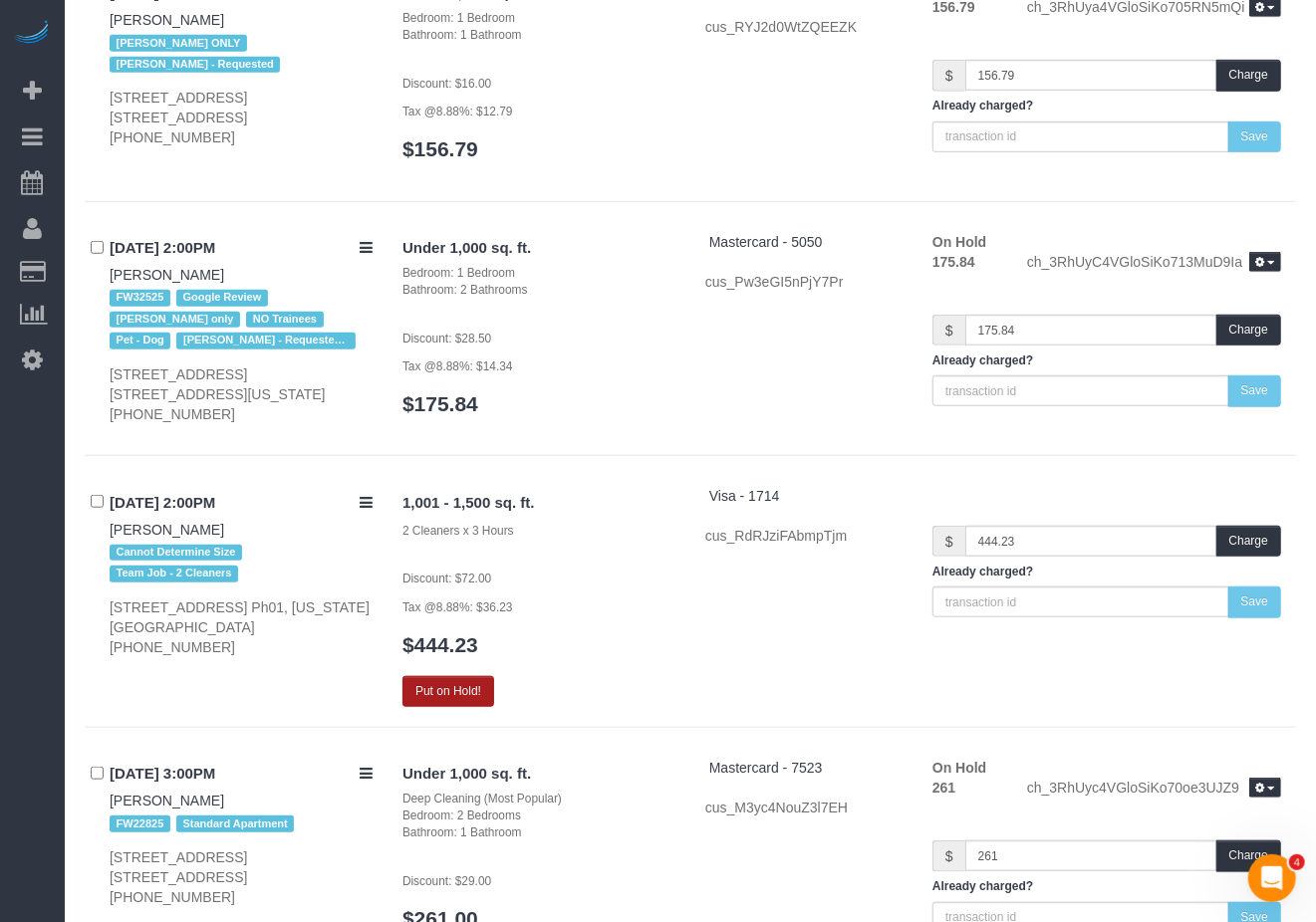 click on "Put on Hold!" at bounding box center (448, 691) 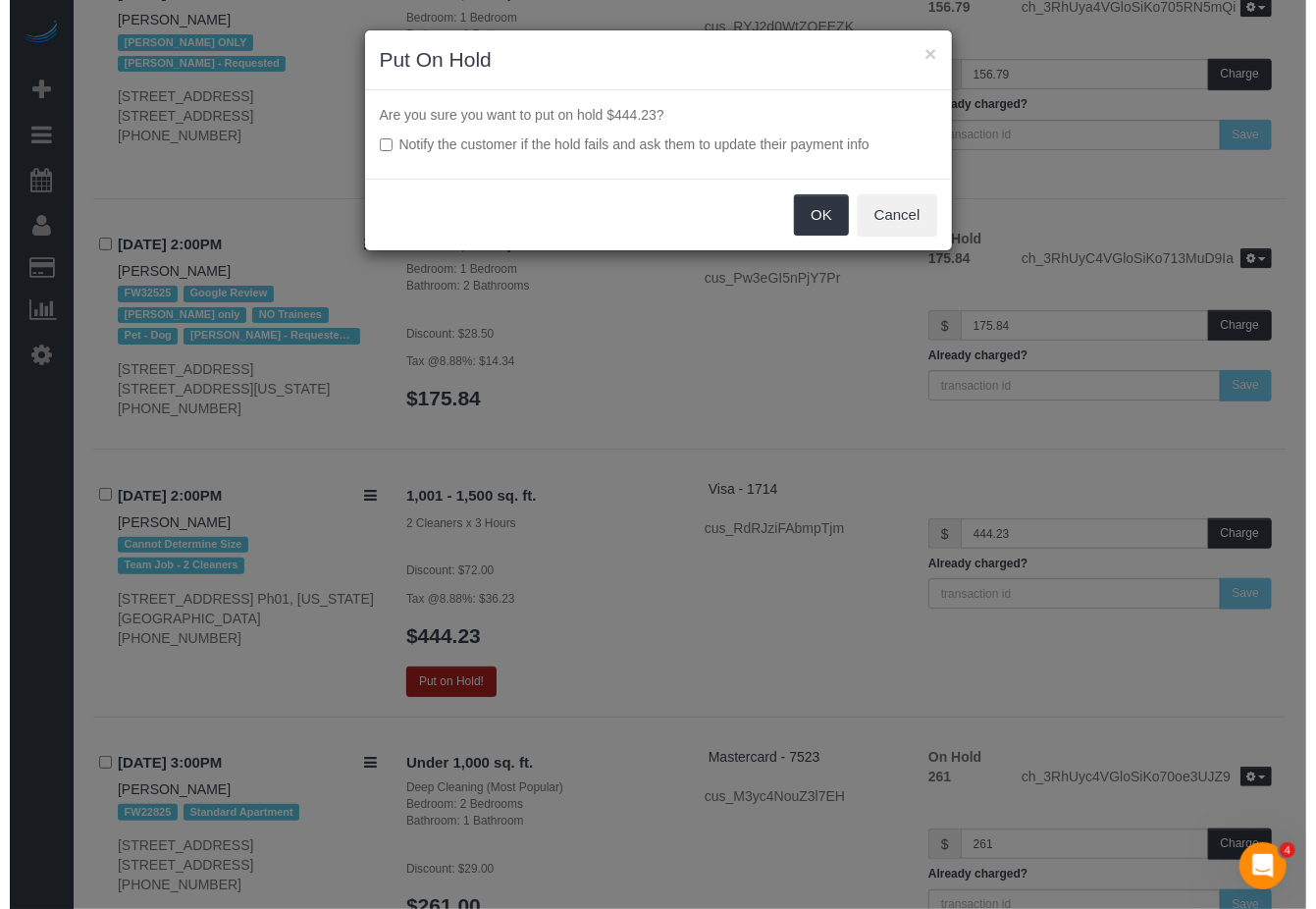 scroll, scrollTop: 12243, scrollLeft: 0, axis: vertical 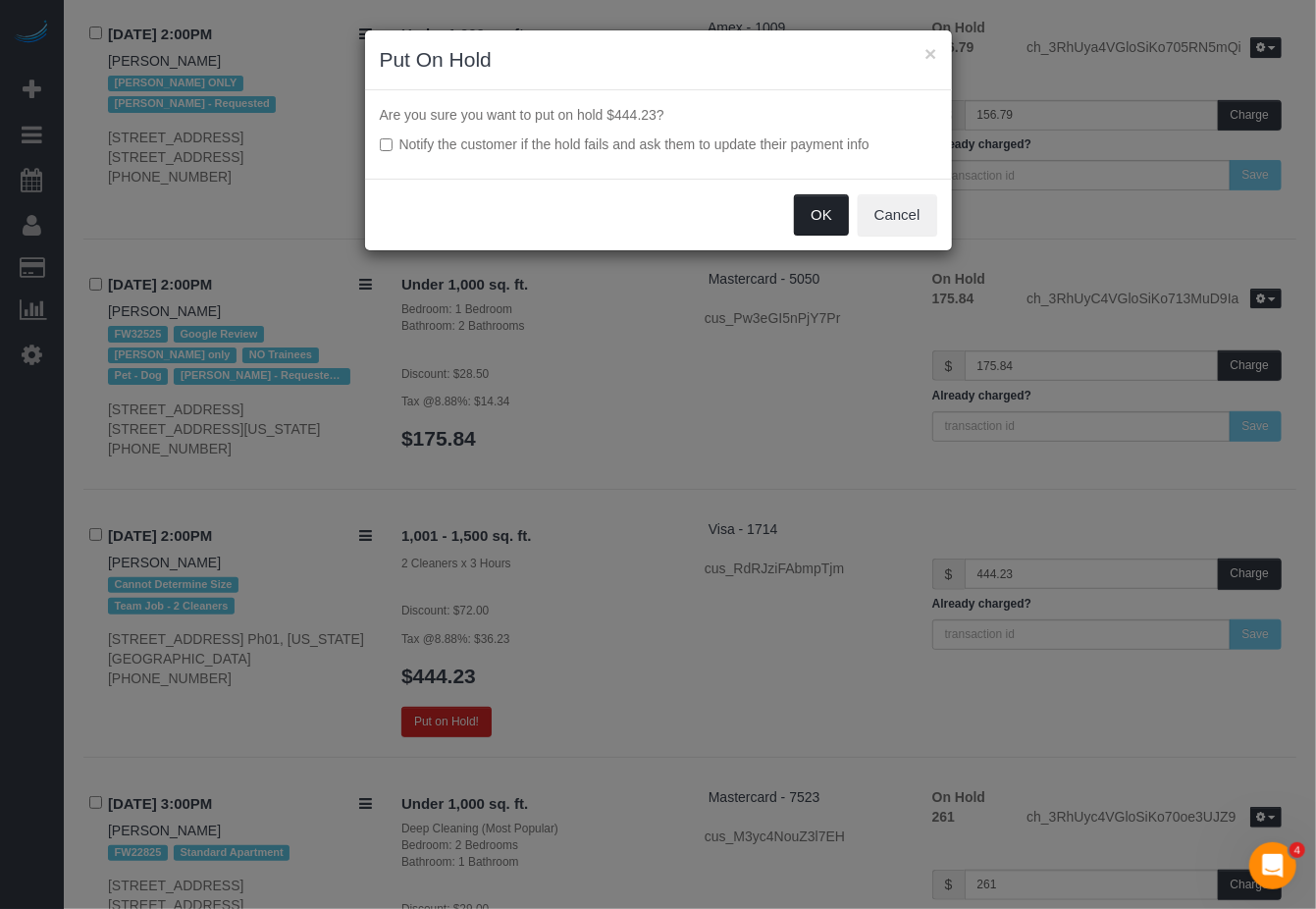 click on "OK" at bounding box center [821, 215] 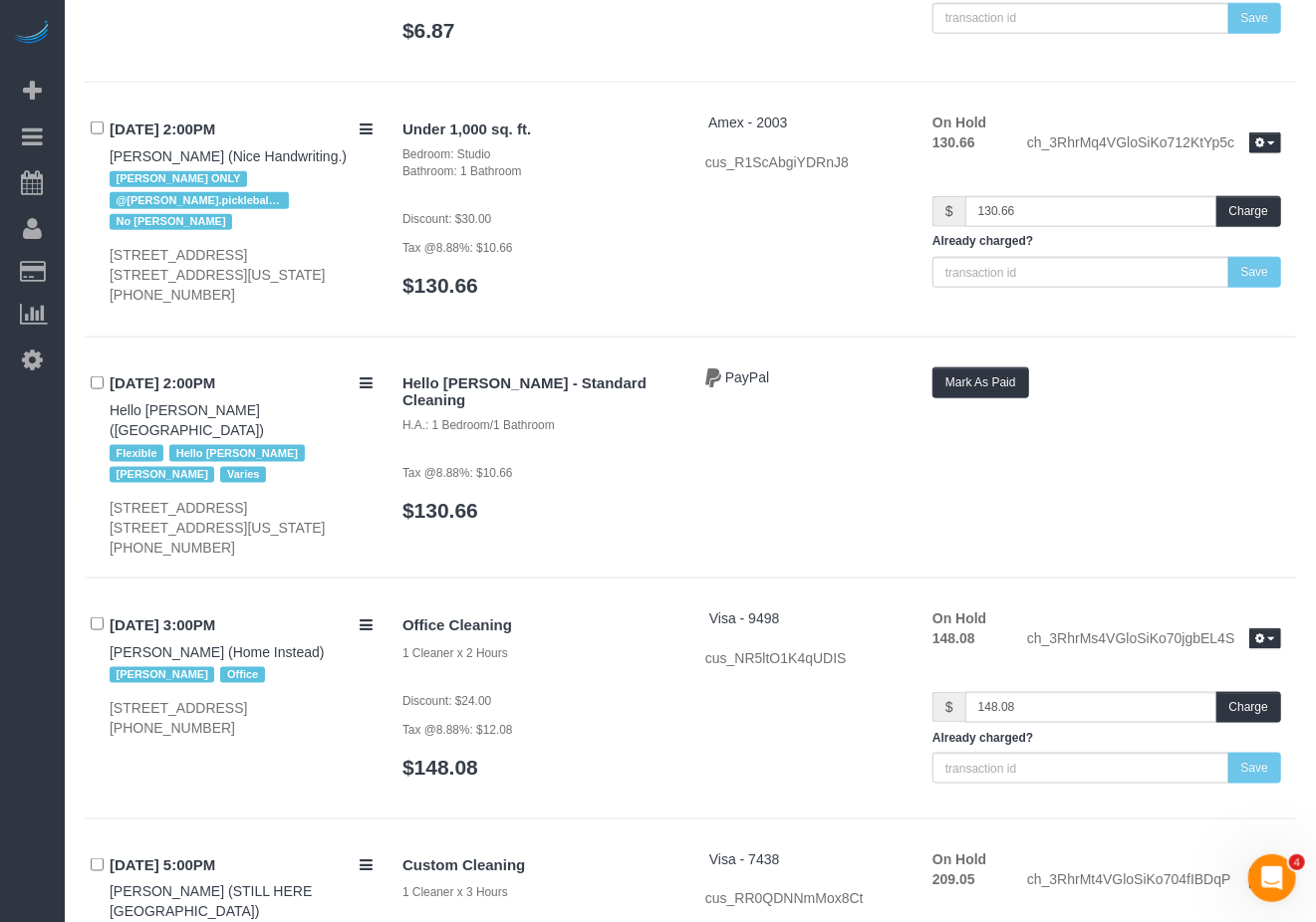scroll, scrollTop: 25061, scrollLeft: 0, axis: vertical 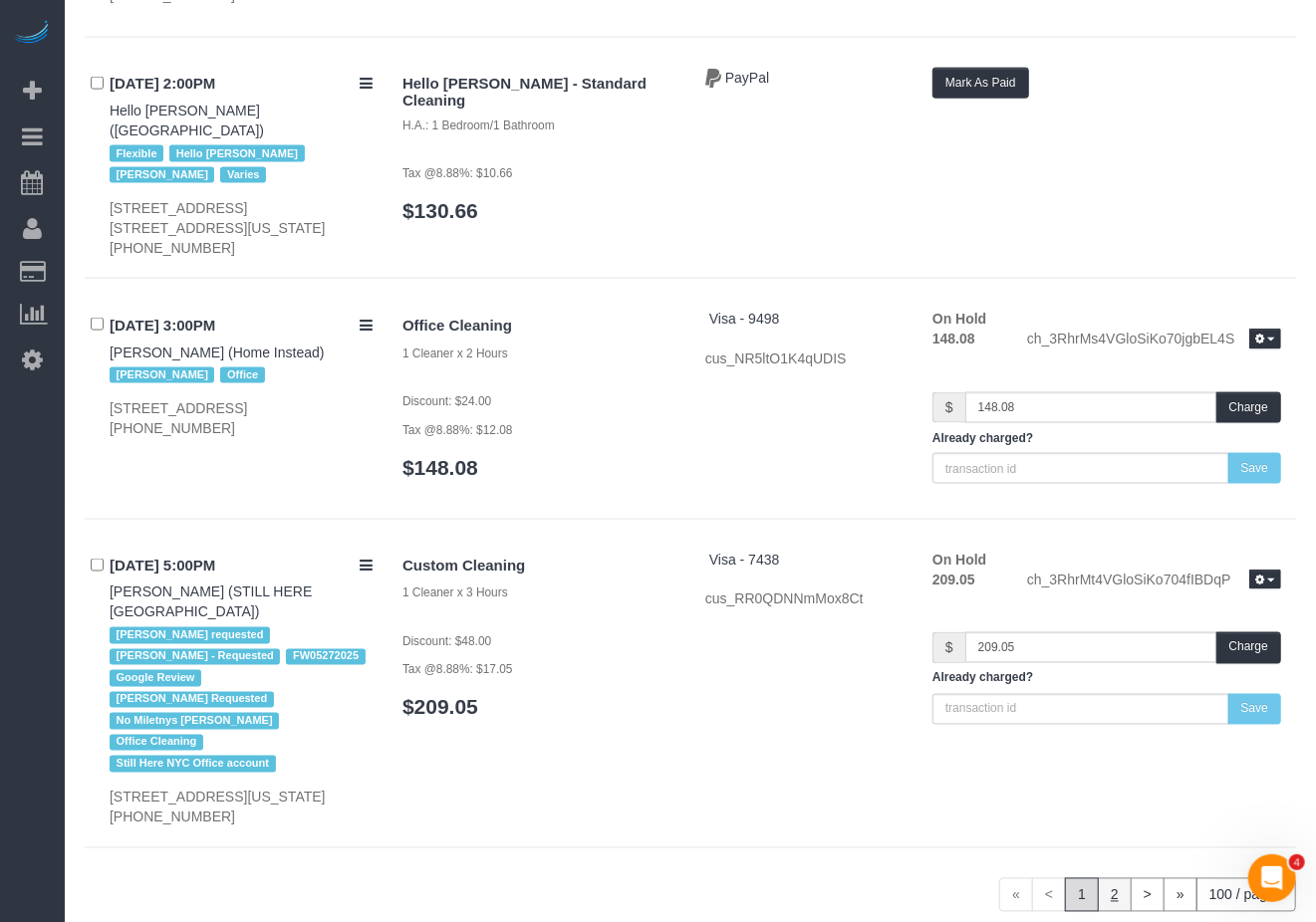 click on "2" 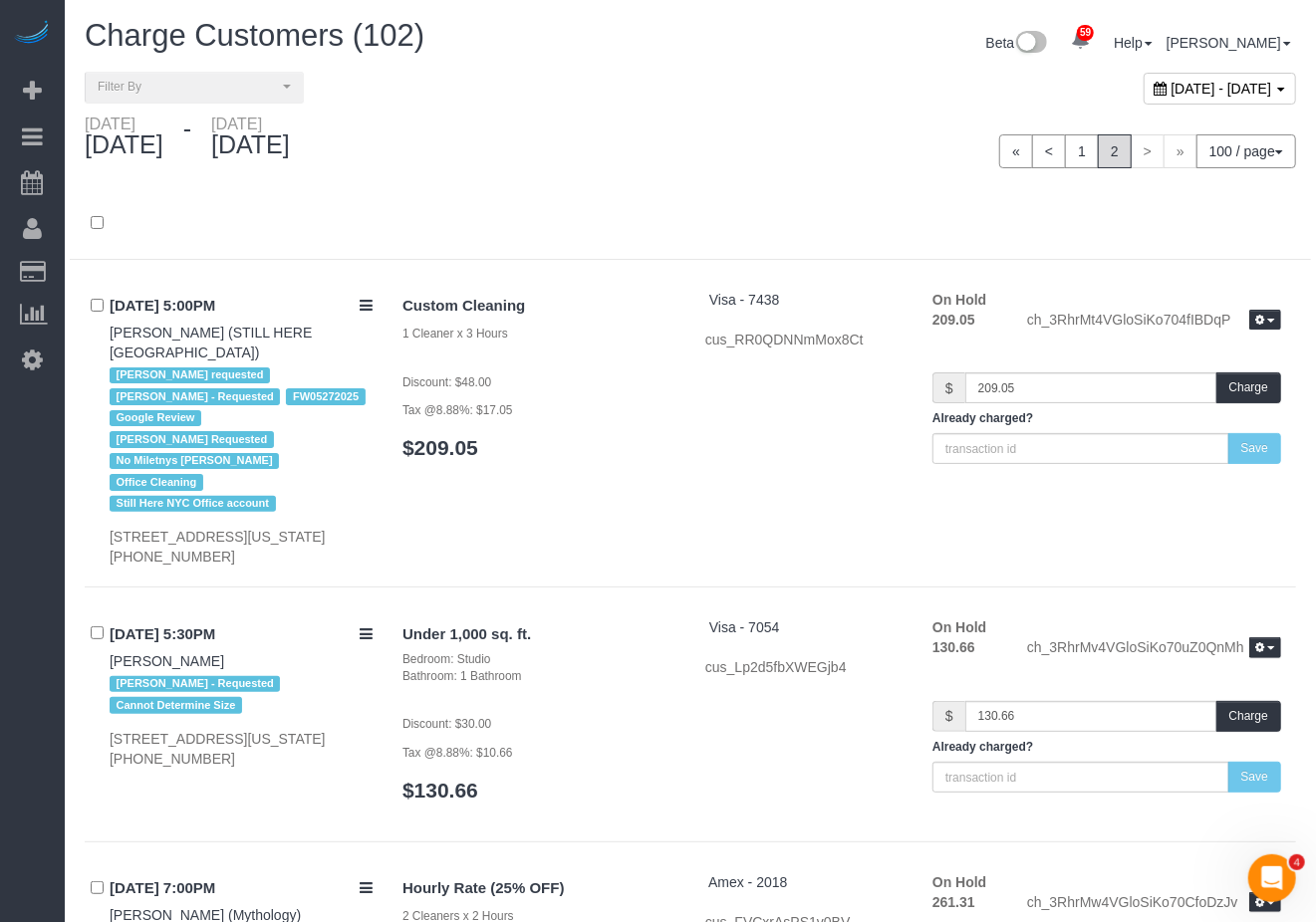 scroll, scrollTop: 0, scrollLeft: 0, axis: both 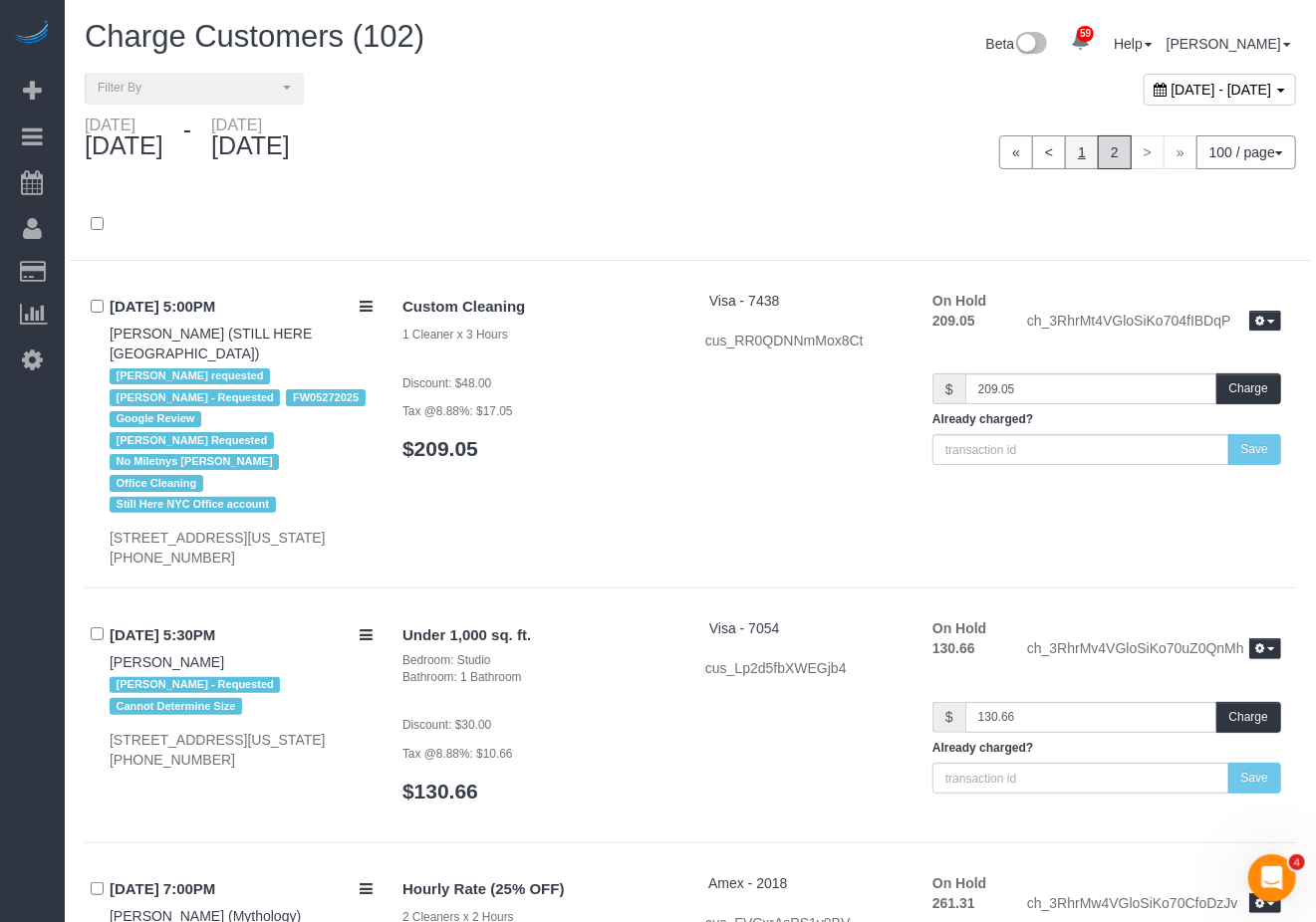 click on "1" at bounding box center [1082, 152] 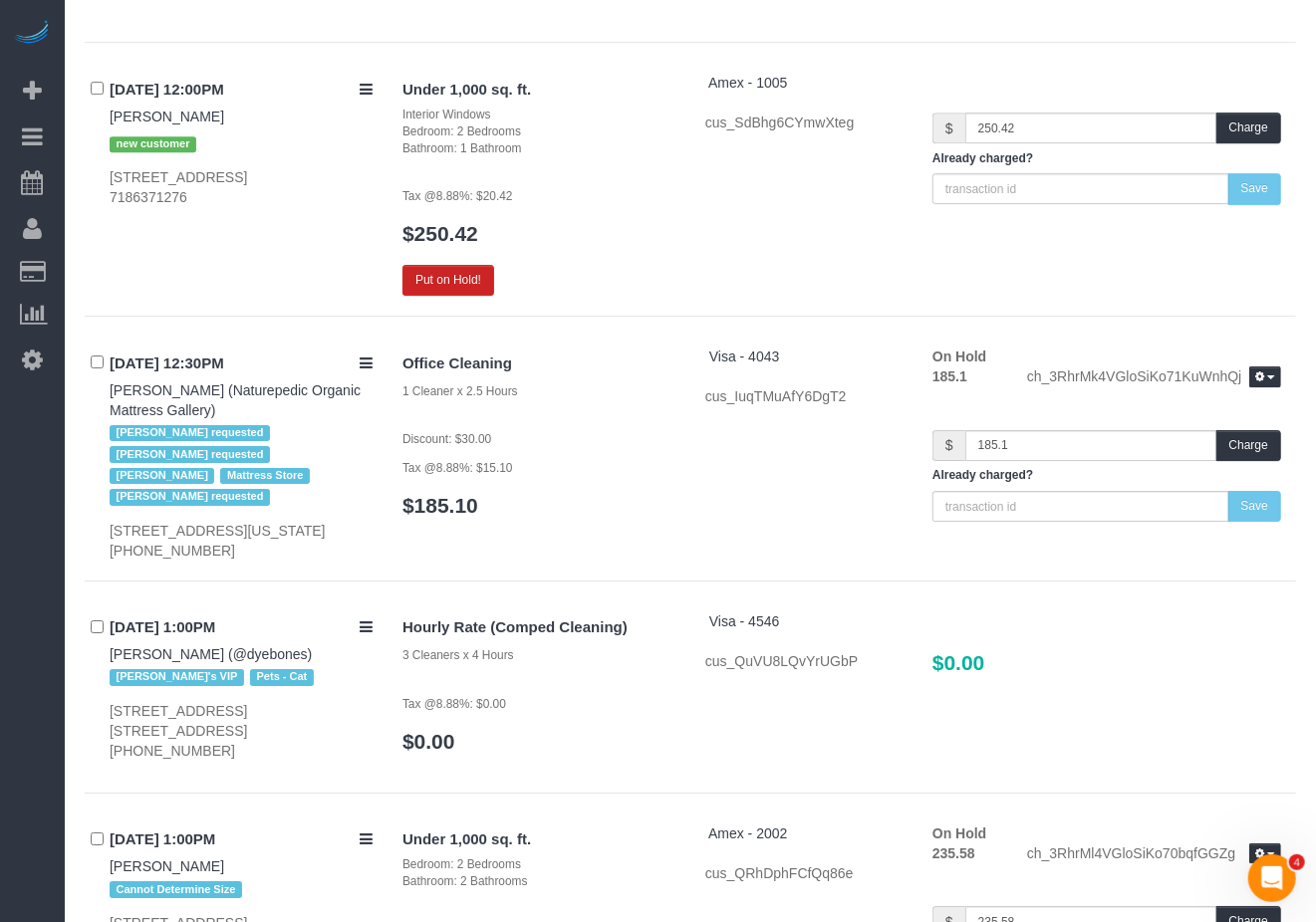 scroll, scrollTop: 22966, scrollLeft: 0, axis: vertical 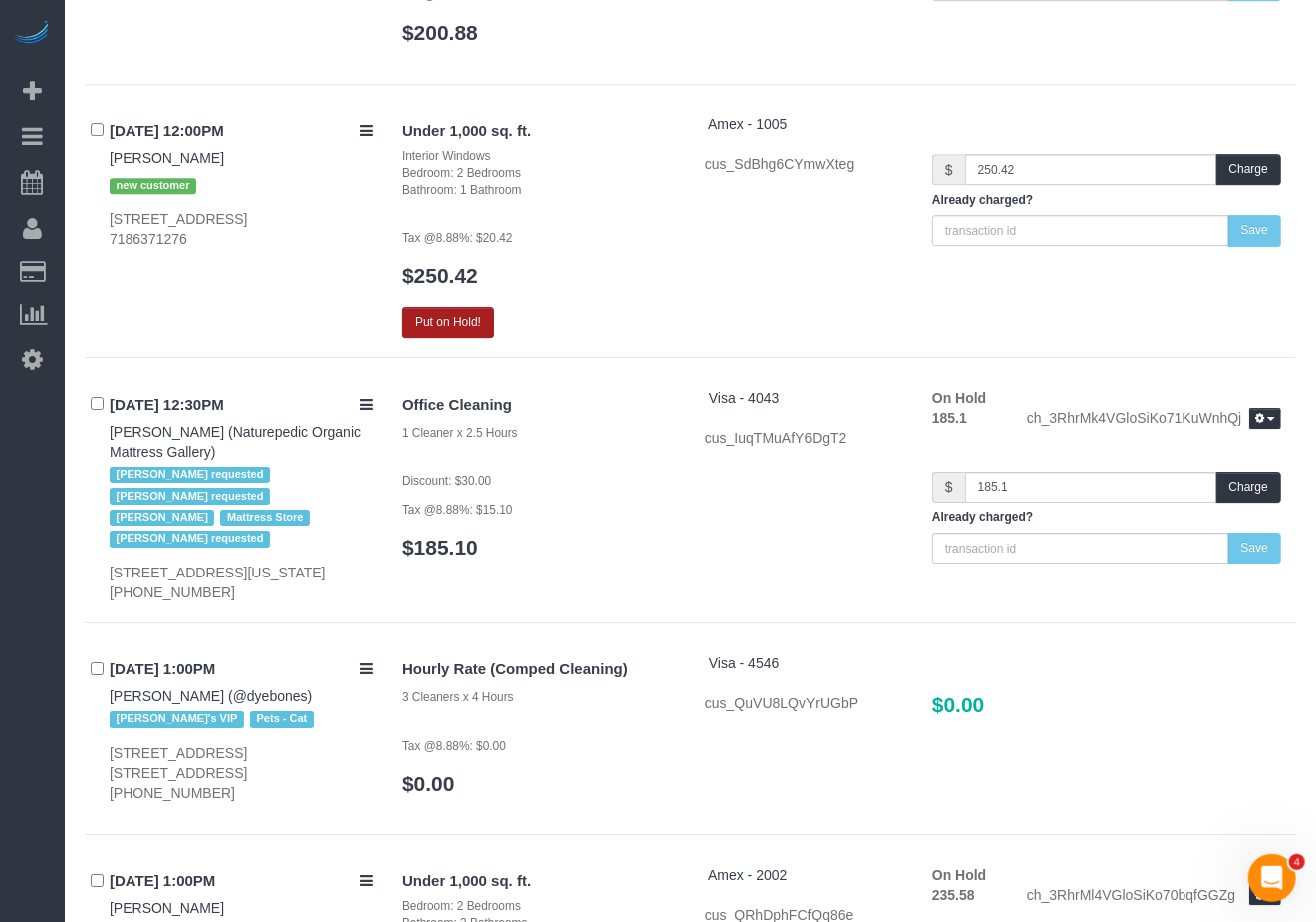 click on "Put on Hold!" at bounding box center (448, 322) 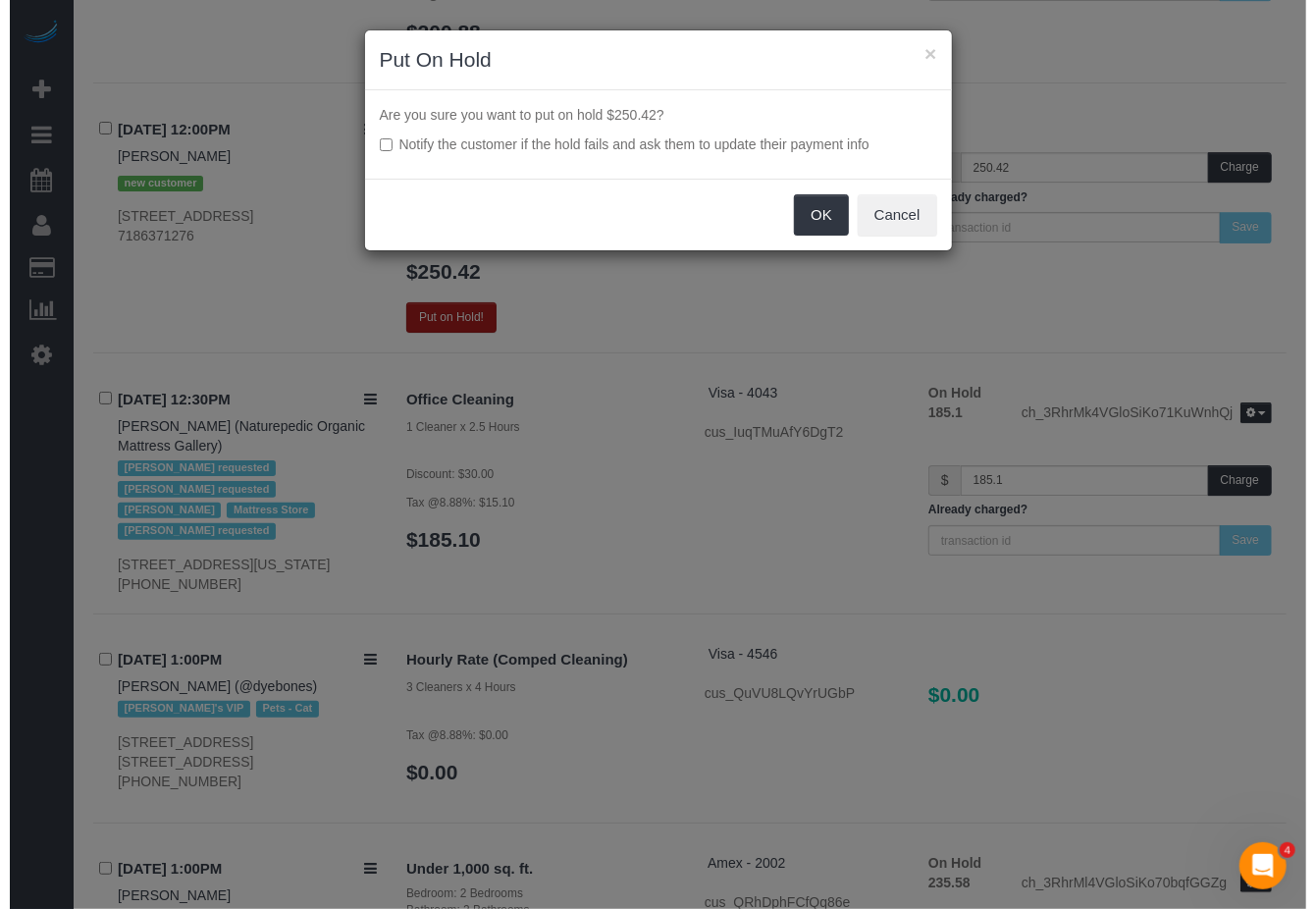 scroll, scrollTop: 22503, scrollLeft: 0, axis: vertical 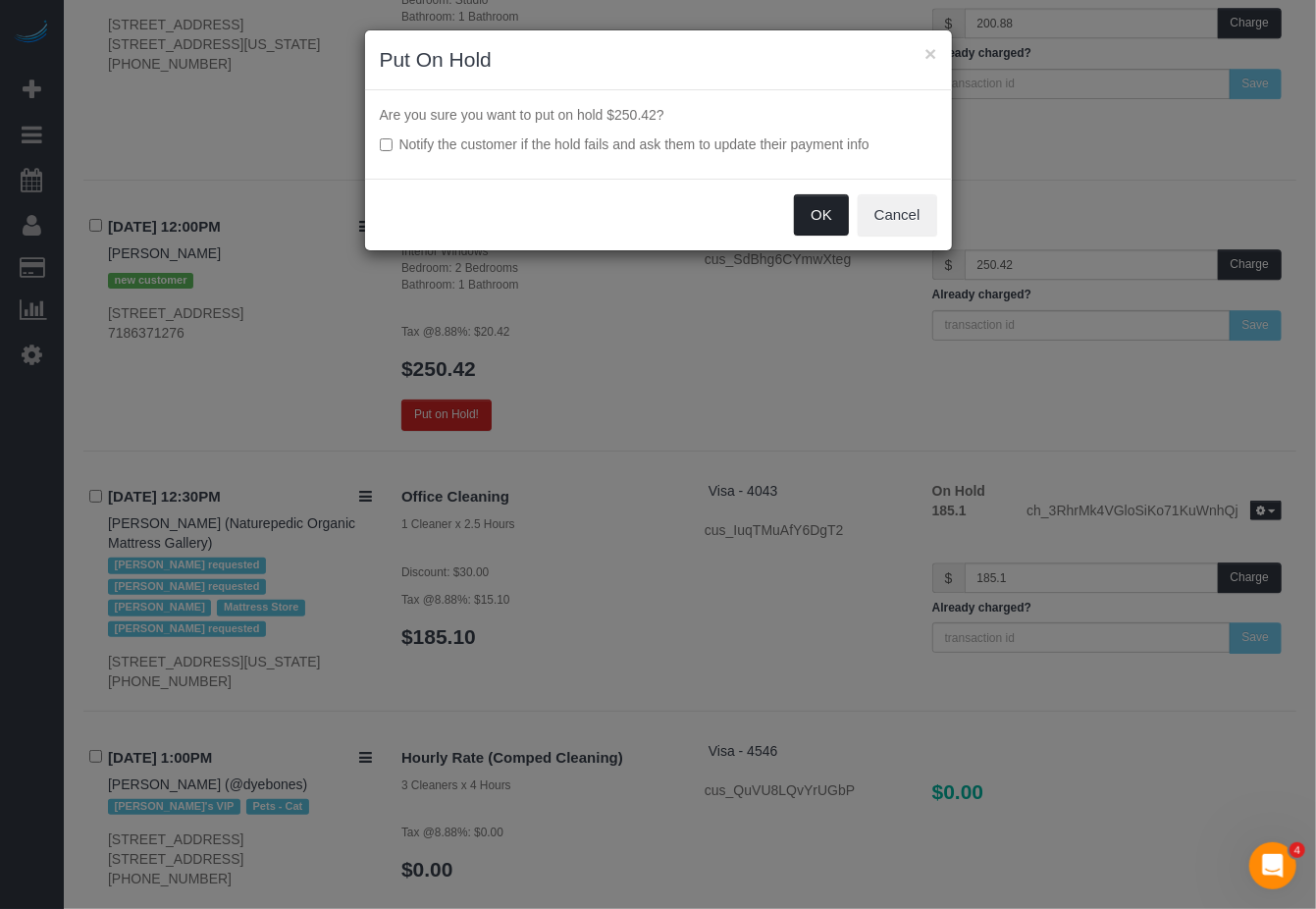 click on "OK" at bounding box center [821, 215] 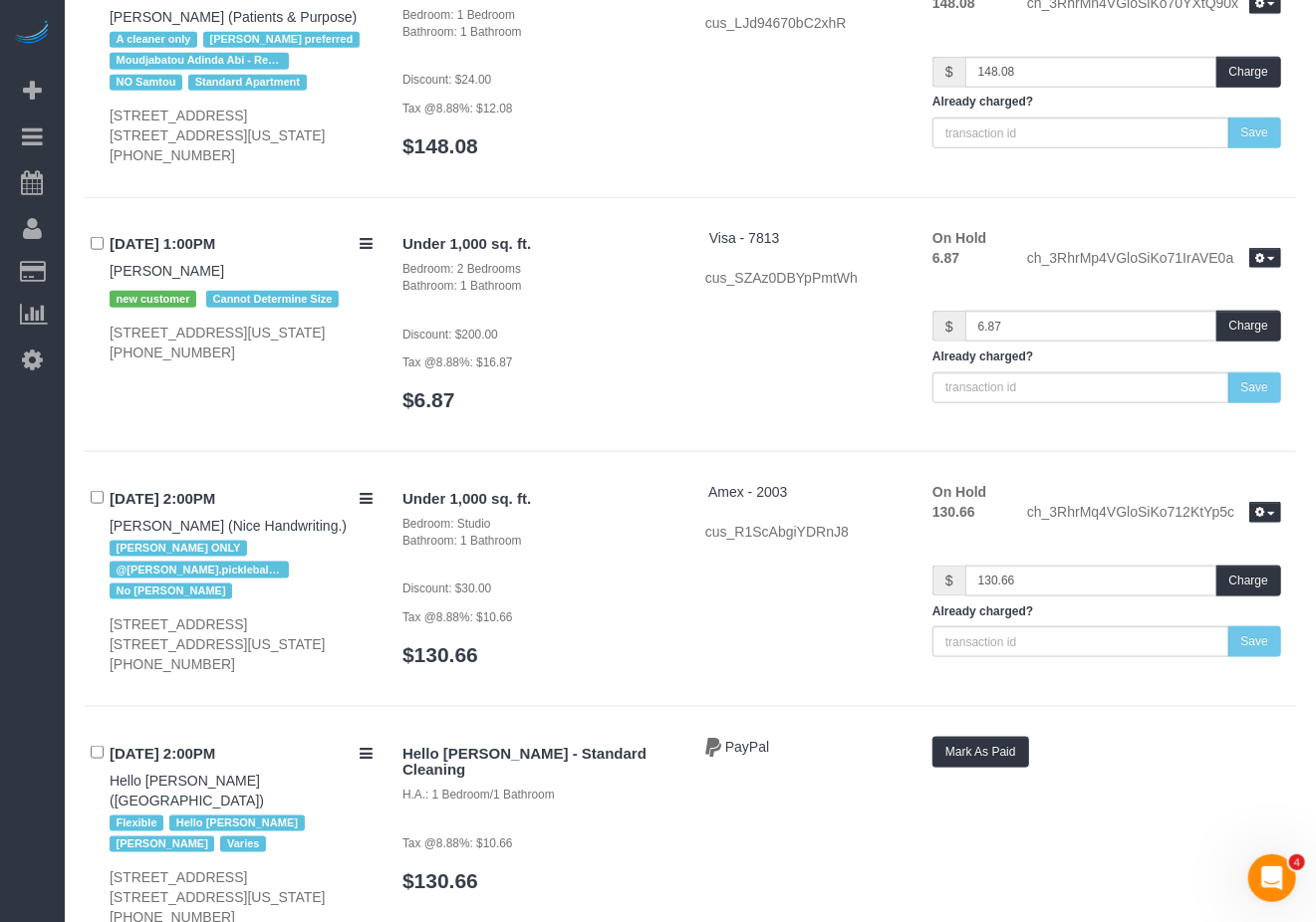 scroll, scrollTop: 24996, scrollLeft: 0, axis: vertical 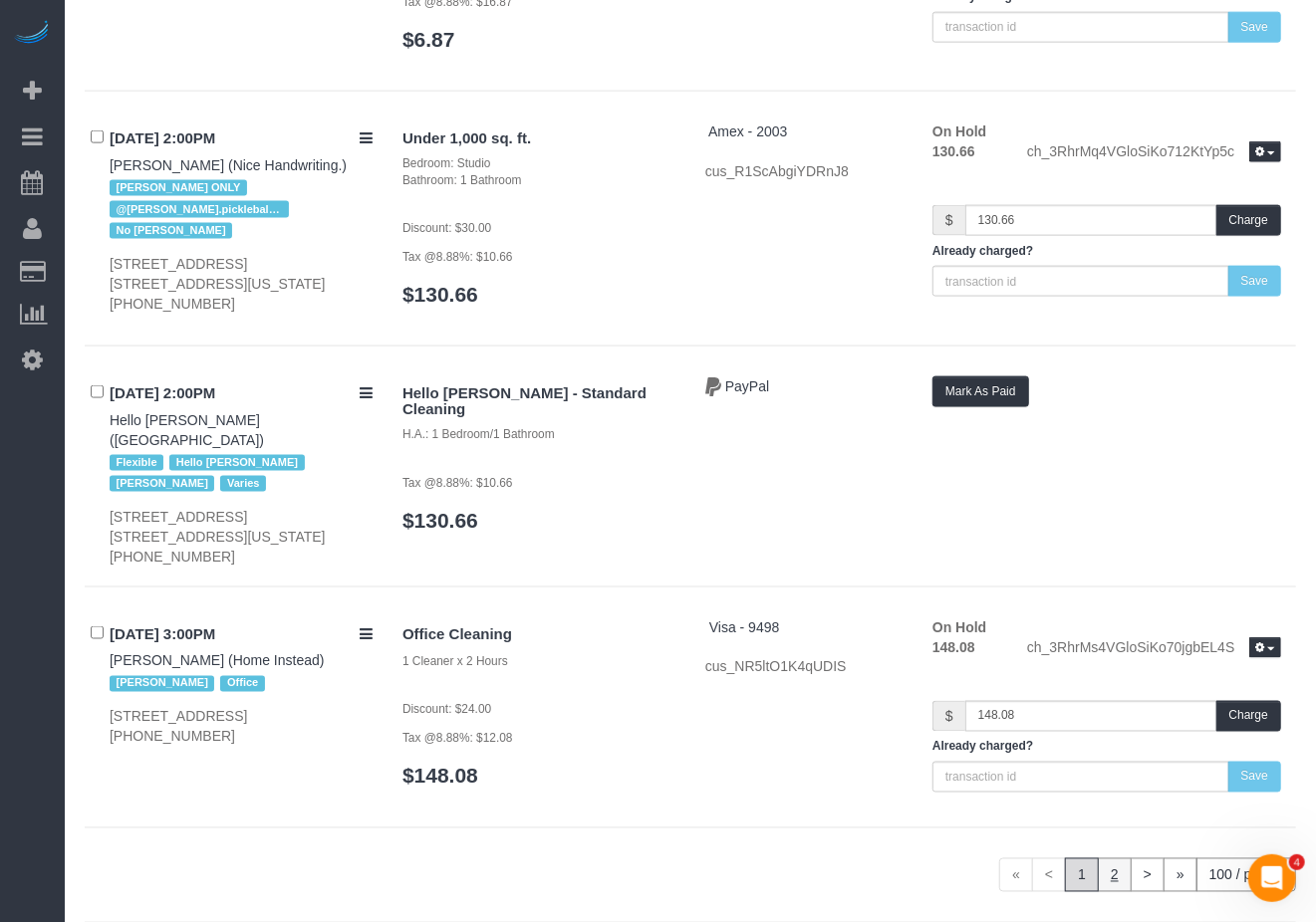 click on "2" 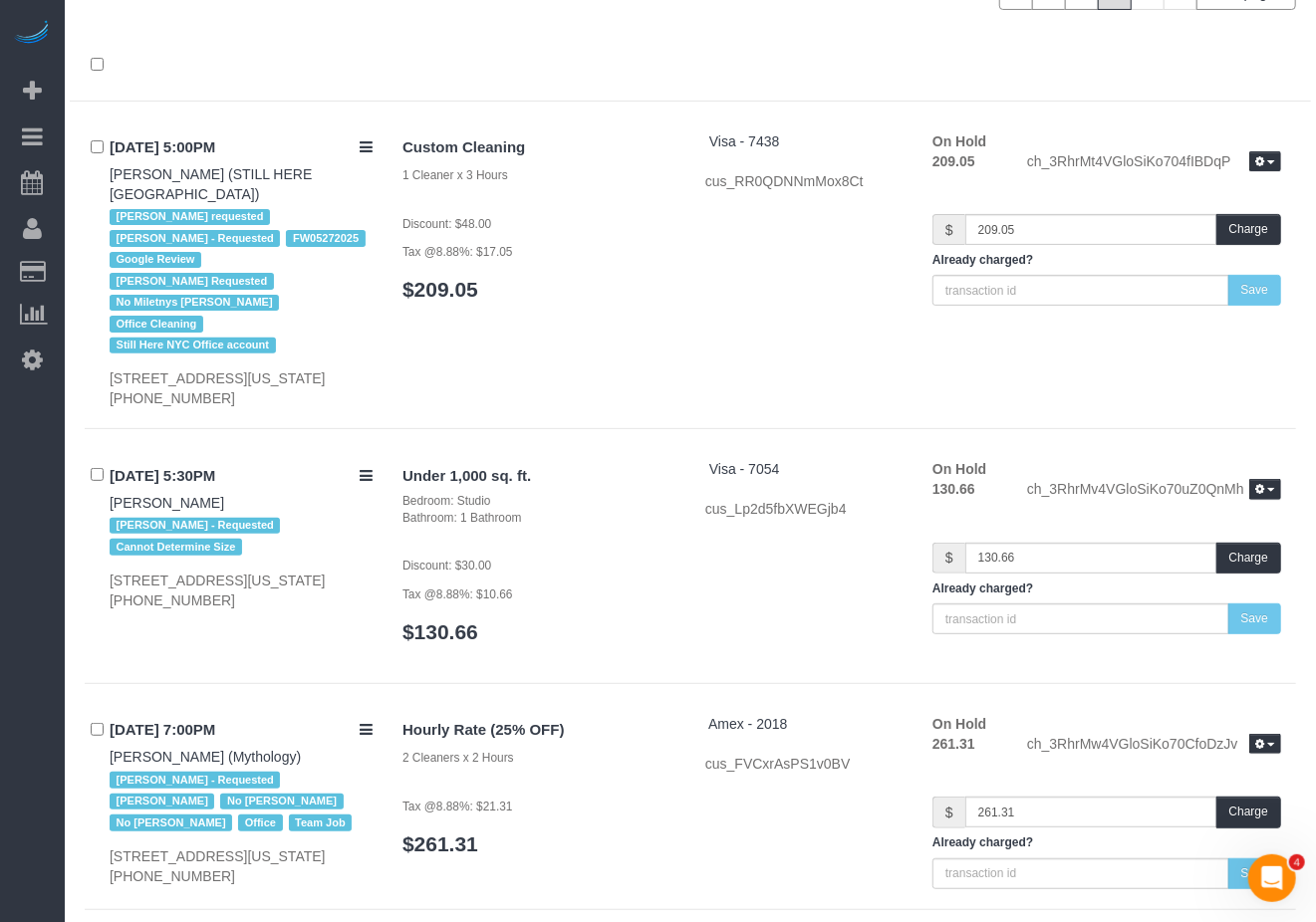 scroll, scrollTop: 0, scrollLeft: 0, axis: both 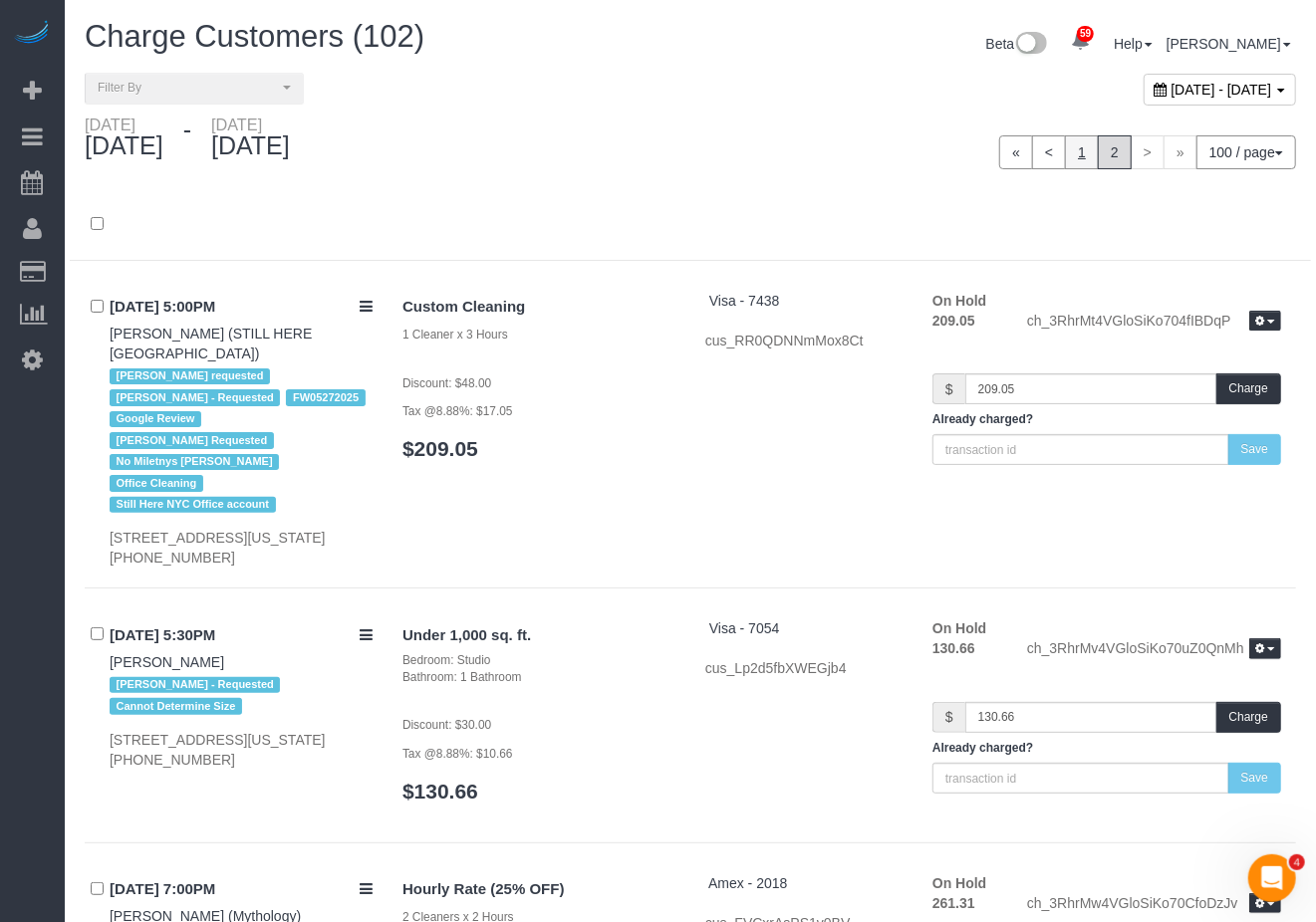 click on "1" at bounding box center [1082, 152] 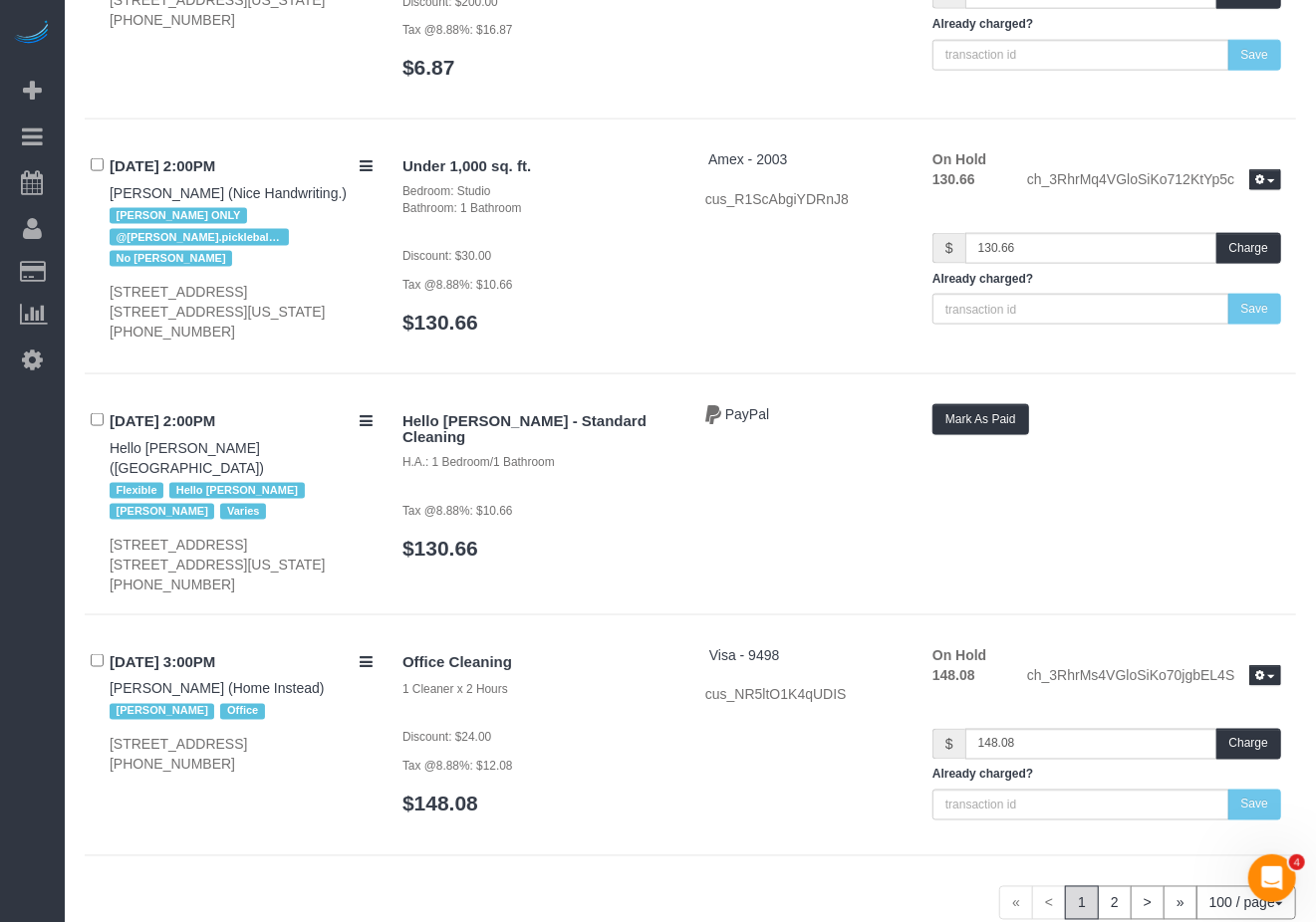 scroll, scrollTop: 24996, scrollLeft: 0, axis: vertical 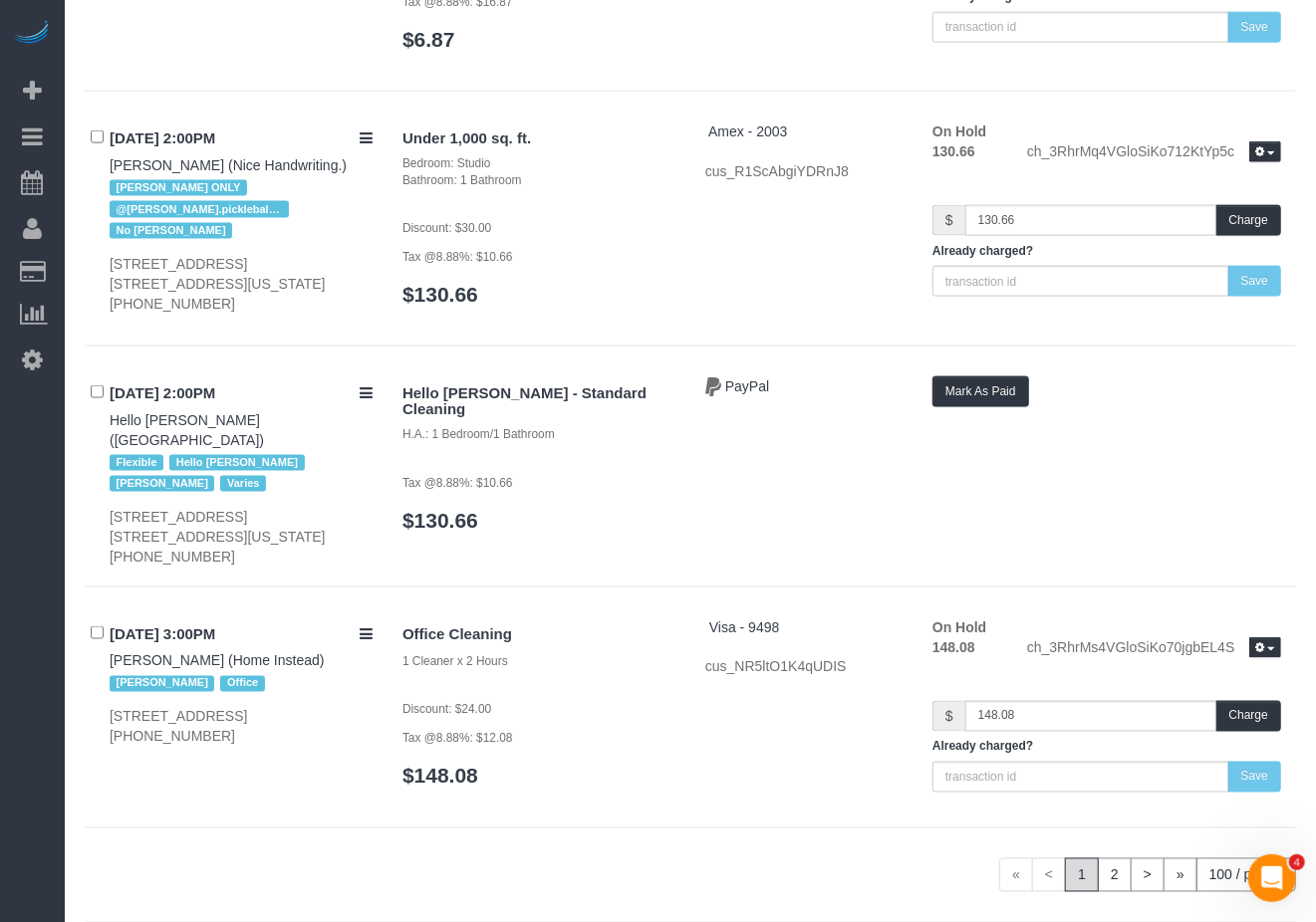 click on "**********" at bounding box center [690, -12005] 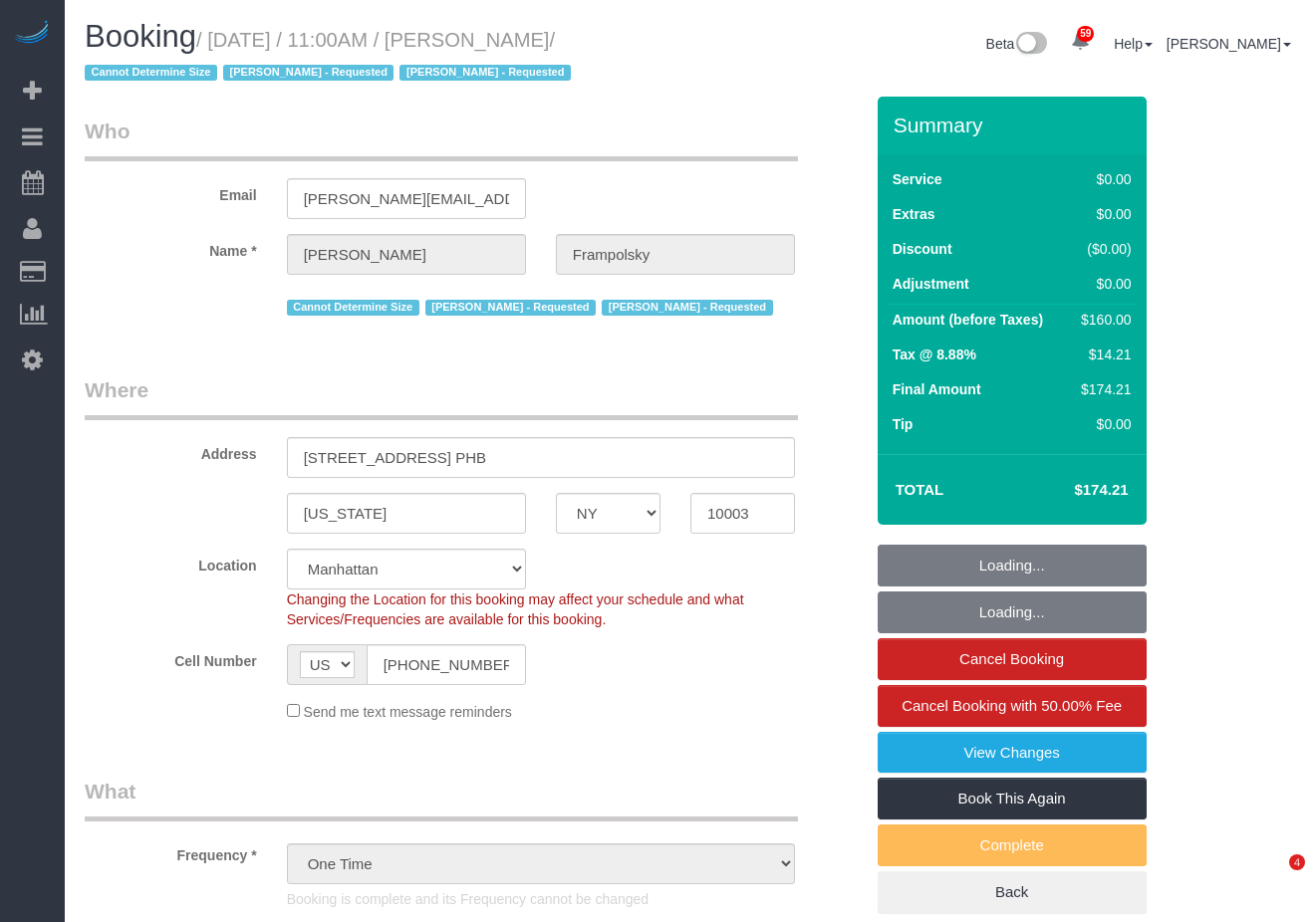 select on "NY" 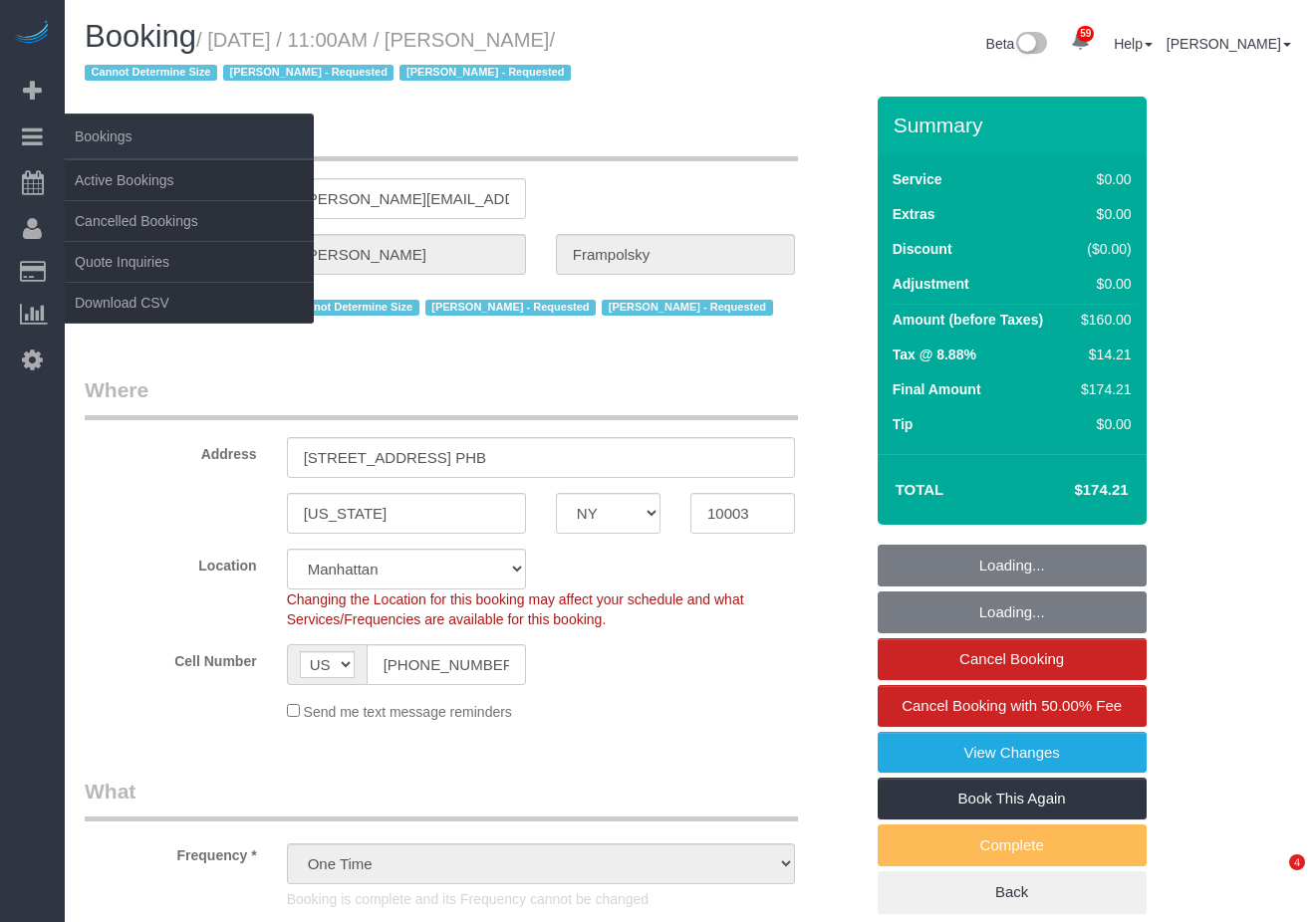 select on "object:1338" 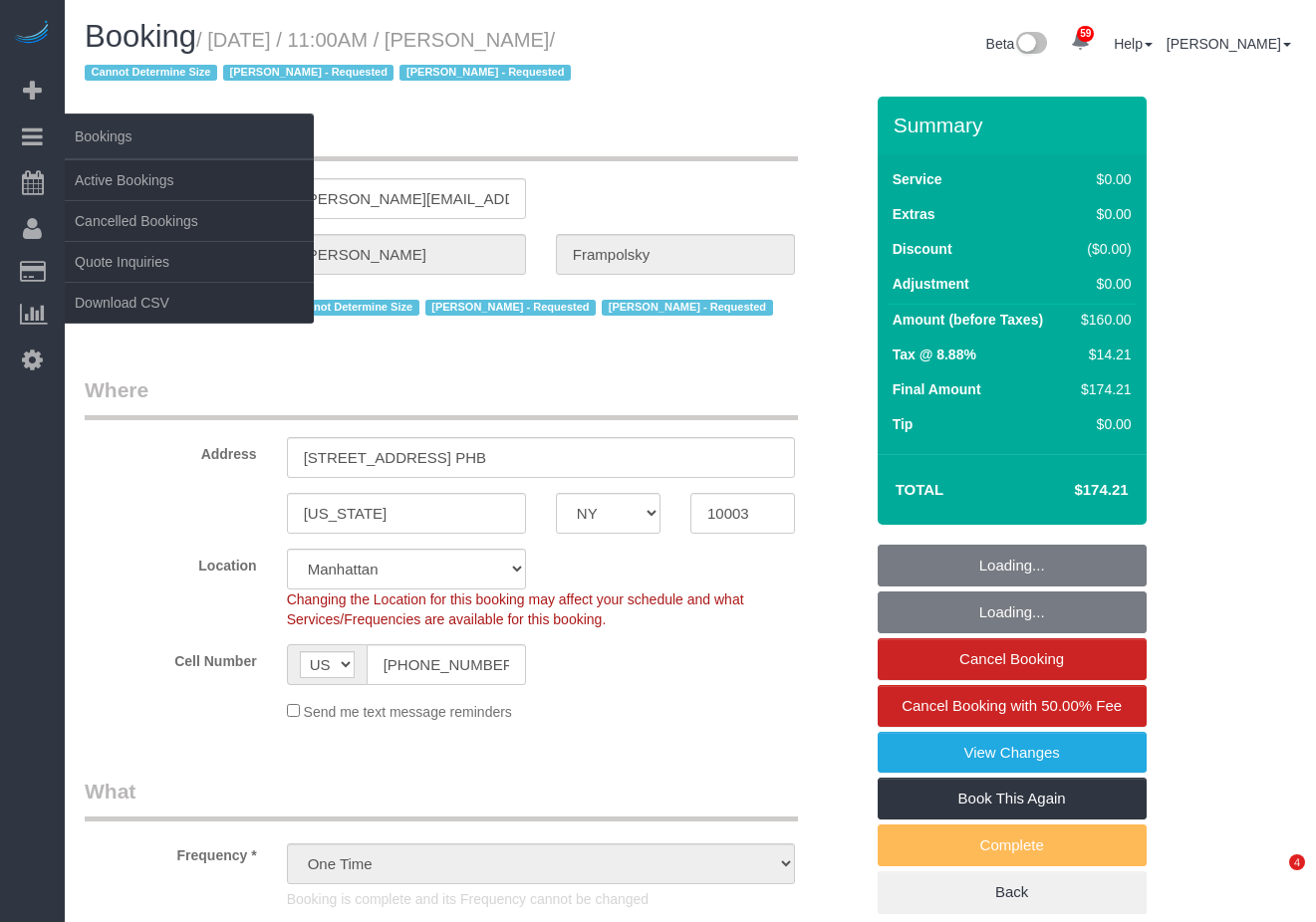 scroll, scrollTop: 0, scrollLeft: 0, axis: both 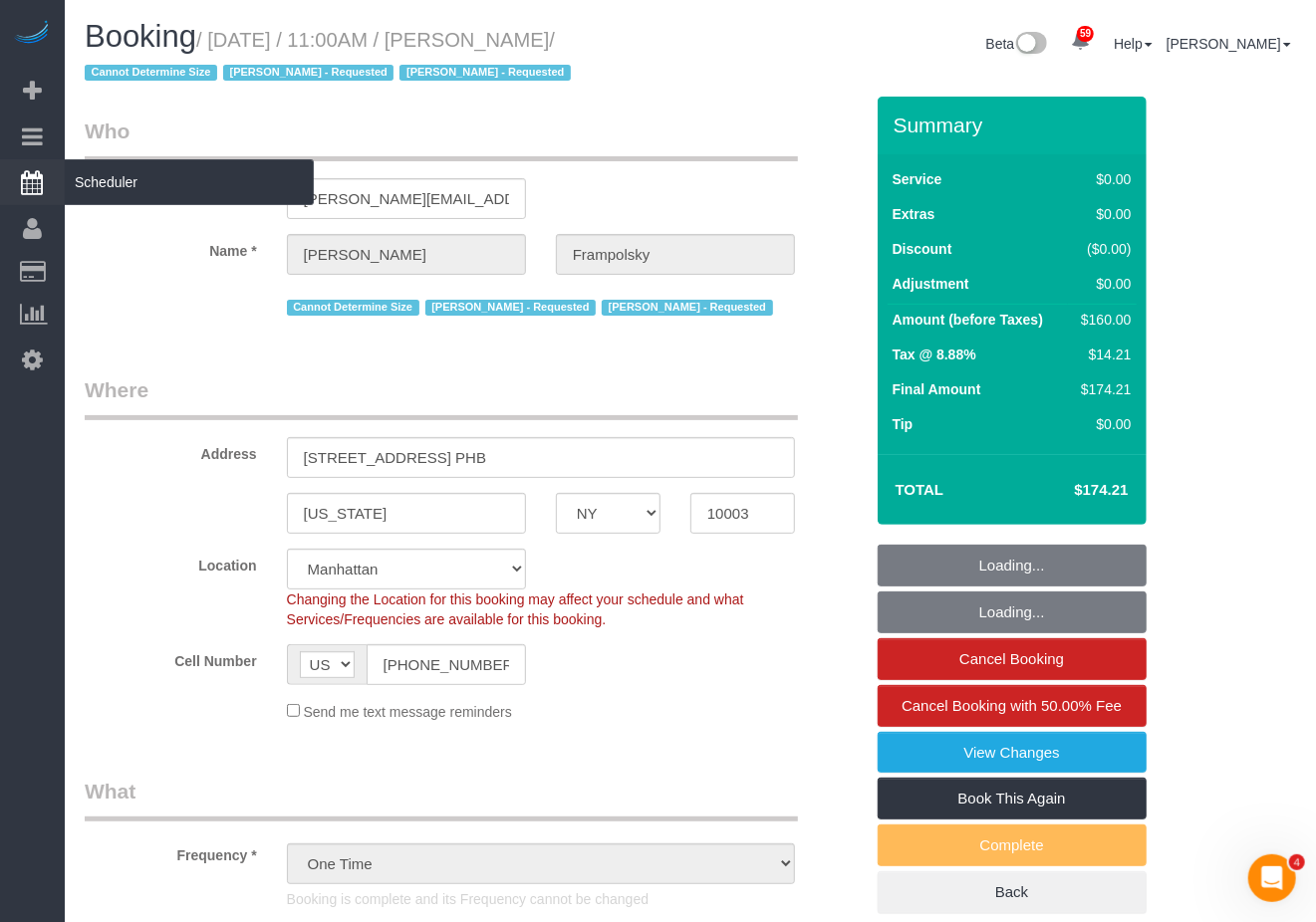 select on "1" 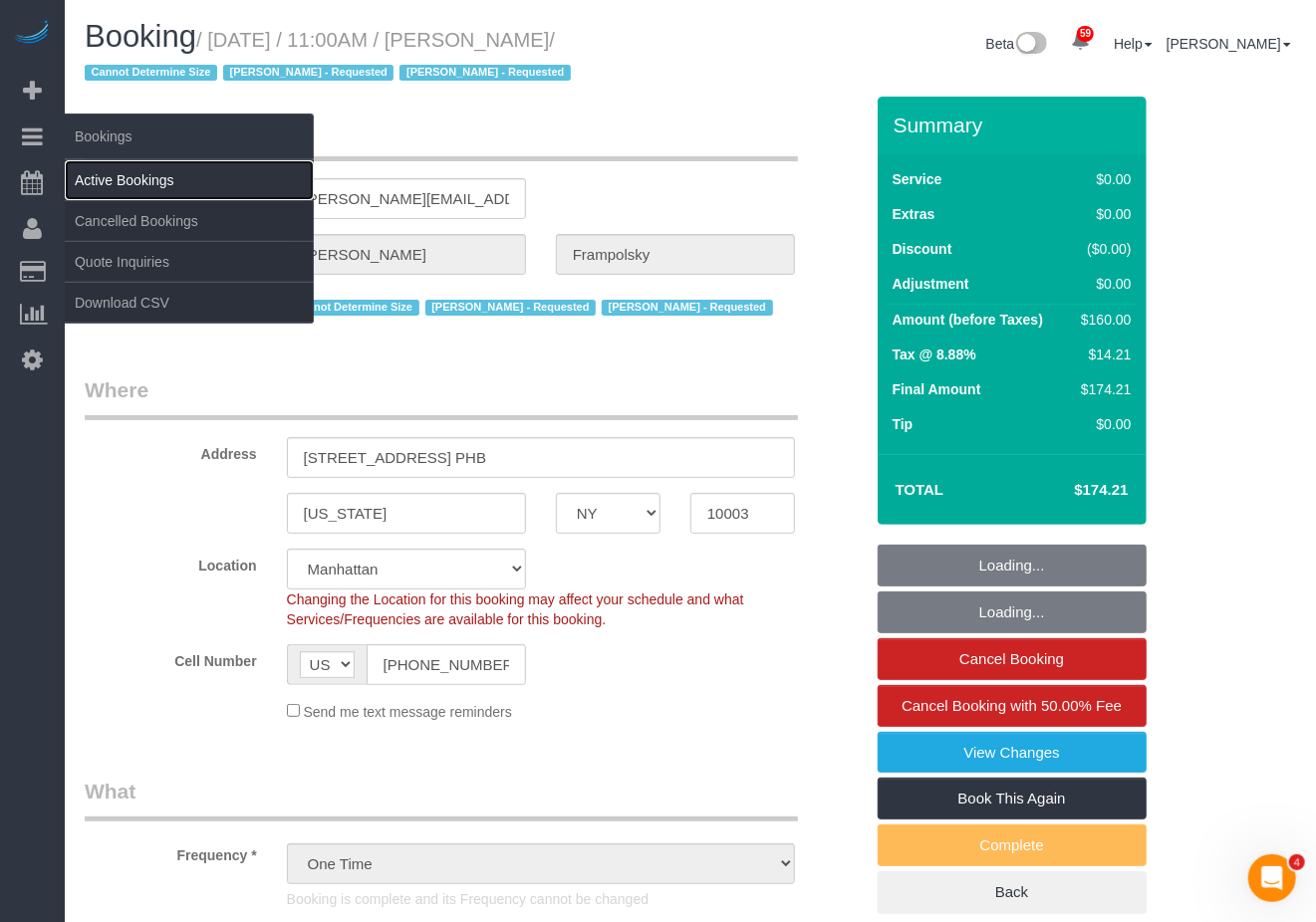 click on "Active Bookings" at bounding box center [189, 180] 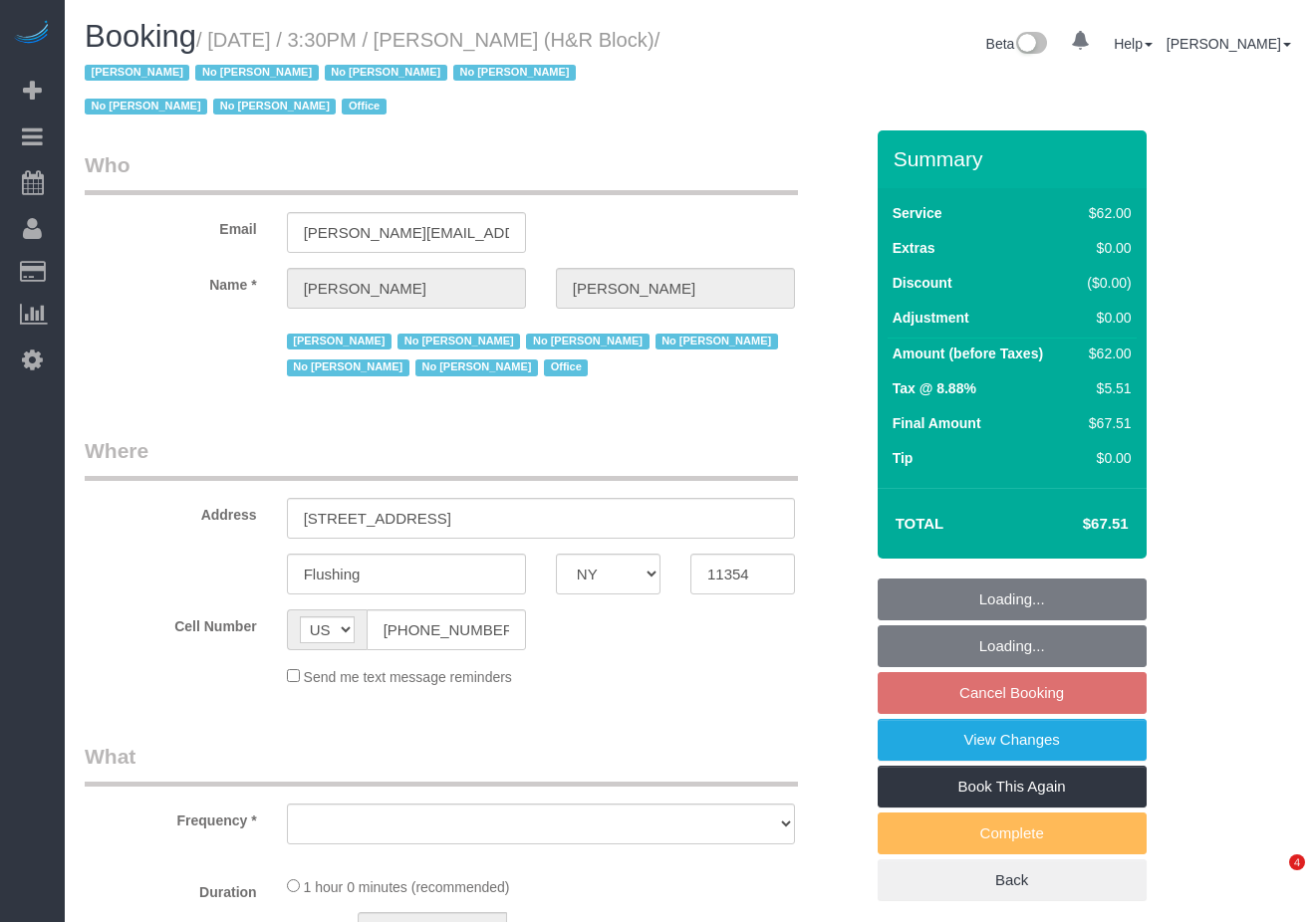 select on "NY" 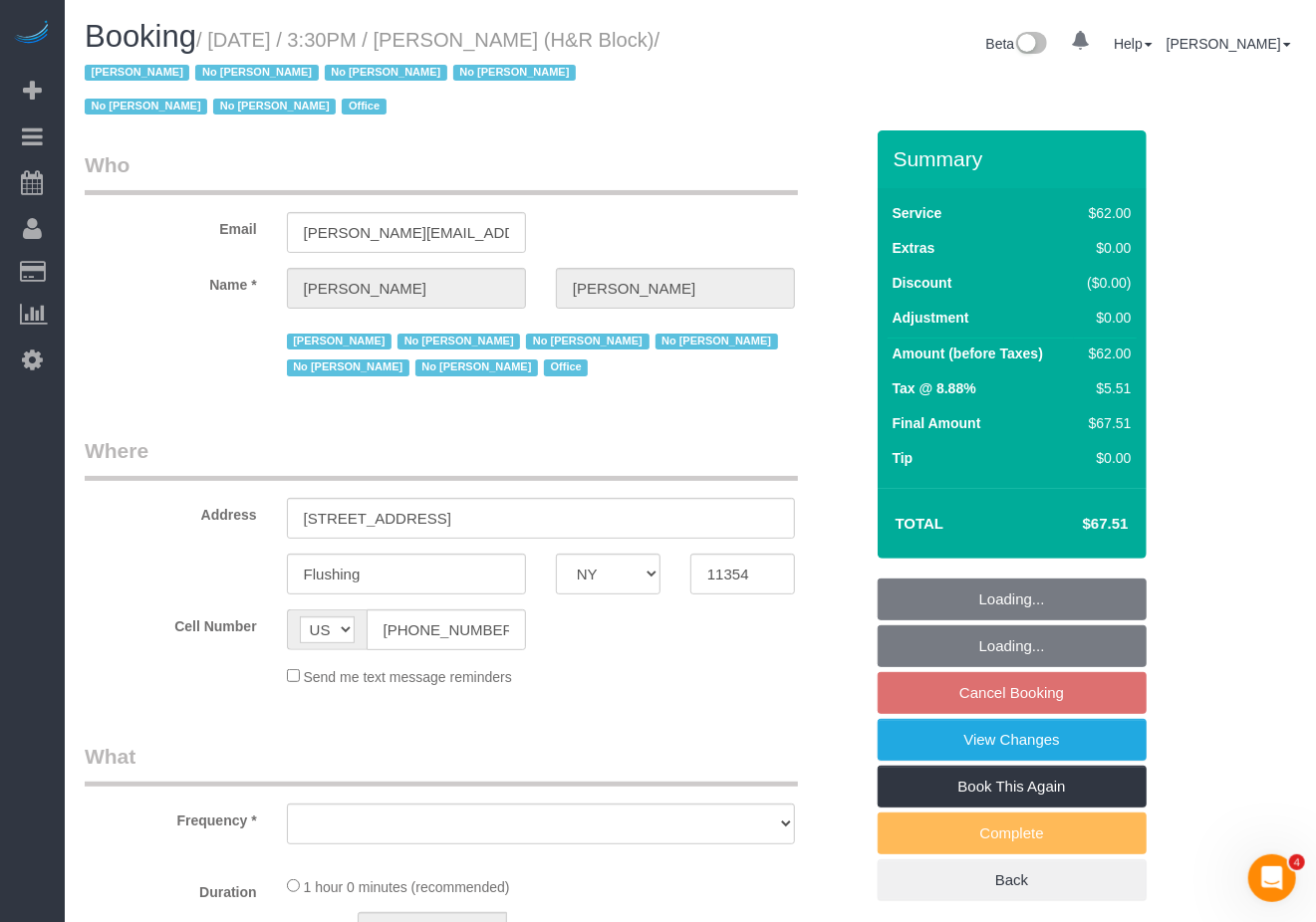 scroll, scrollTop: 0, scrollLeft: 0, axis: both 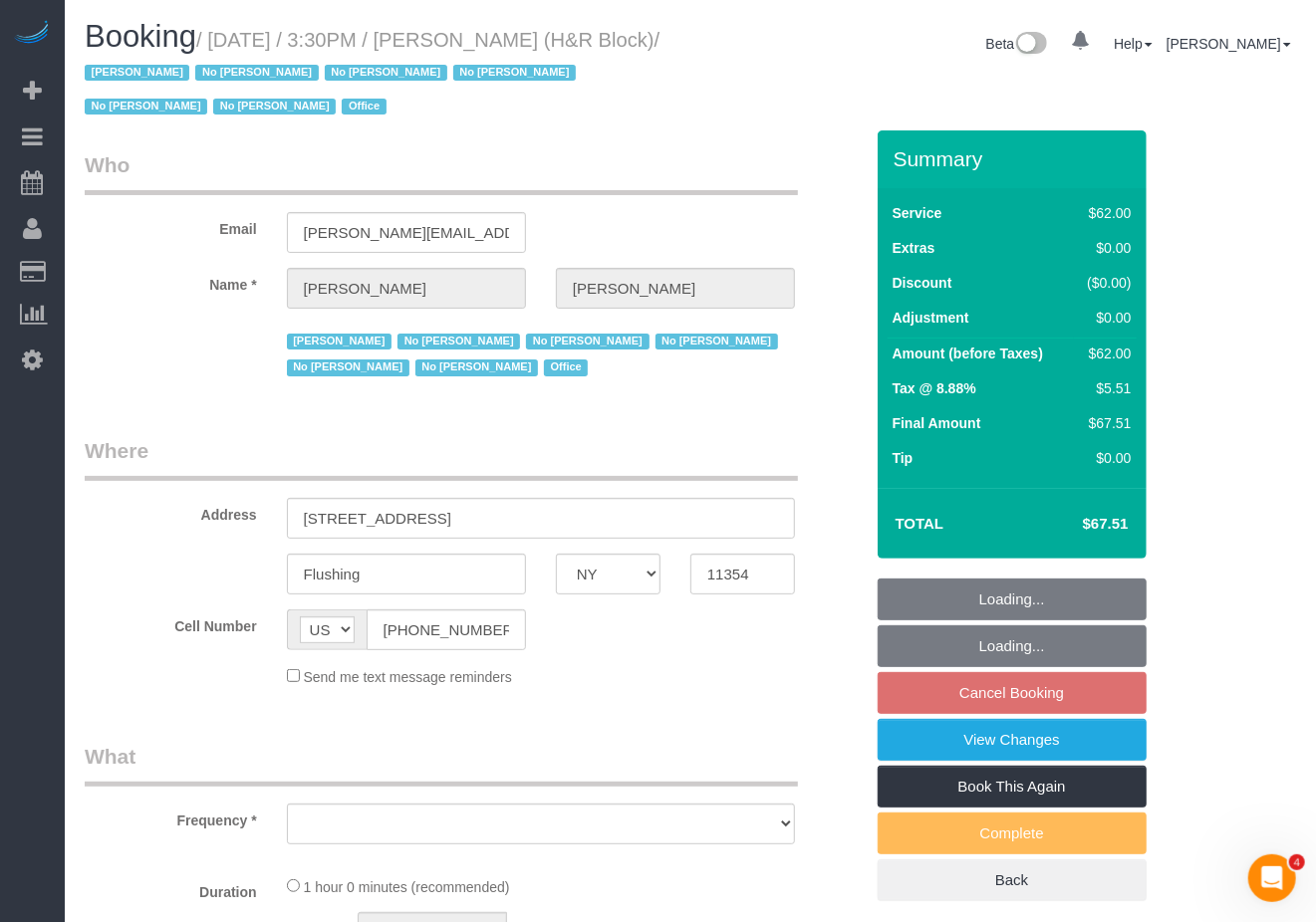 select on "object:823" 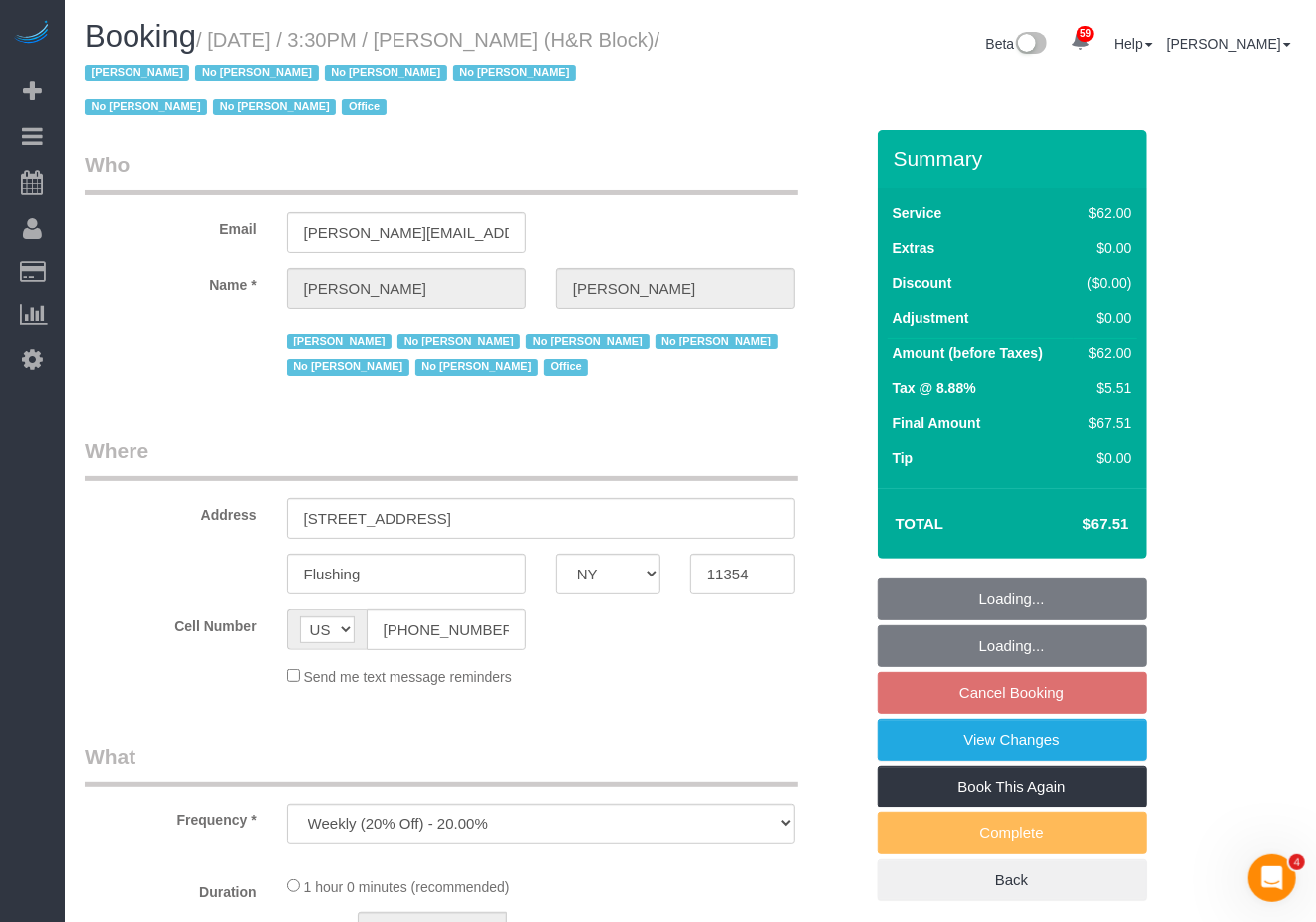 select on "number:89" 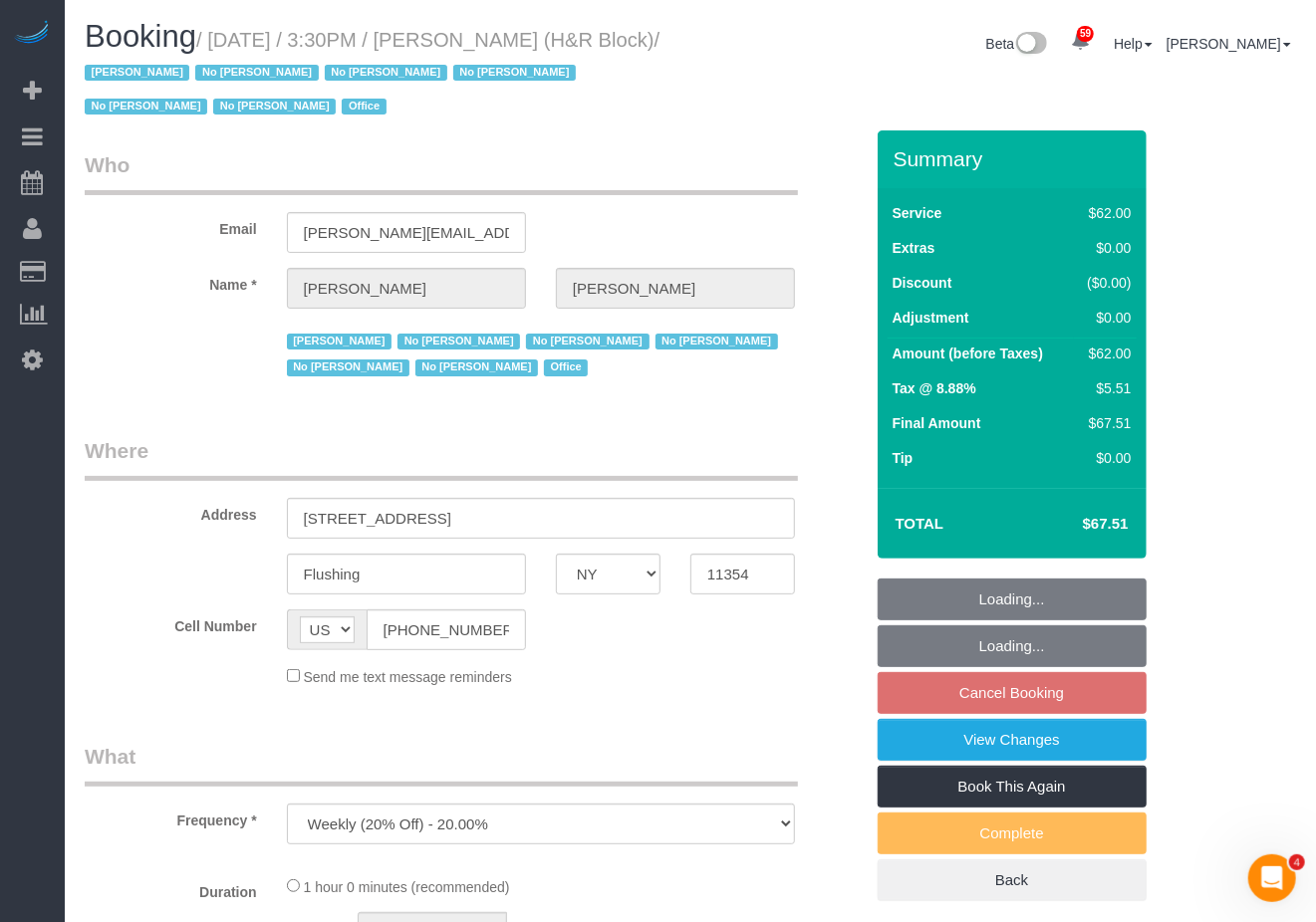 select on "number:90" 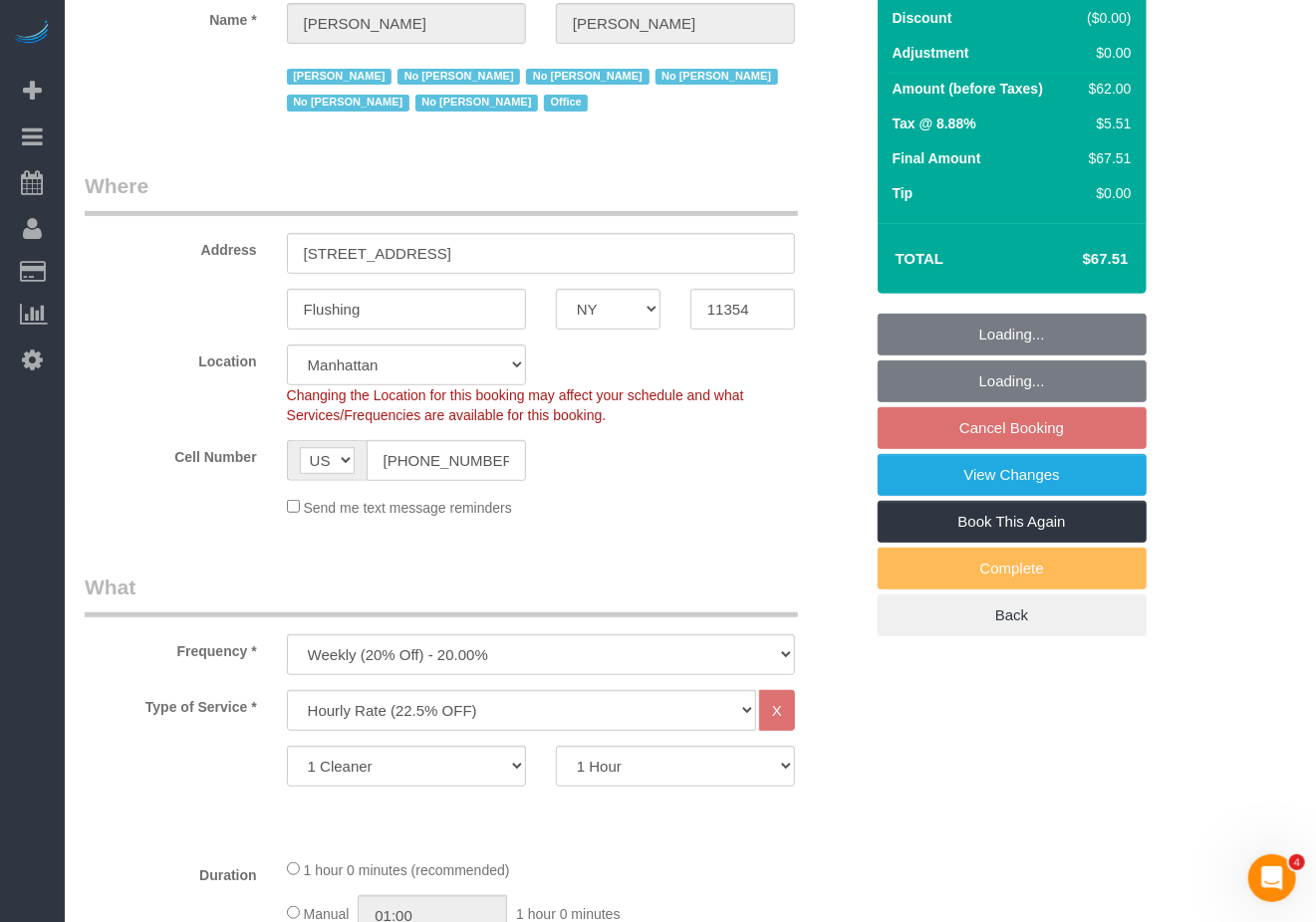 select on "object:1060" 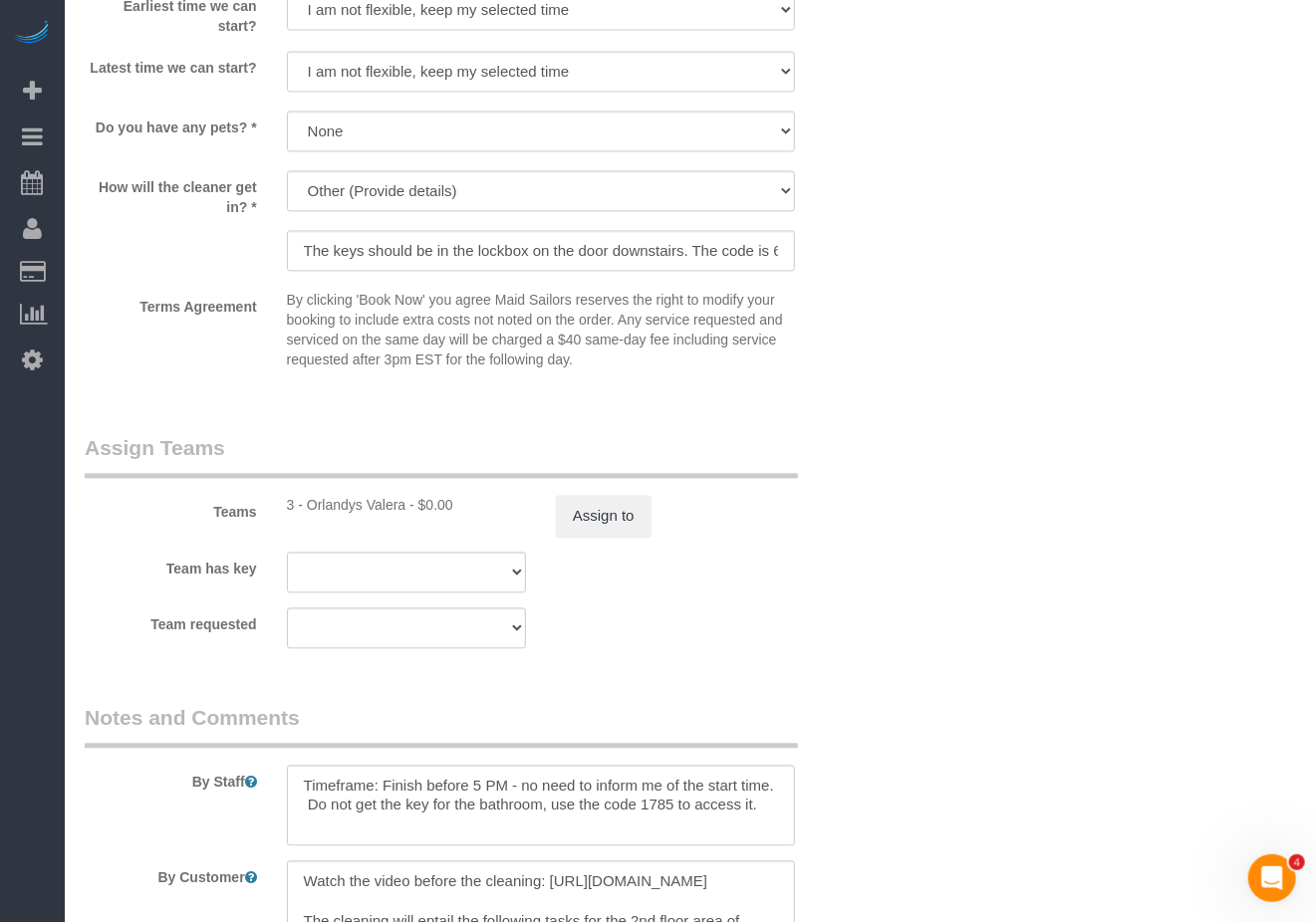 scroll, scrollTop: 2124, scrollLeft: 0, axis: vertical 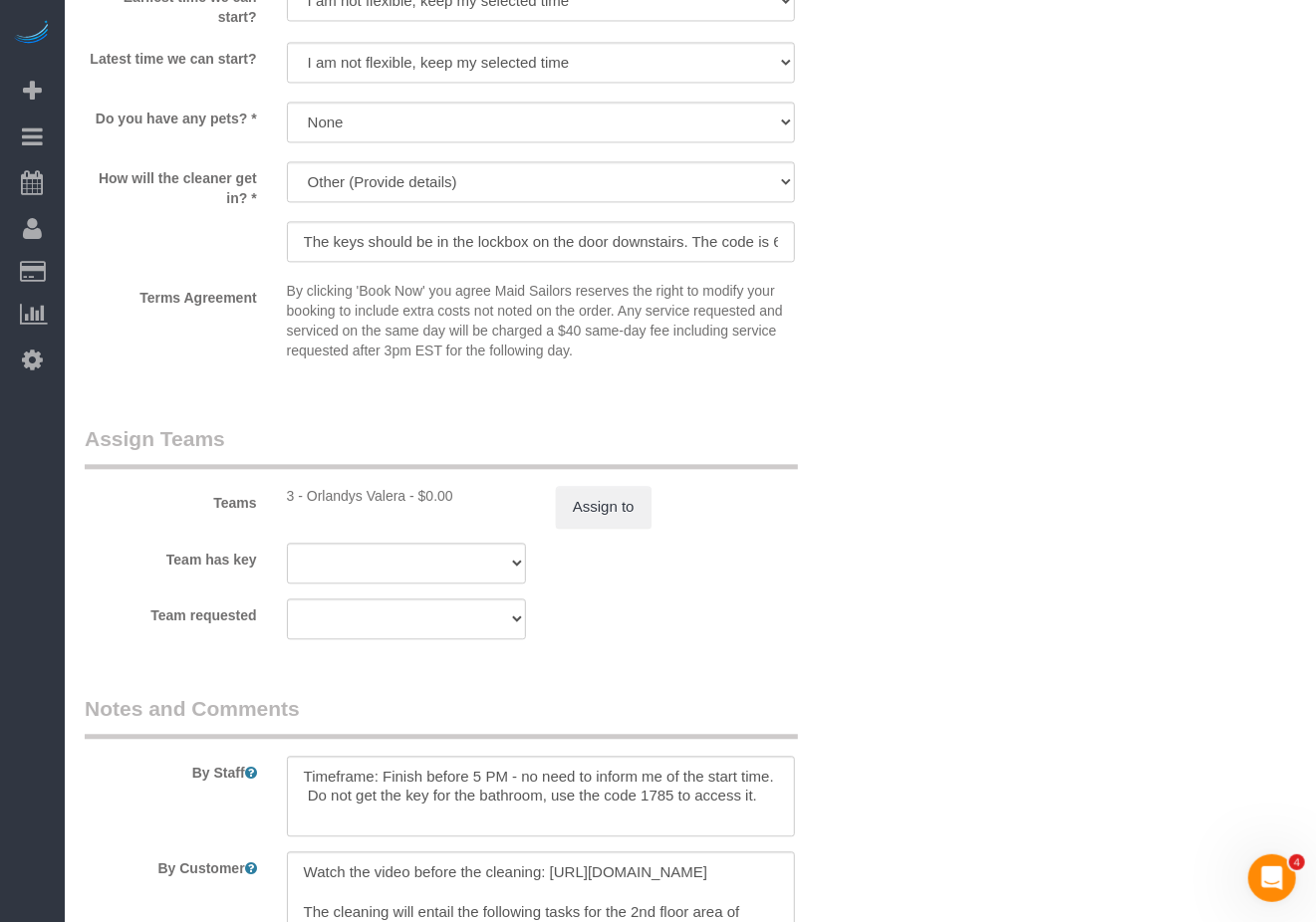 click on "Who
Email
tiffany.clark@hrblock.com
Name *
Tiffany
Clark
Jacky Xu
No Daniela Silva
No Monica Galarraga
No Monica Villacis
No Paula Avila
No Sierra Edwards
Office
Where
Address
39-20 Main Street, 2nd Floor
Flushing
AK
AL
AR
AZ
CA
CO
CT
DC
DE
FL
GA
HI
IA
ID
IL
IN
KS
KY" at bounding box center [690, -392] 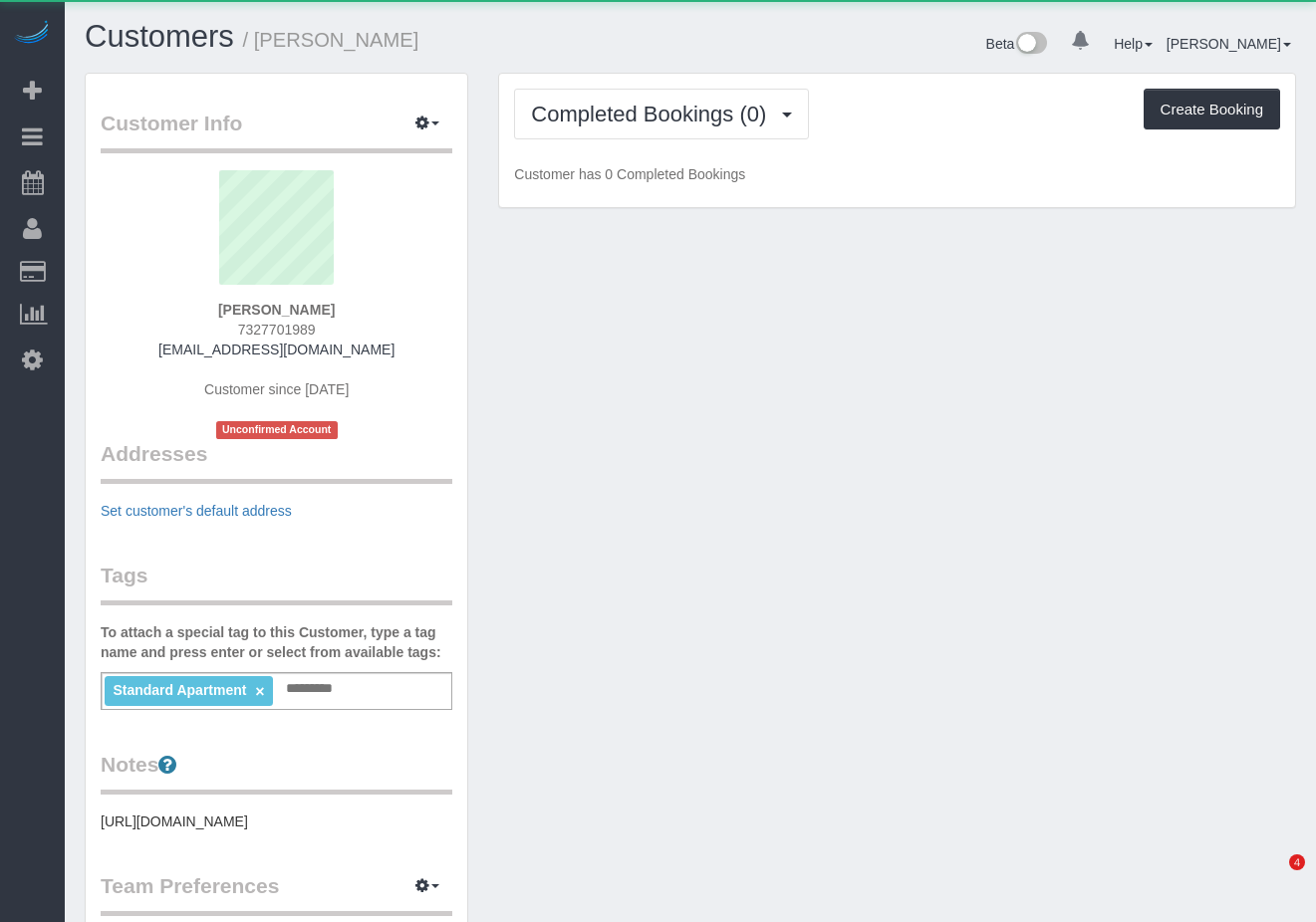 scroll, scrollTop: 0, scrollLeft: 0, axis: both 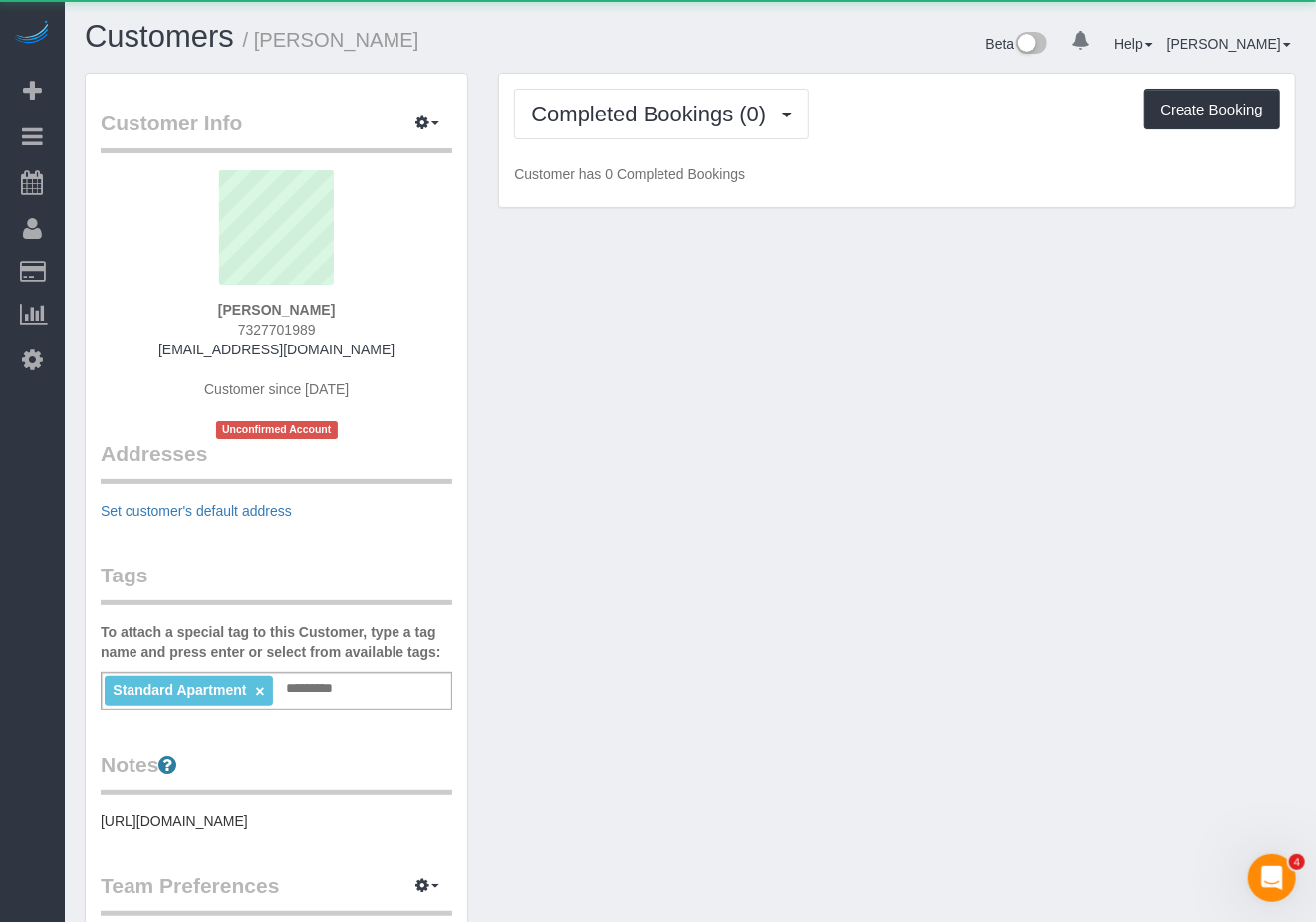 drag, startPoint x: 0, startPoint y: 0, endPoint x: 1126, endPoint y: 192, distance: 1142.2522 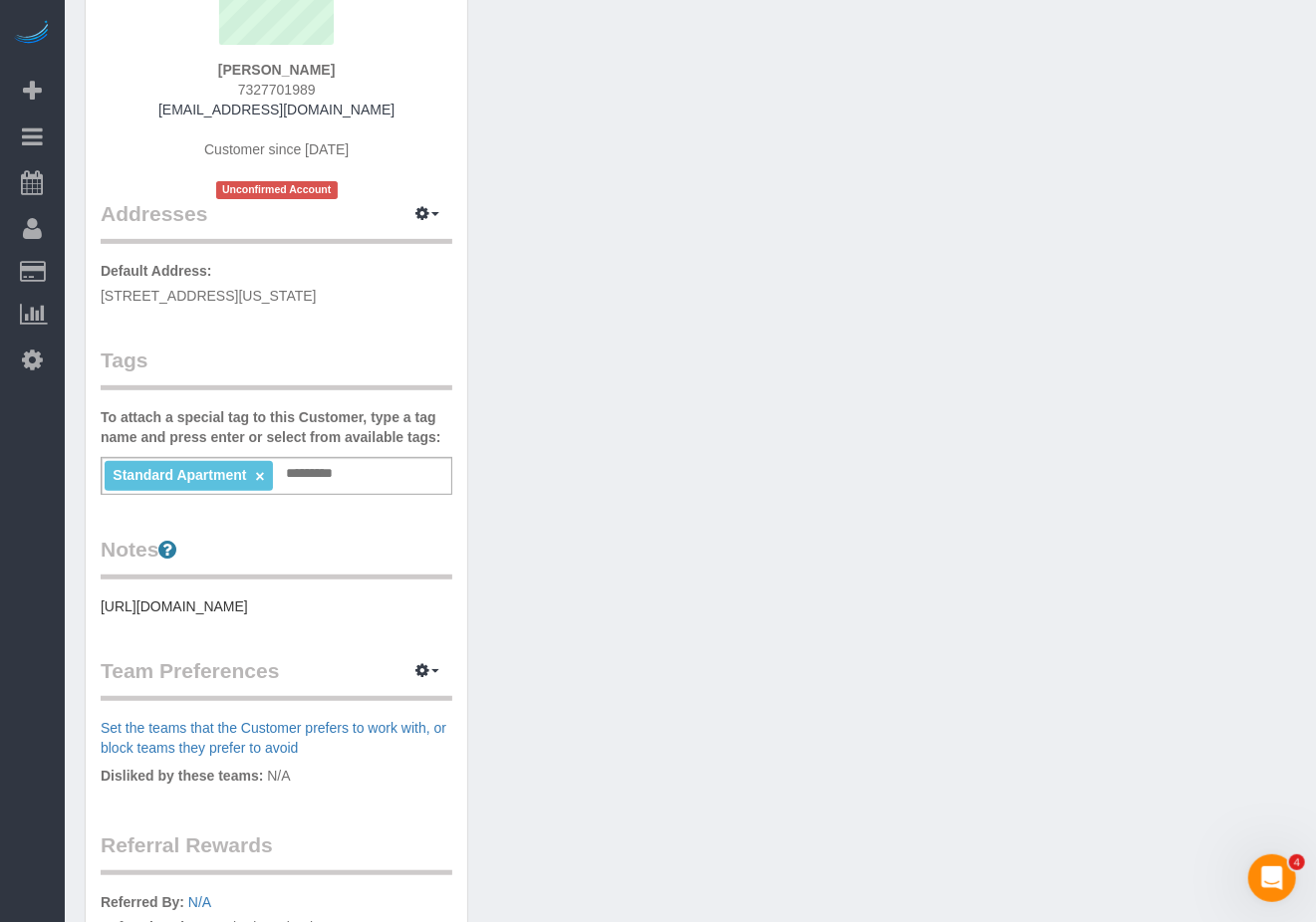 scroll, scrollTop: 0, scrollLeft: 0, axis: both 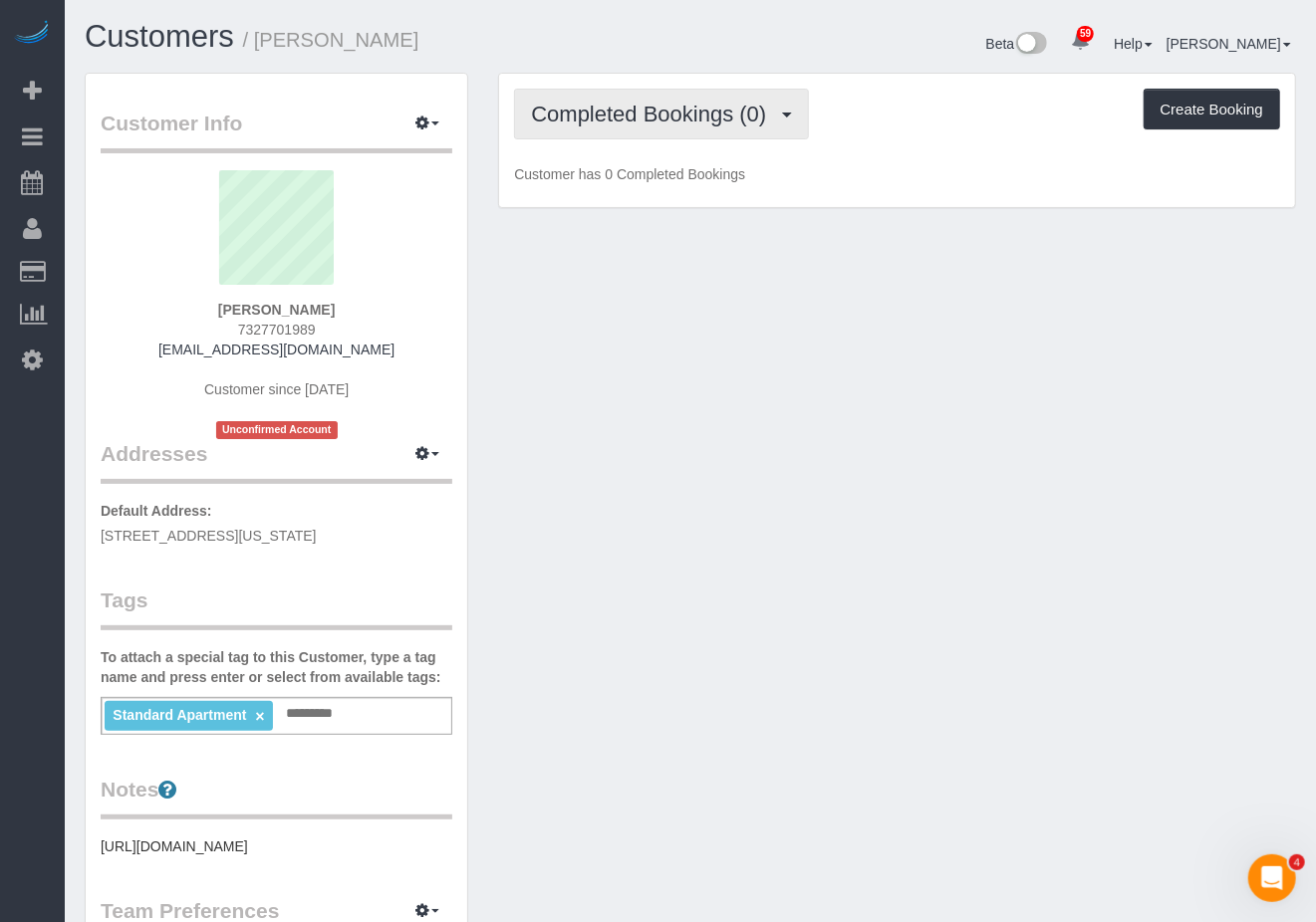 click on "Completed Bookings (0)" at bounding box center (654, 114) 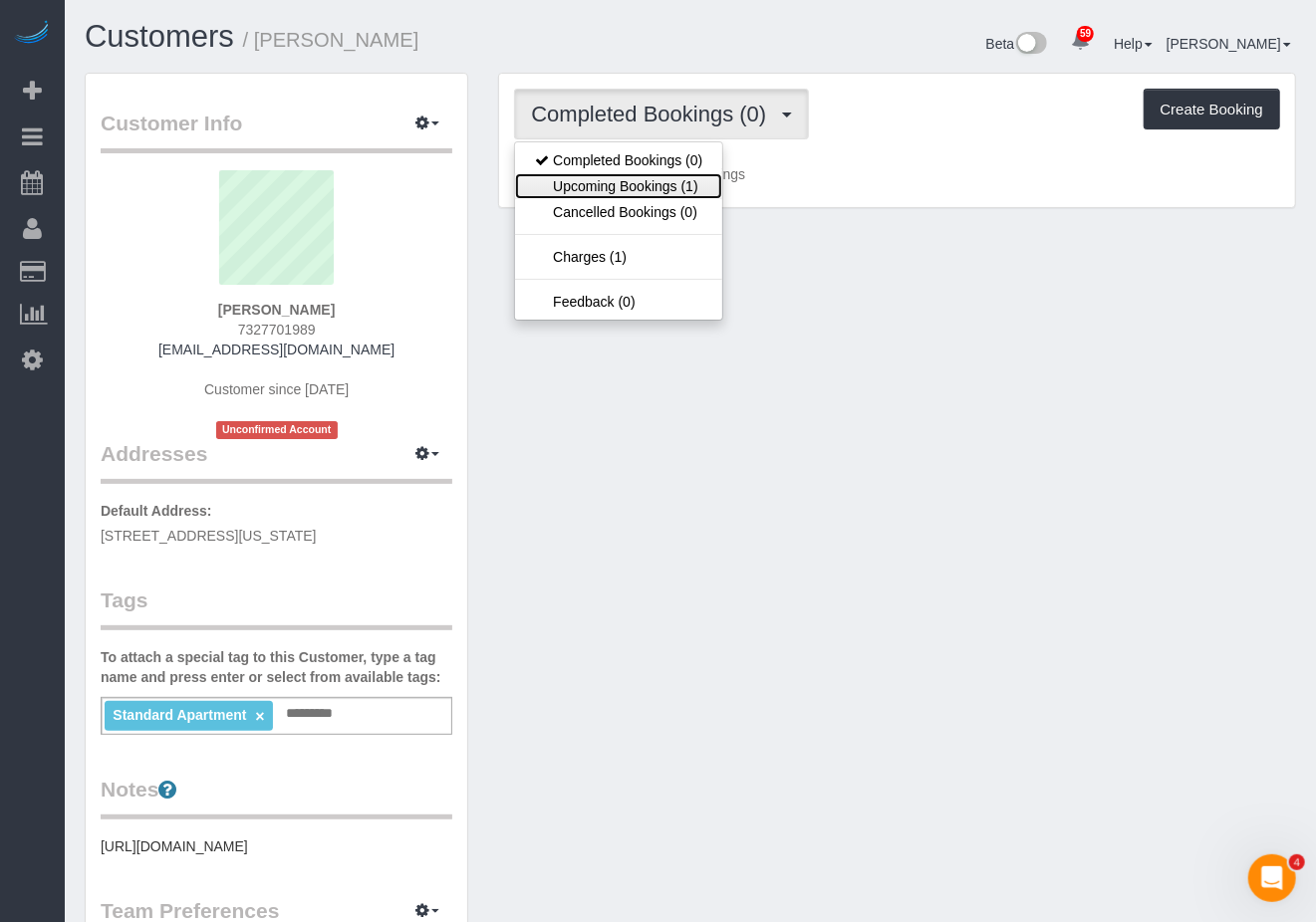 click on "Upcoming Bookings (1)" at bounding box center (619, 186) 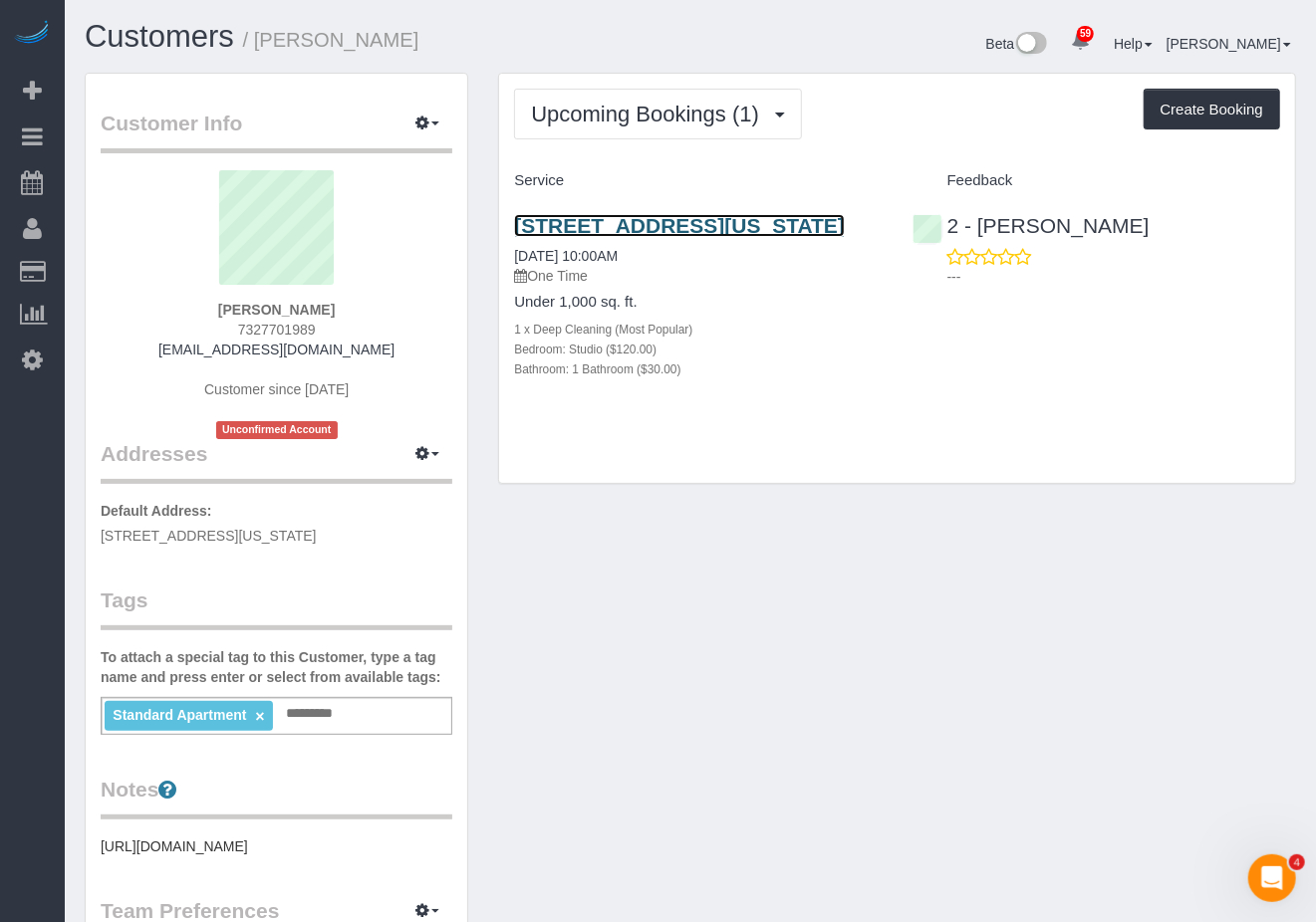 click on "205 West 13th Street, Apt 3h, New York, NY 10011" at bounding box center [679, 225] 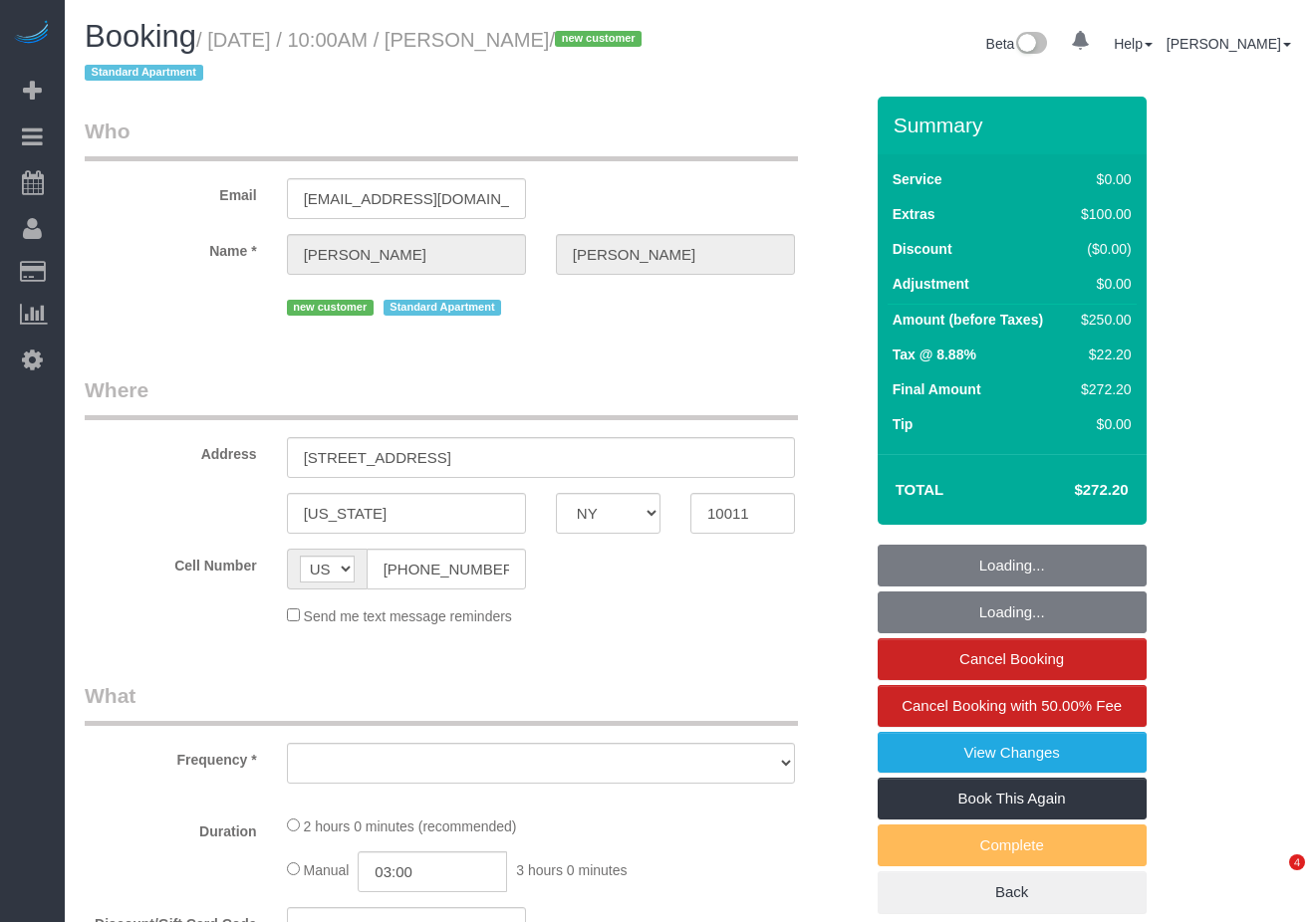 select on "NY" 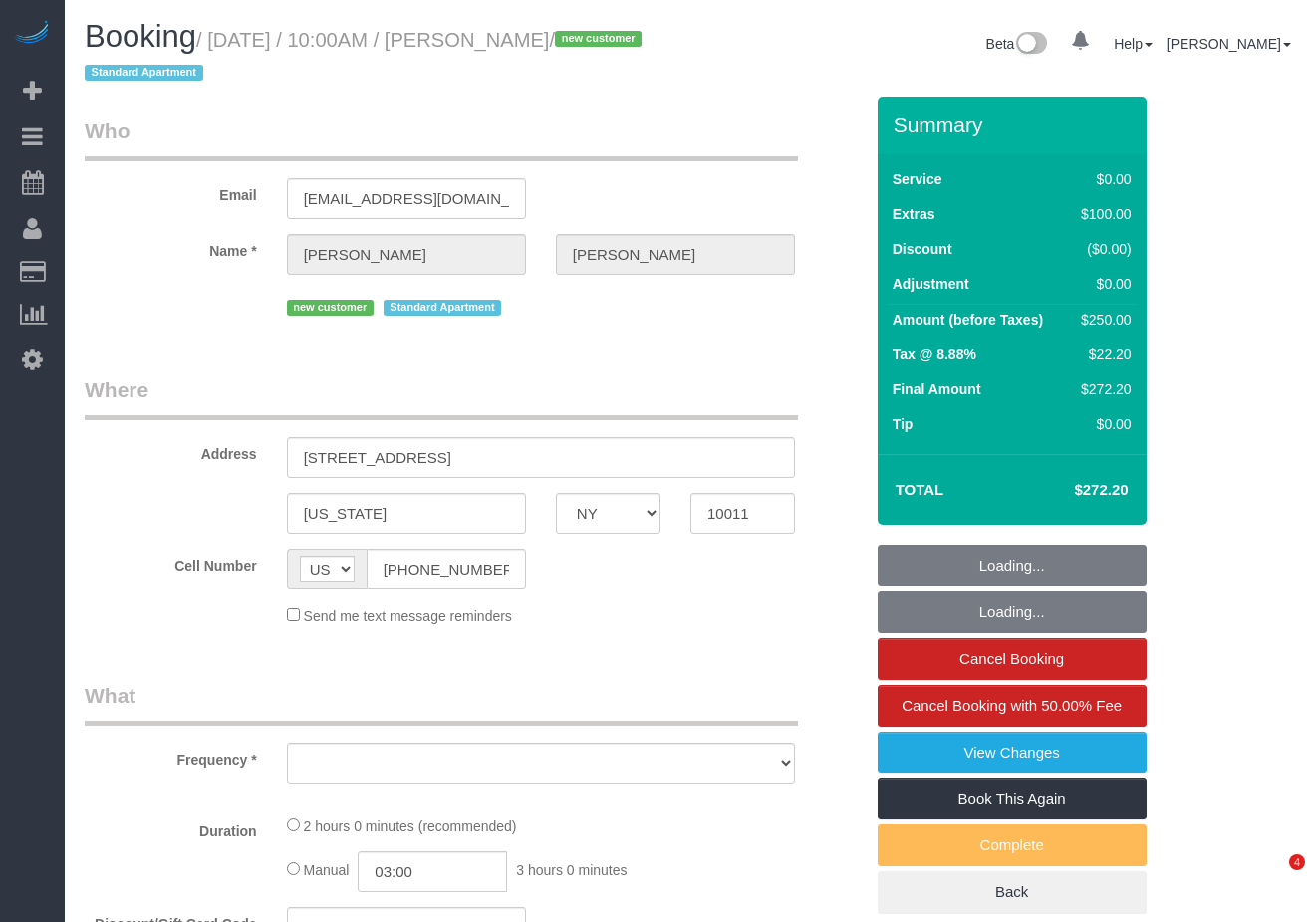 scroll, scrollTop: 0, scrollLeft: 0, axis: both 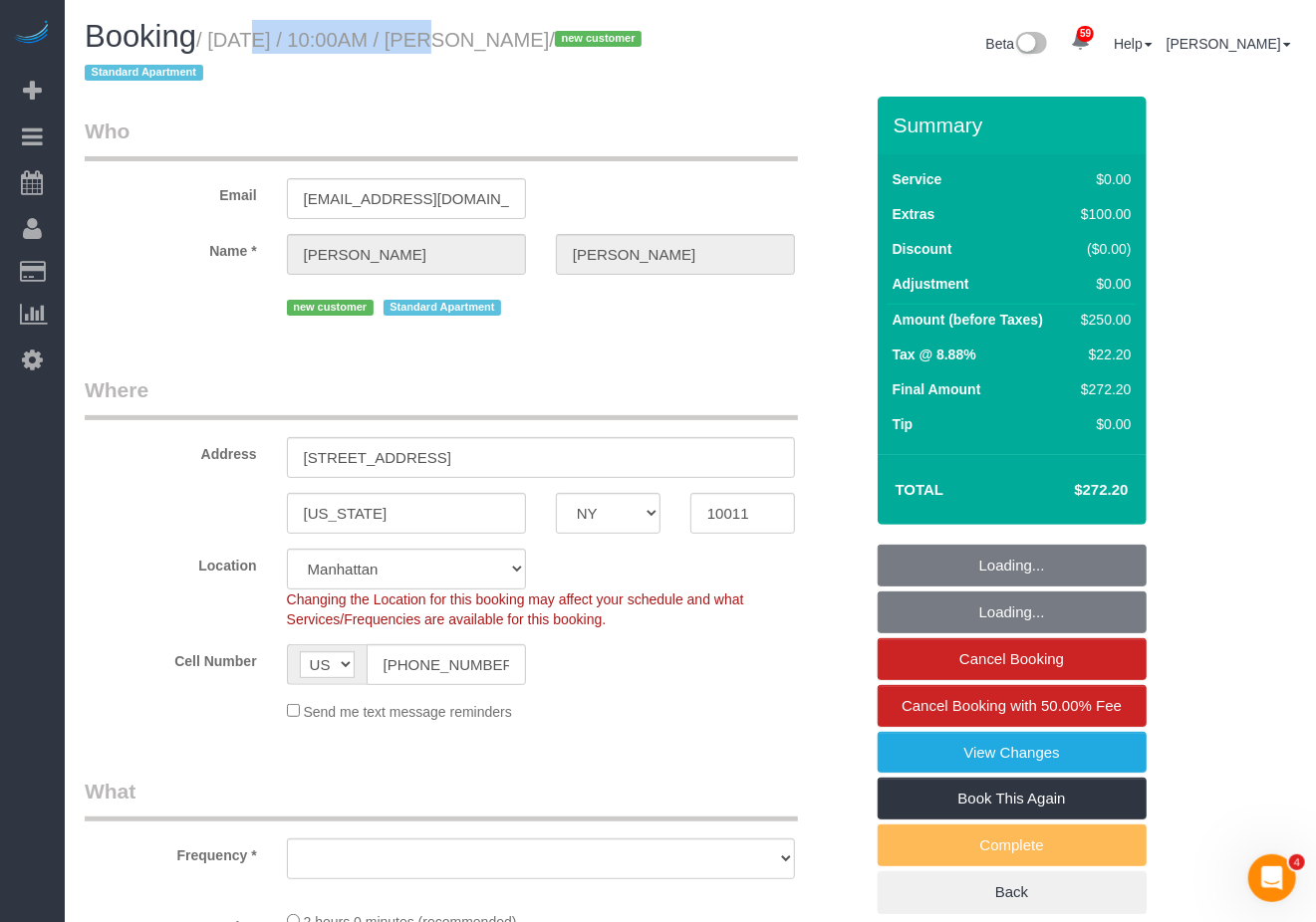select on "object:825" 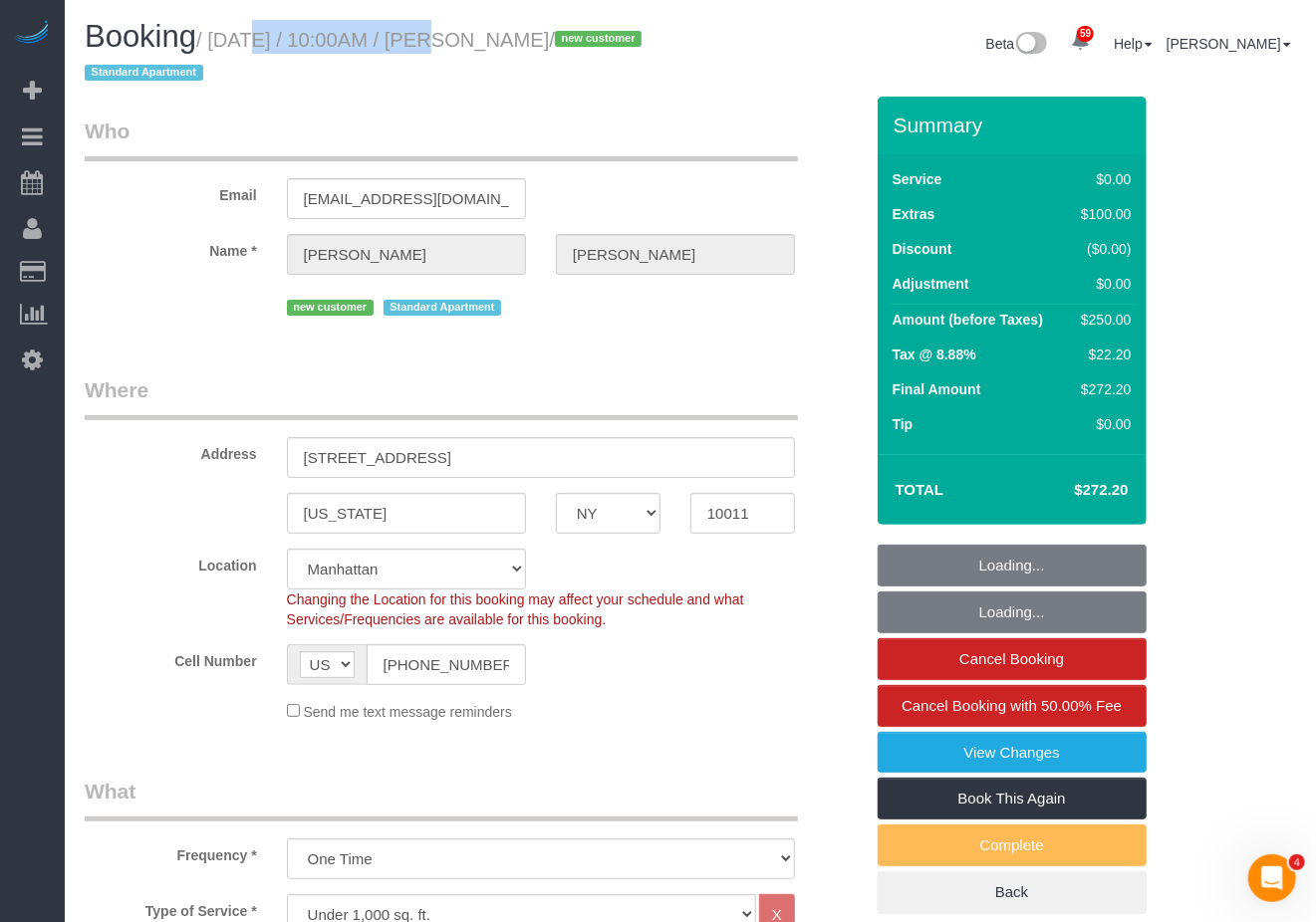 select on "spot1" 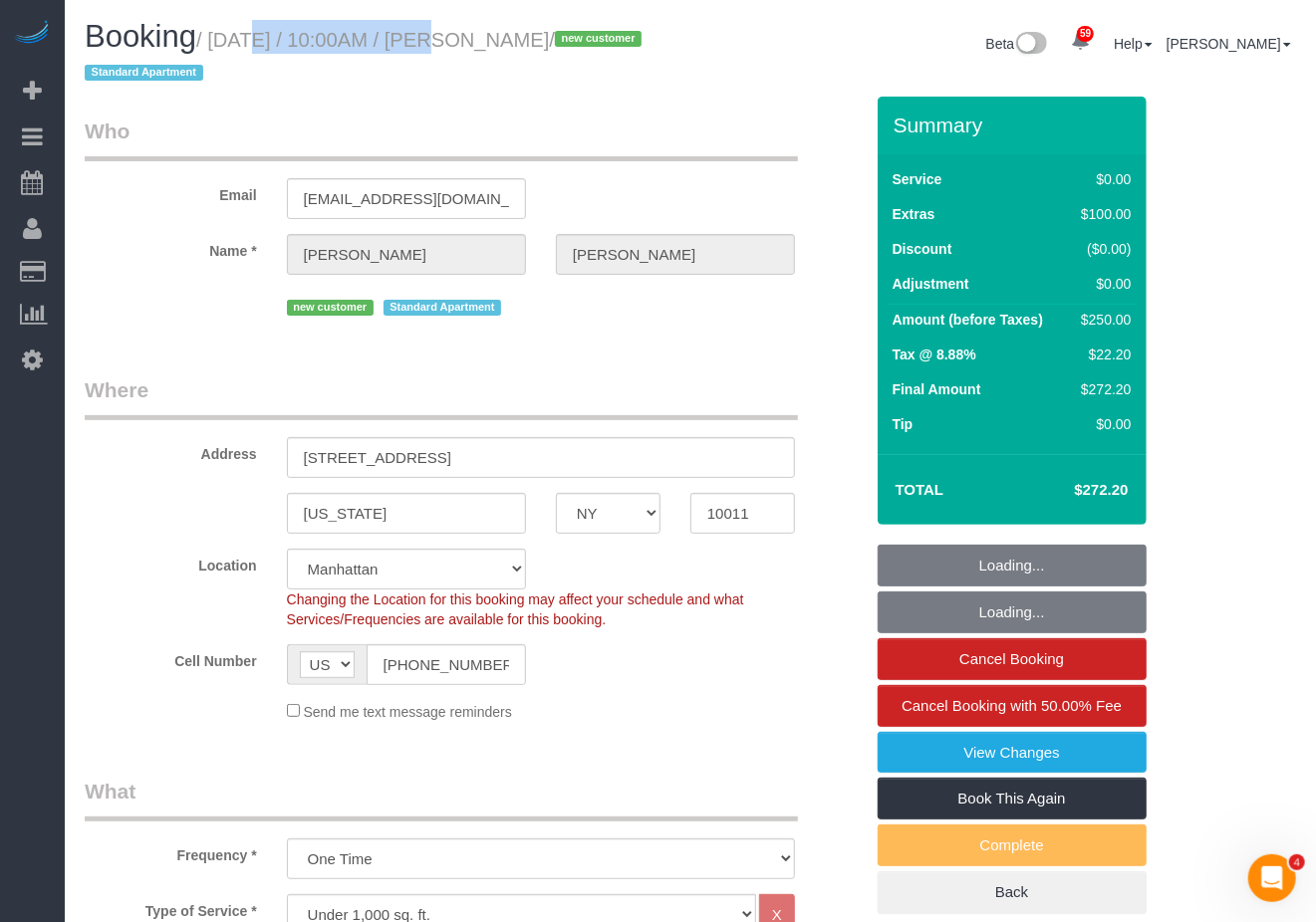 select on "object:1466" 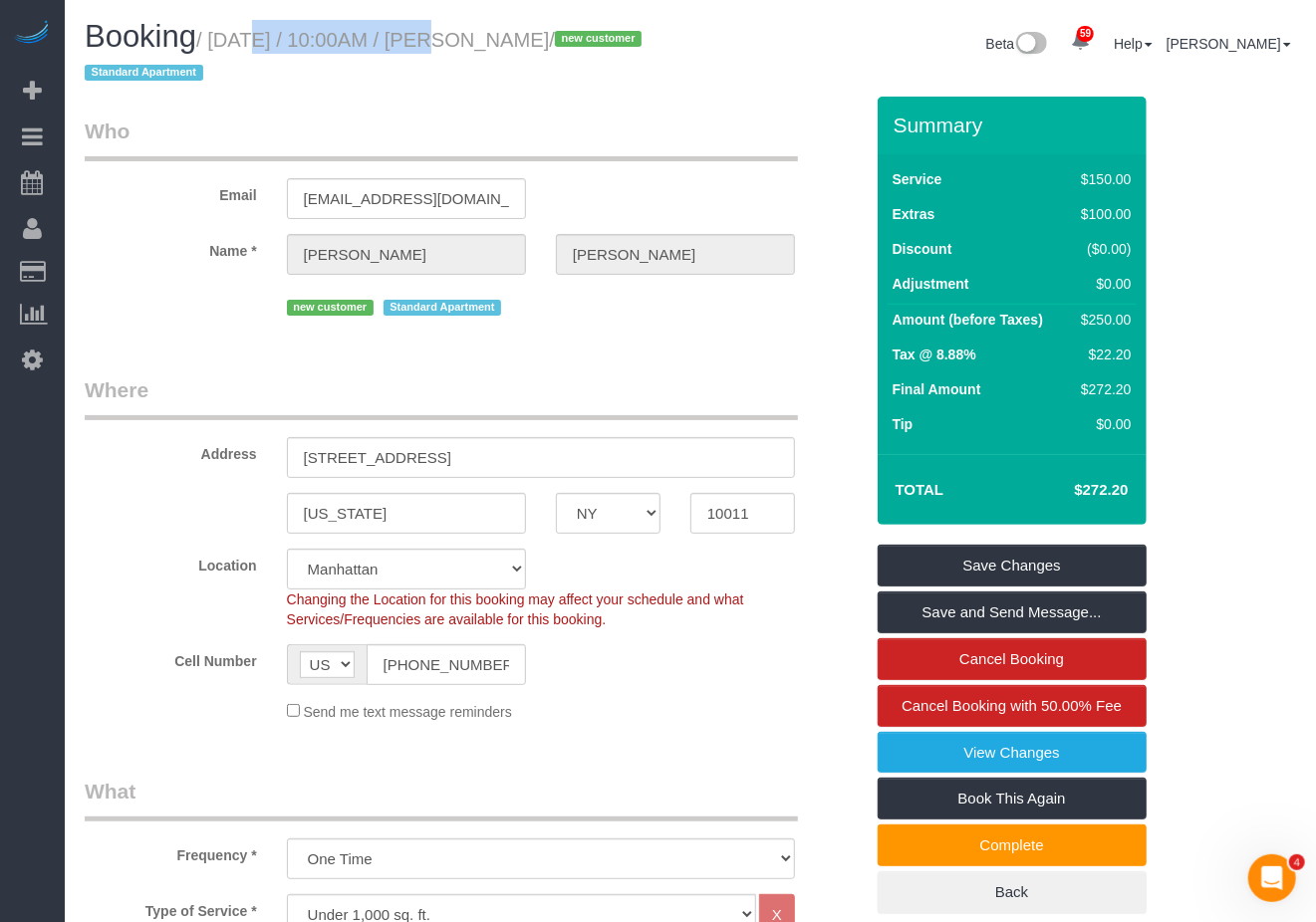 copy on "[DATE] / 10:00AM / [PERSON_NAME]" 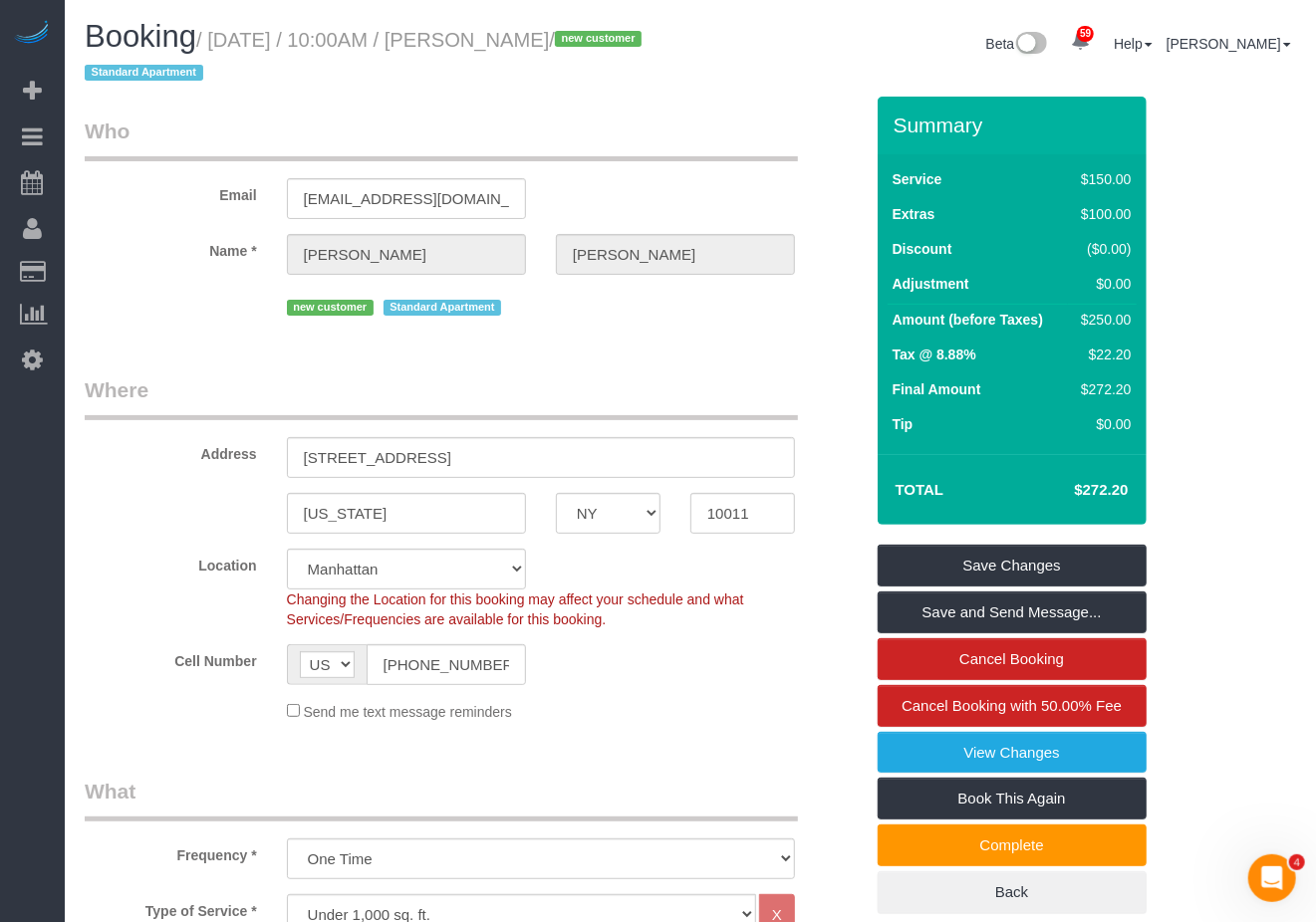 click on "Who
Email
[EMAIL_ADDRESS][DOMAIN_NAME]
Name *
[PERSON_NAME][GEOGRAPHIC_DATA]
new customer
Standard Apartment
Where
Address
[STREET_ADDRESS]
[US_STATE]
AK
AL
AR
AZ
CA
CO
CT
DC
DE
[GEOGRAPHIC_DATA]
[GEOGRAPHIC_DATA]
HI
IA
ID
IL
IN
KS
[GEOGRAPHIC_DATA]
LA
MA
MD
ME
MI
[GEOGRAPHIC_DATA]
[GEOGRAPHIC_DATA]
MS
MT" at bounding box center (690, 1764) 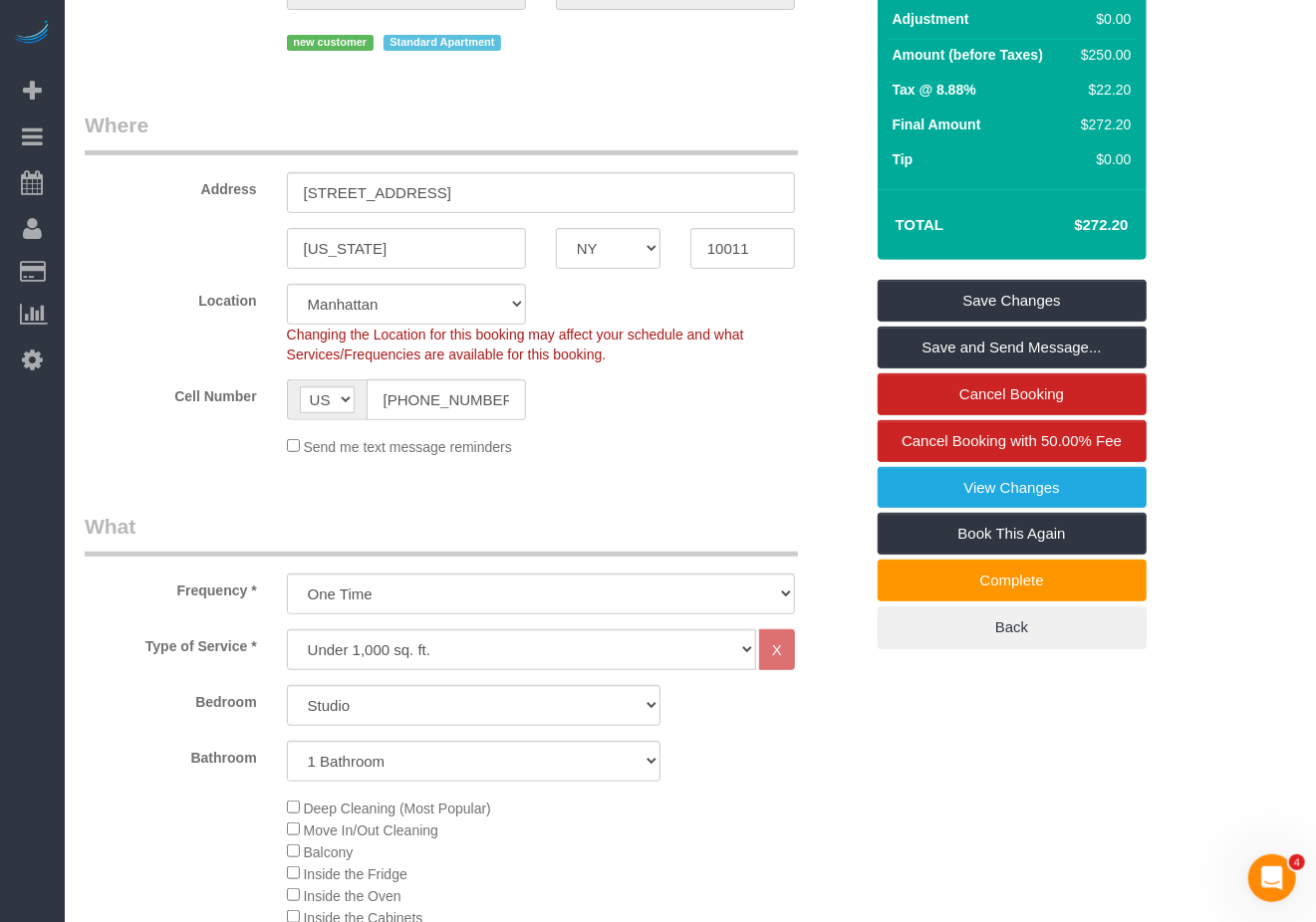 scroll, scrollTop: 0, scrollLeft: 0, axis: both 